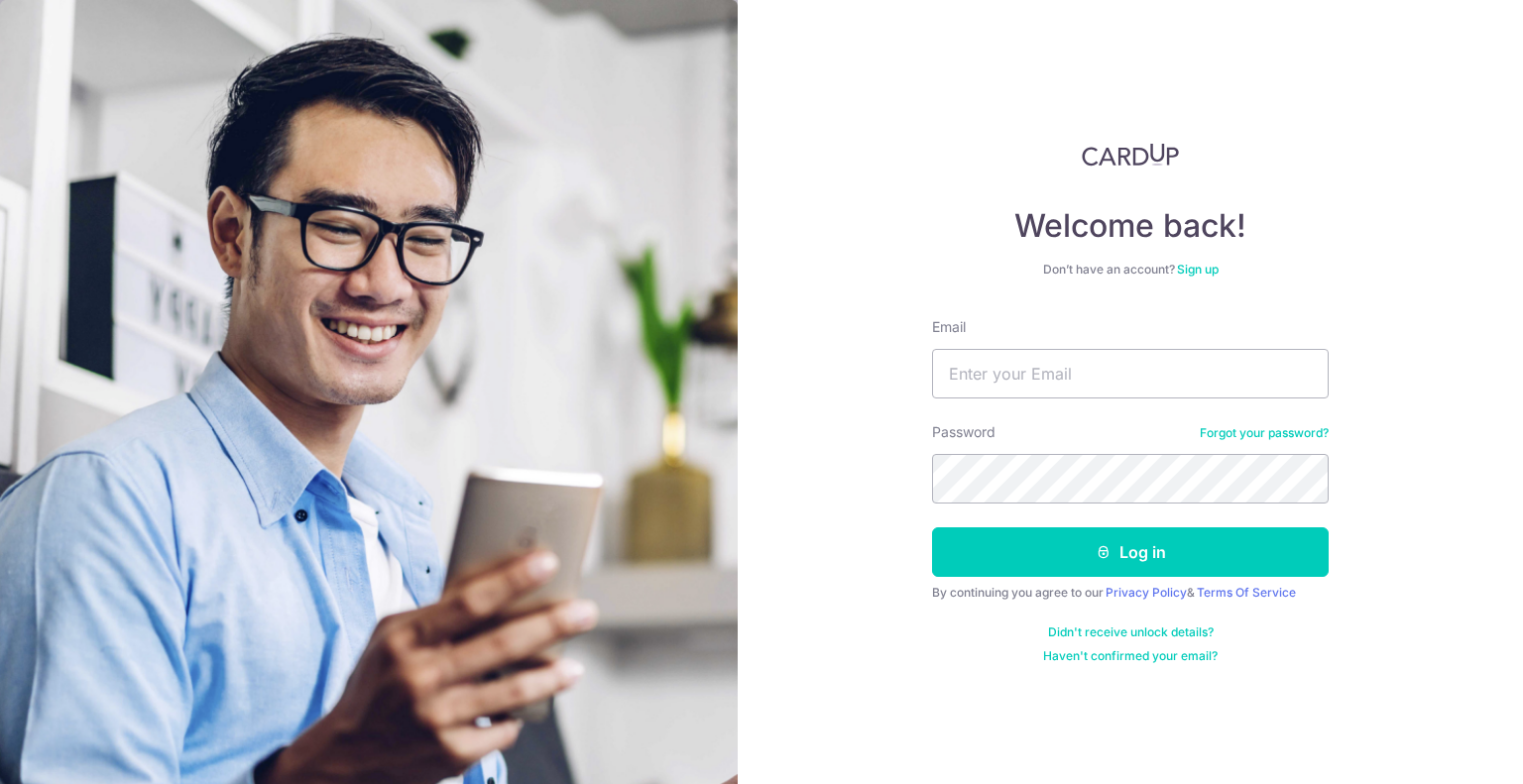 scroll, scrollTop: 0, scrollLeft: 0, axis: both 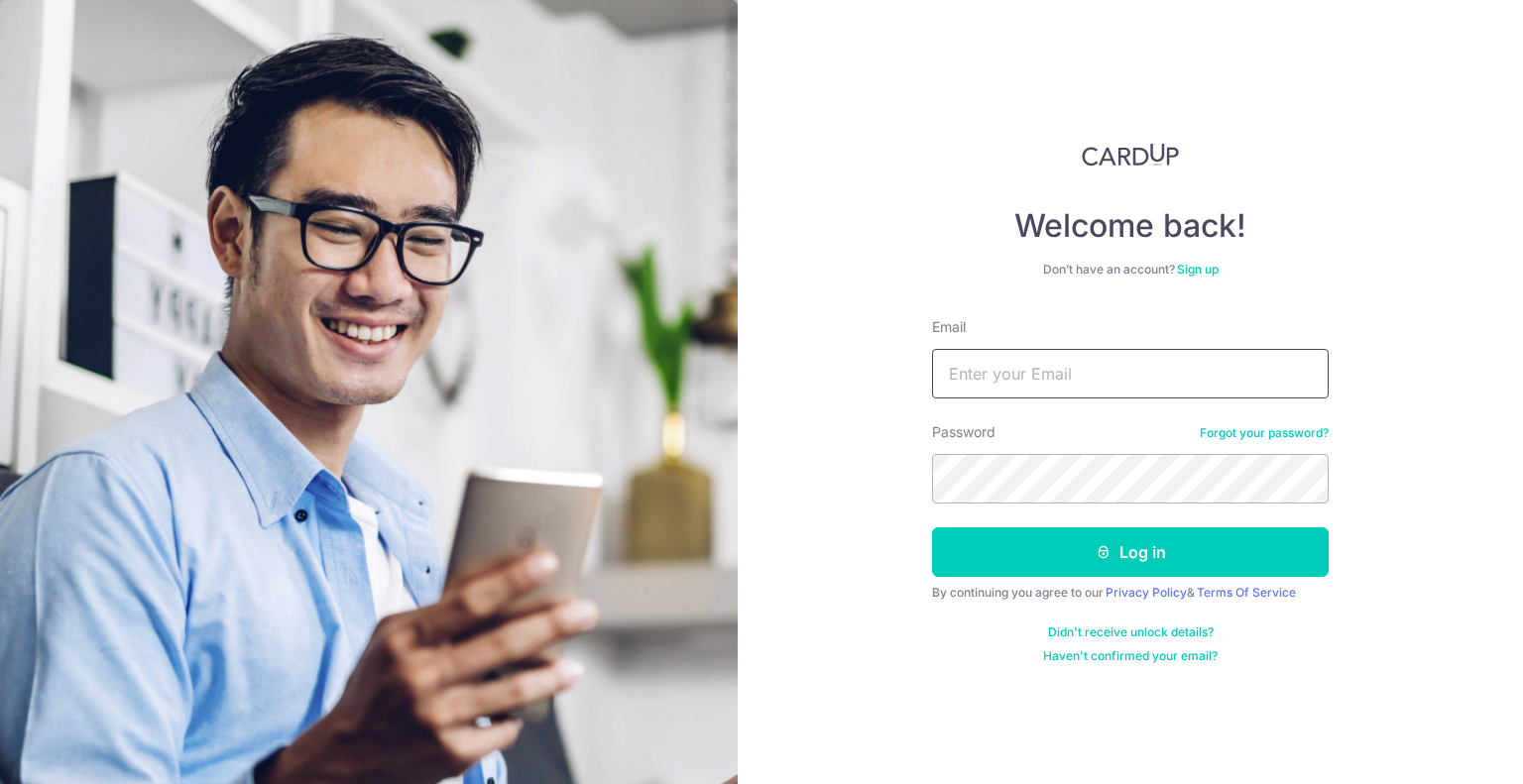 click on "Email" at bounding box center [1130, 374] 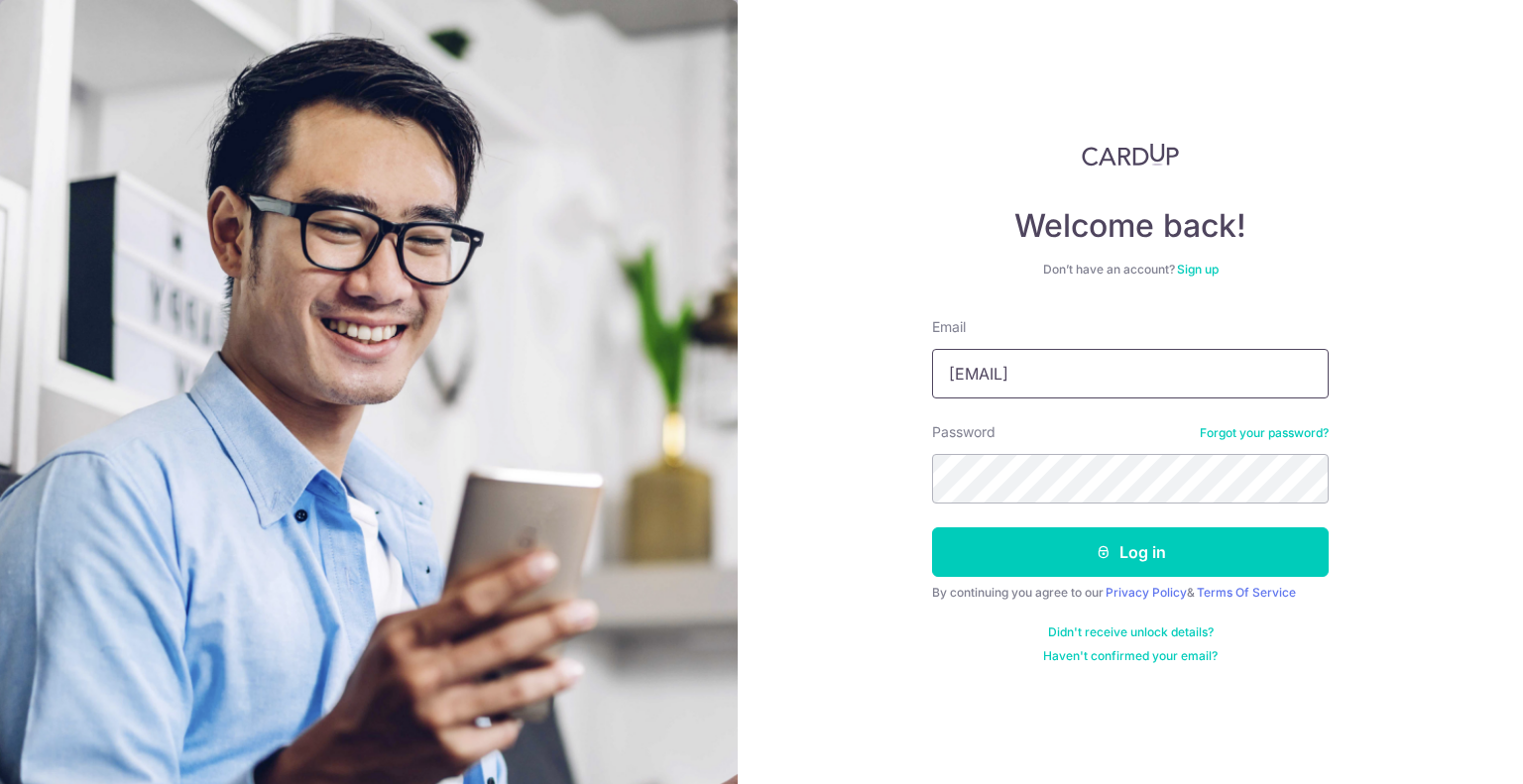 type on "[EMAIL]" 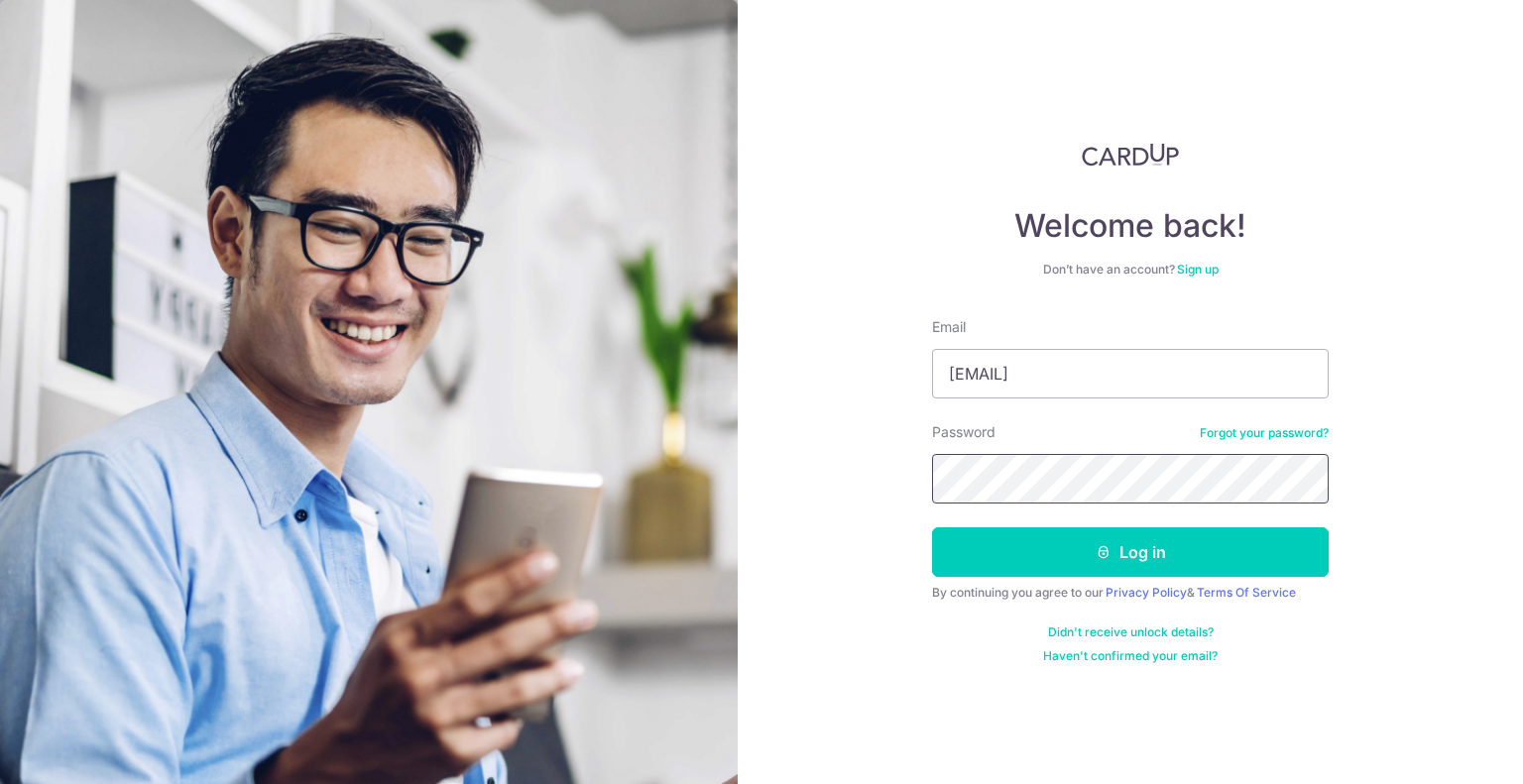 click on "Log in" at bounding box center [1130, 552] 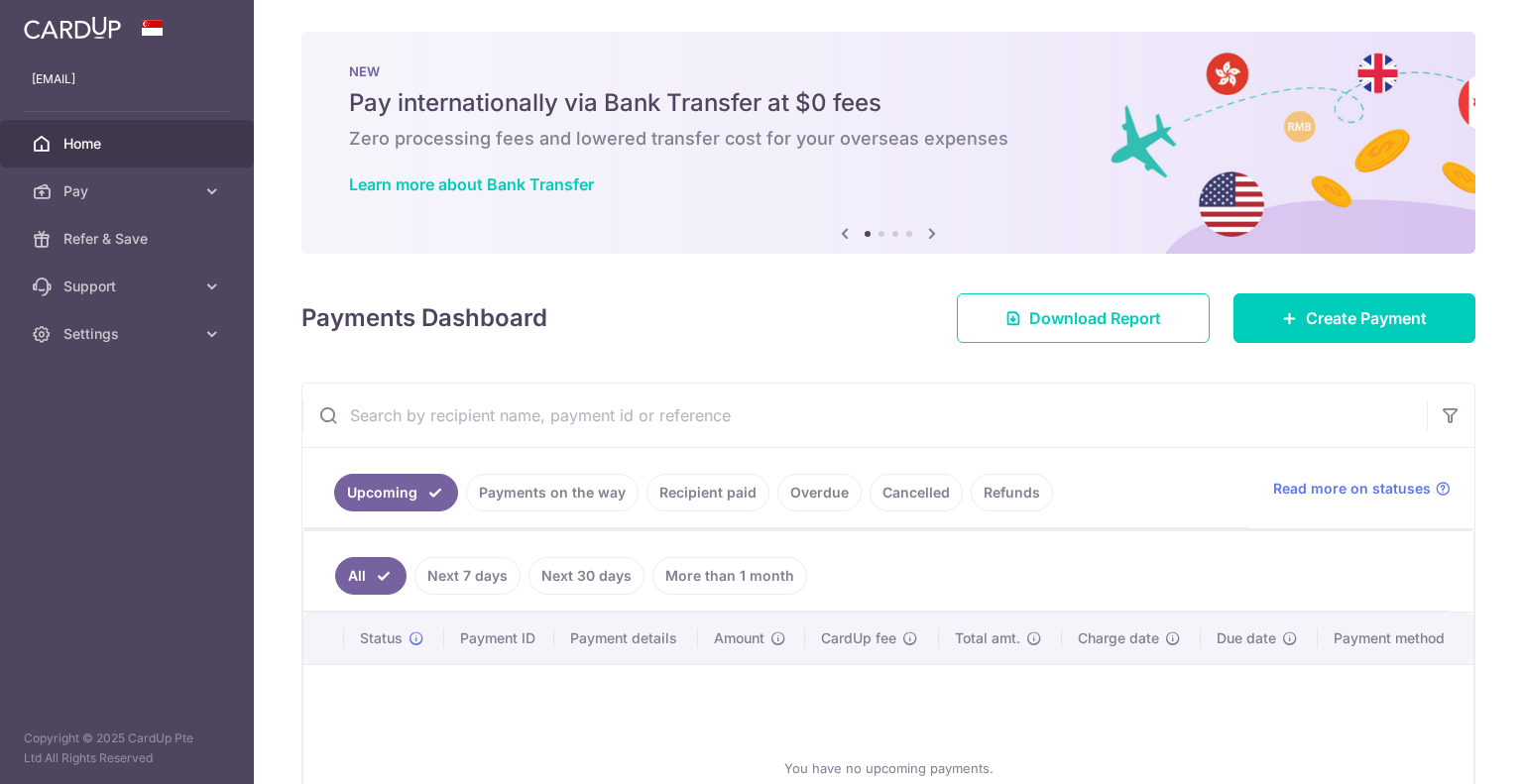 scroll, scrollTop: 0, scrollLeft: 0, axis: both 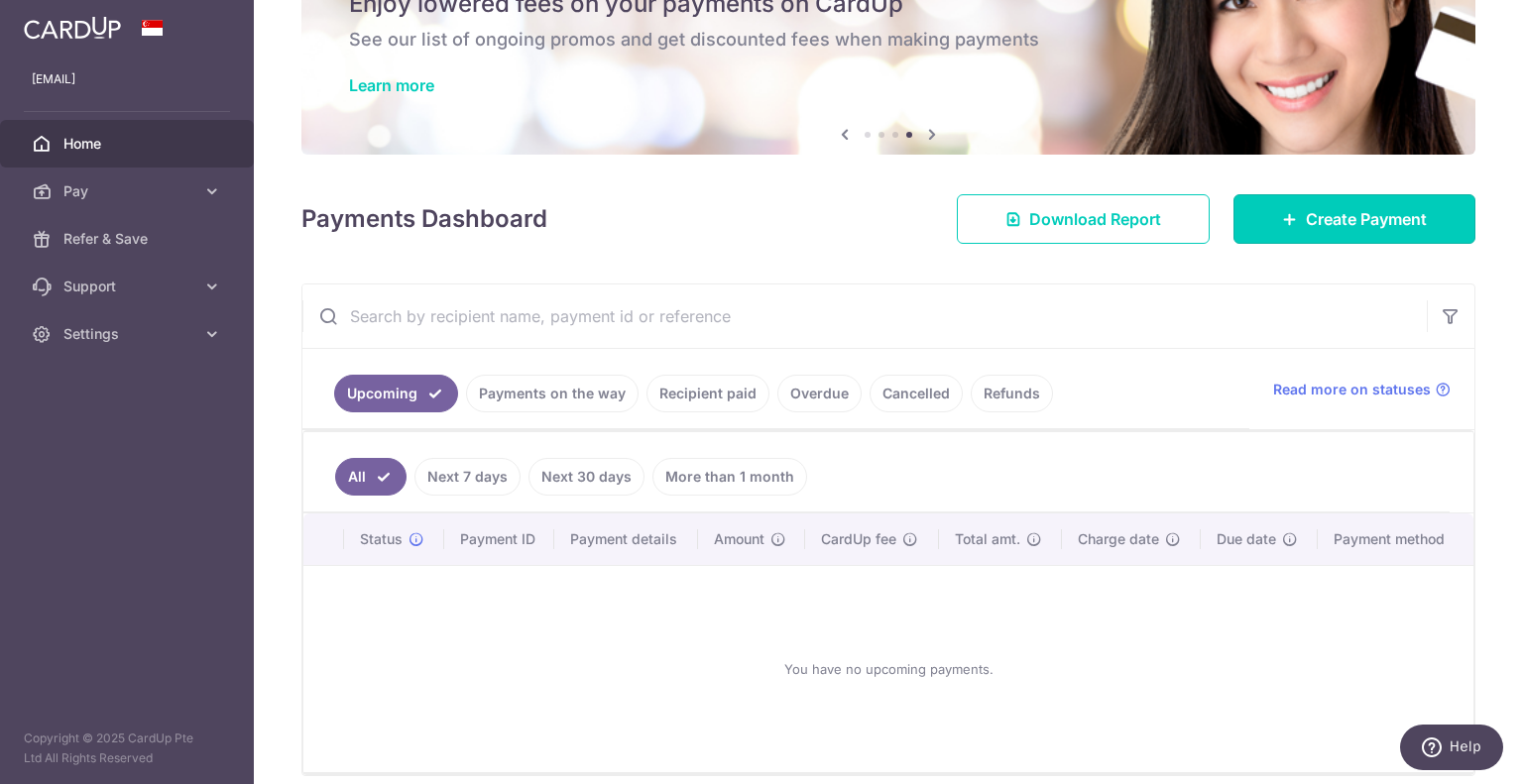click on "Create Payment" at bounding box center [1354, 219] 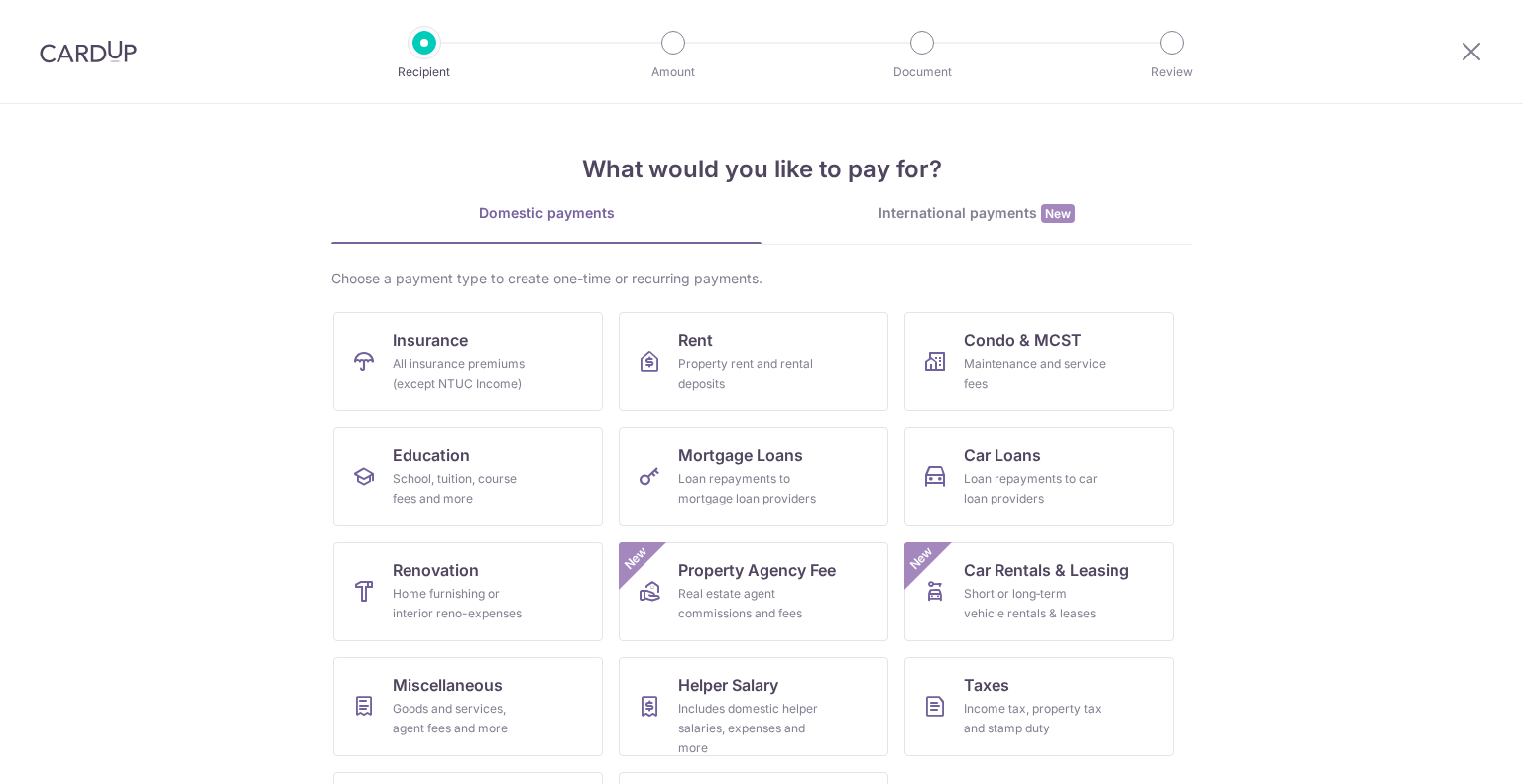 scroll, scrollTop: 0, scrollLeft: 0, axis: both 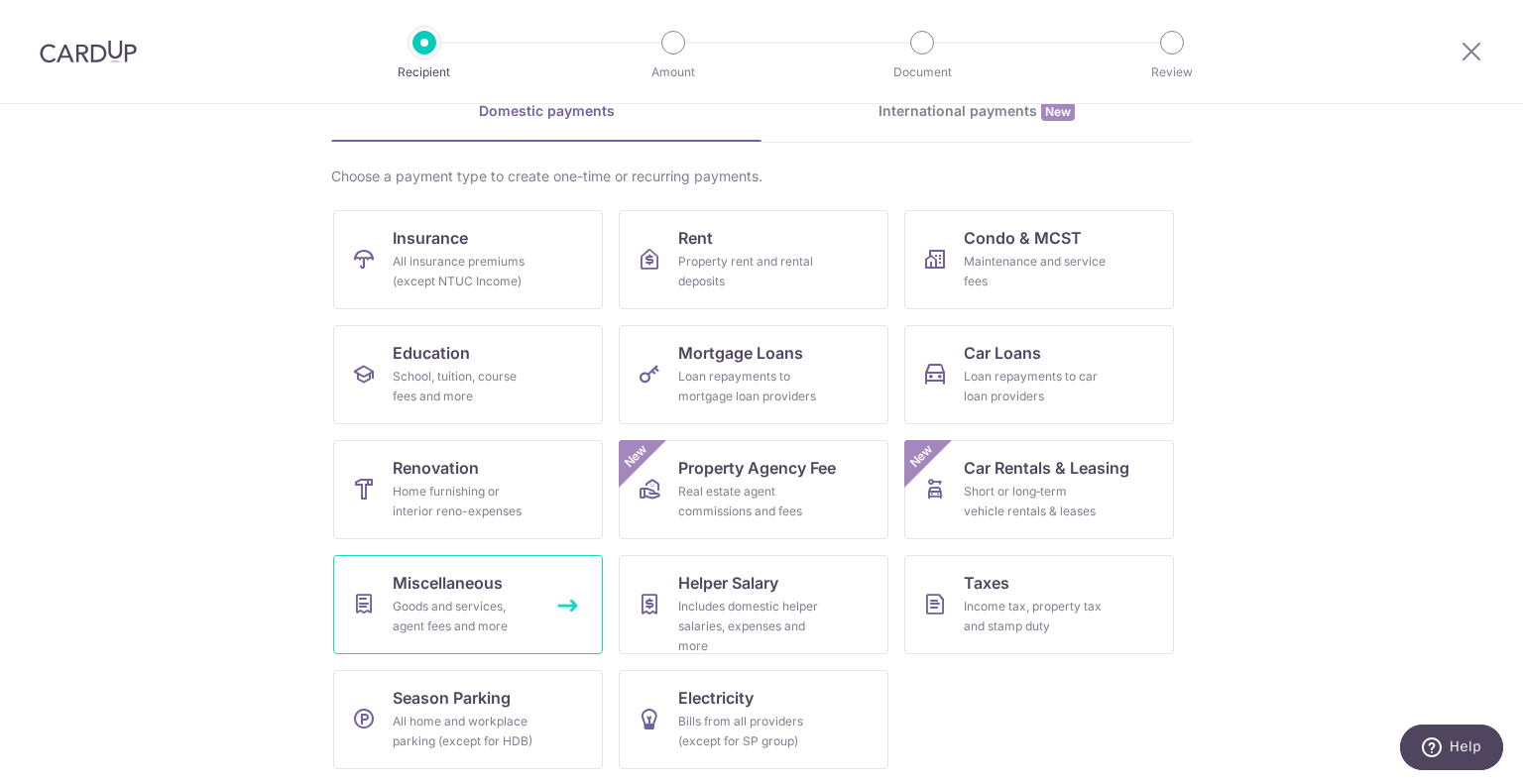 click on "Goods and services, agent fees and more" at bounding box center [464, 616] 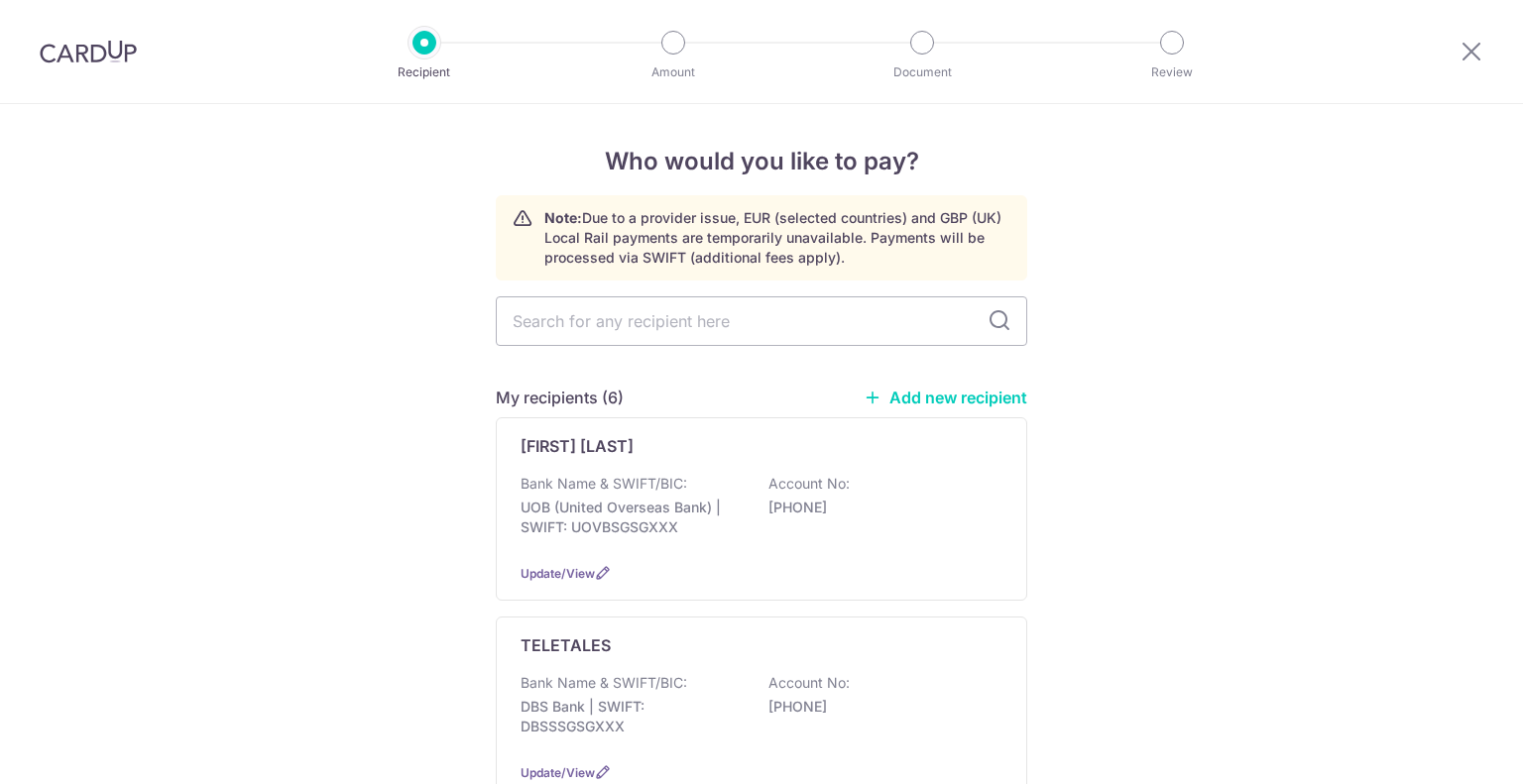 scroll, scrollTop: 0, scrollLeft: 0, axis: both 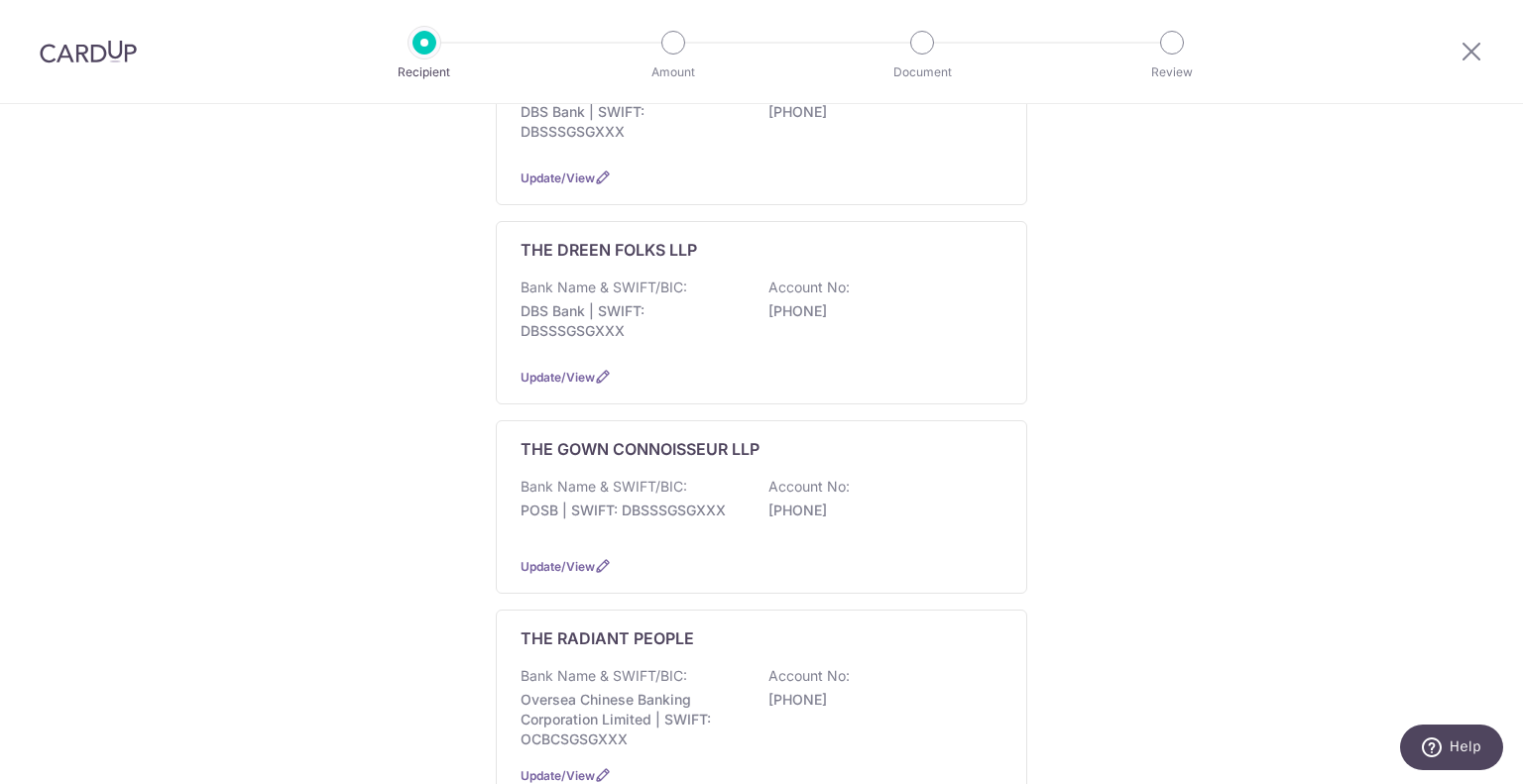 click on "THE GOWN CONNOISSEUR LLP" at bounding box center [640, 449] 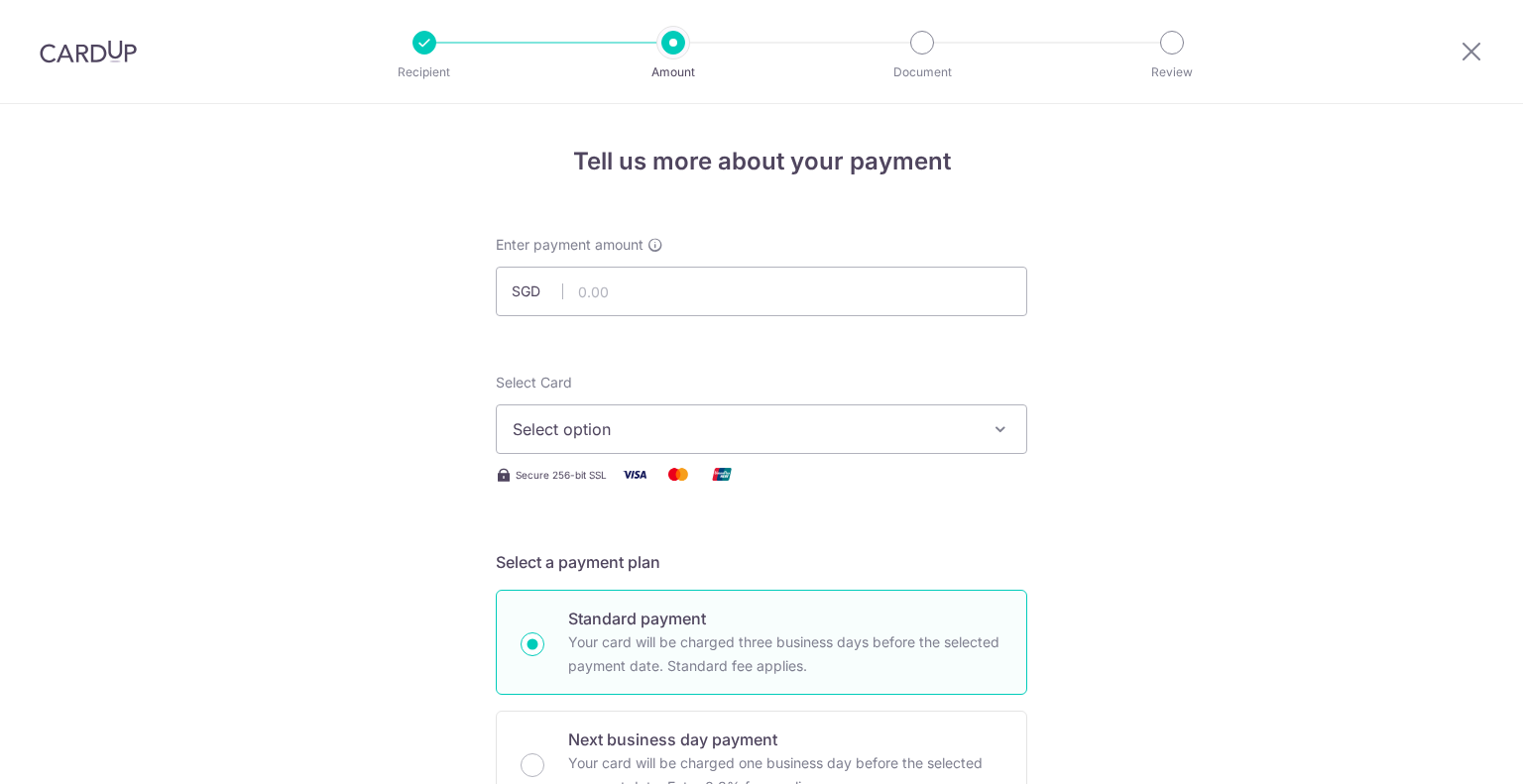 scroll, scrollTop: 0, scrollLeft: 0, axis: both 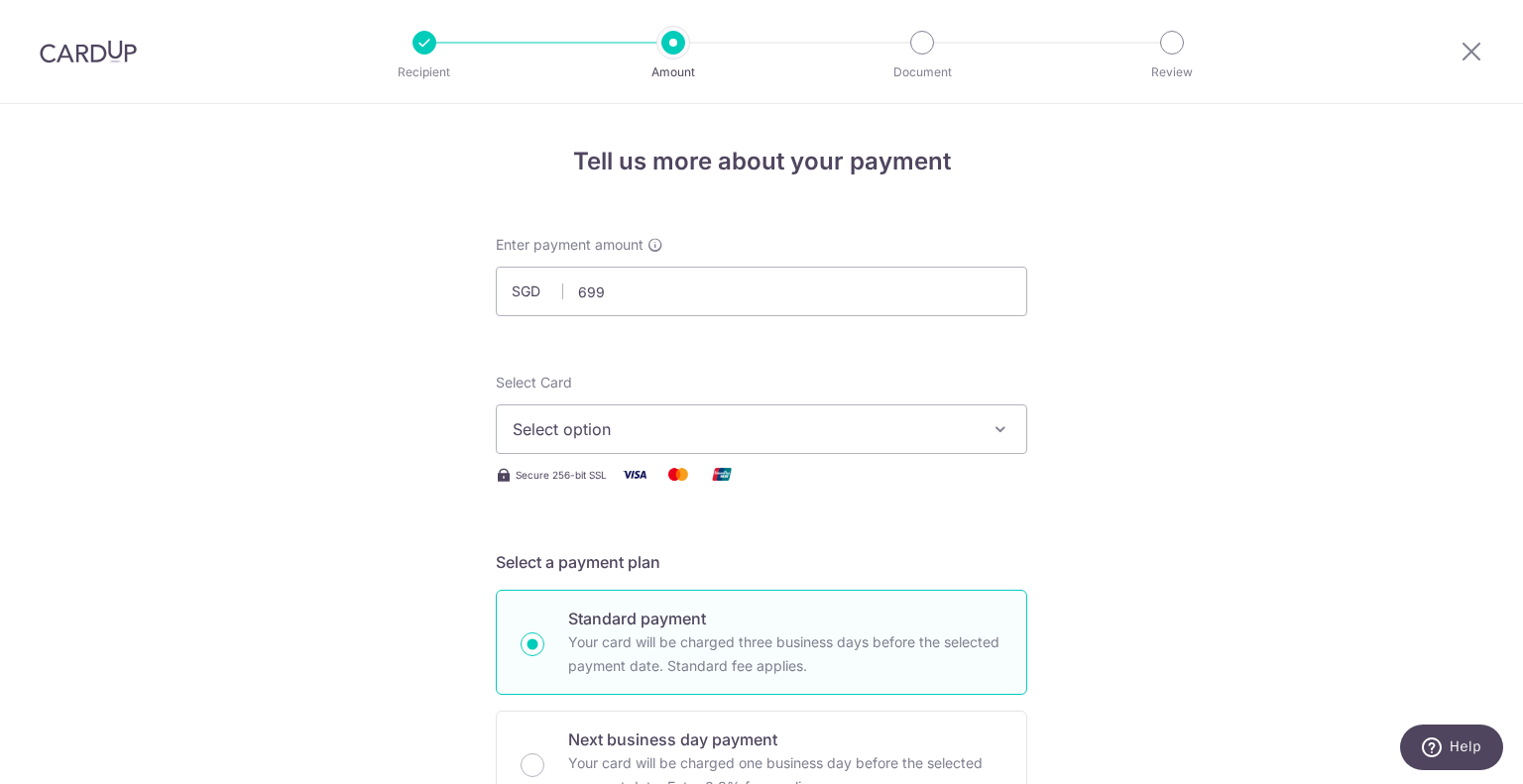 type on "699.00" 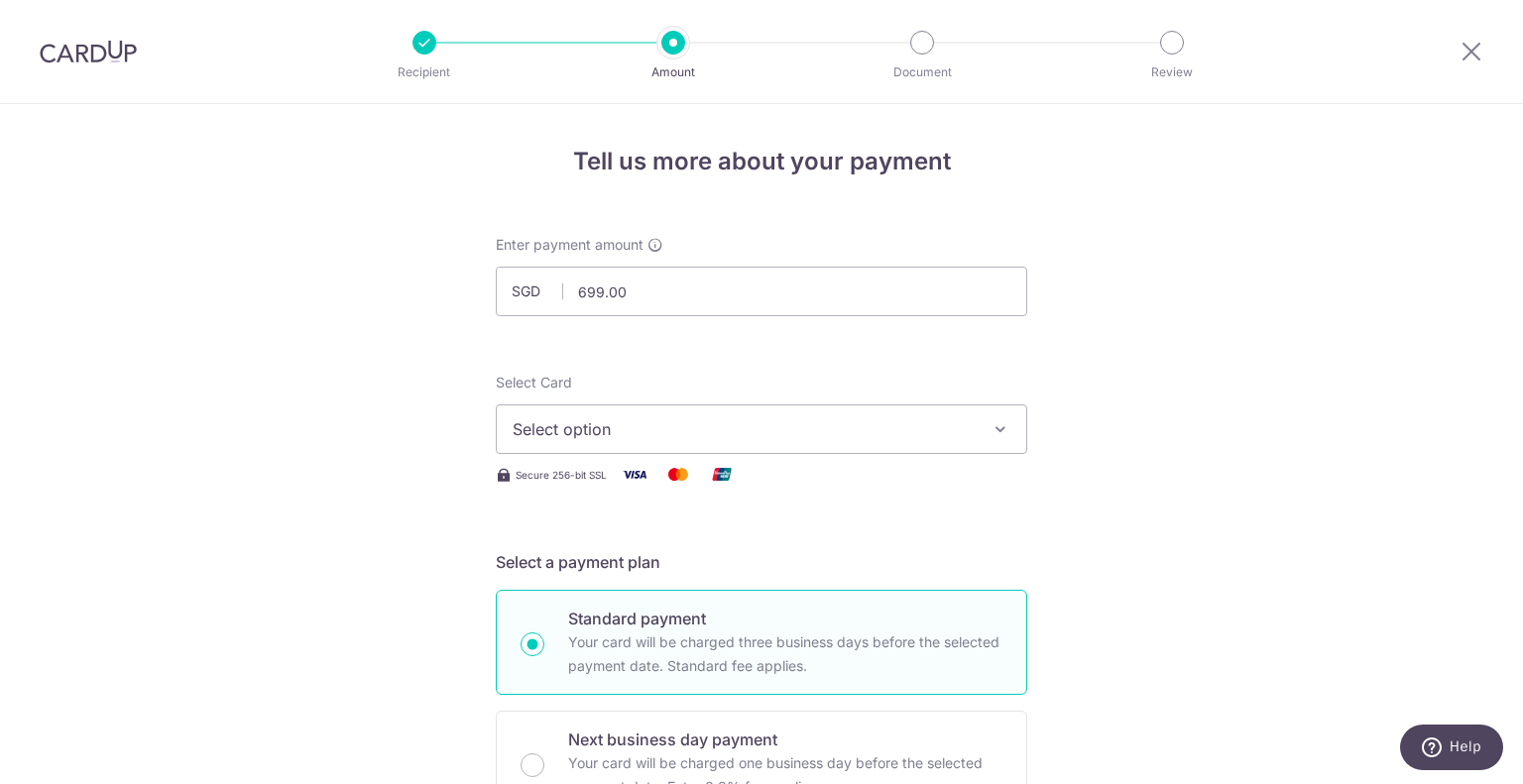 click on "Select option" at bounding box center [744, 429] 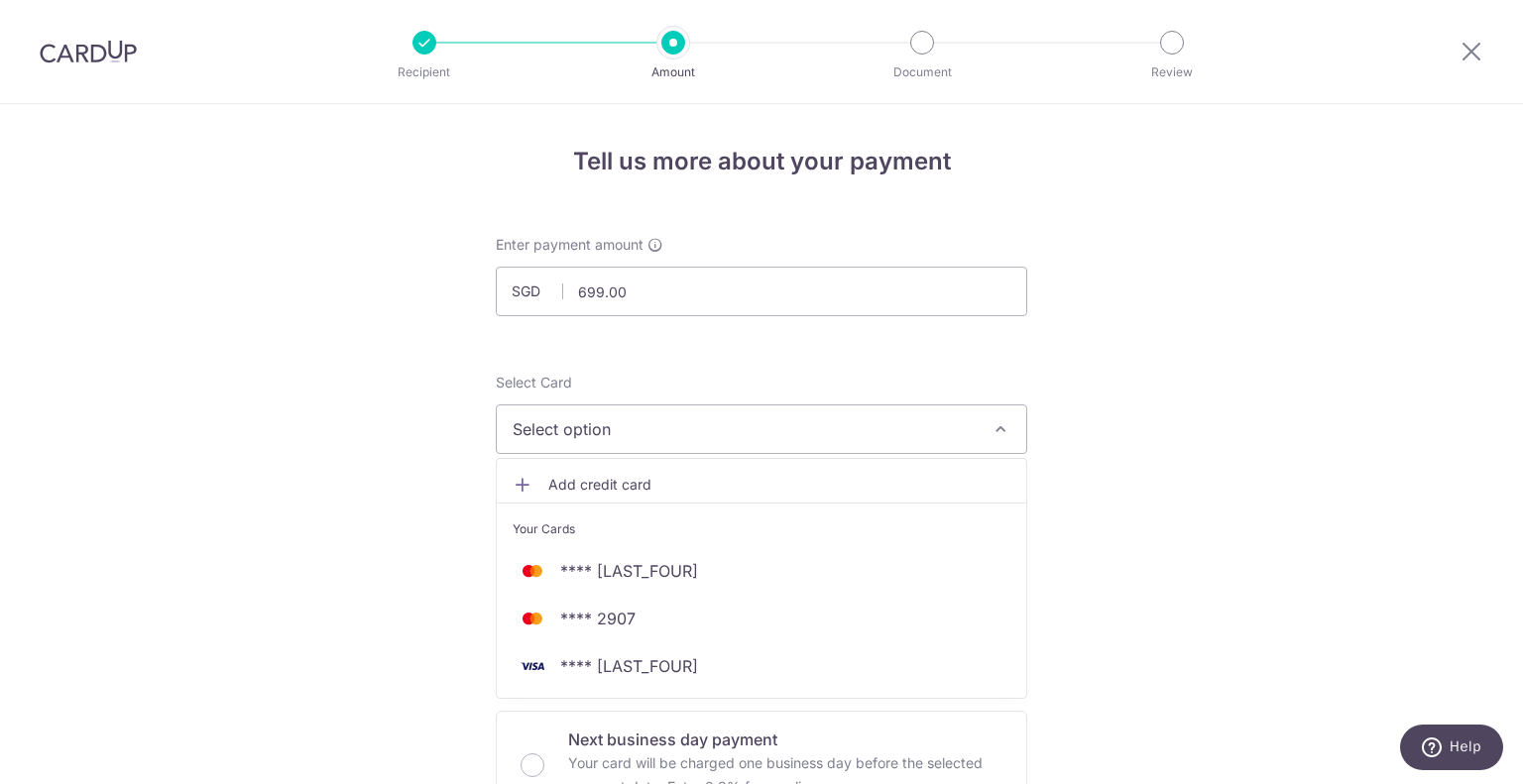 click on "Tell us more about your payment
Enter payment amount
SGD
699.00
699.00
Select Card
Select option
Add credit card
Your Cards
**** 5801
**** 2907
**** 4979
Secure 256-bit SSL
Text
New card details
Card" at bounding box center (762, 1000) 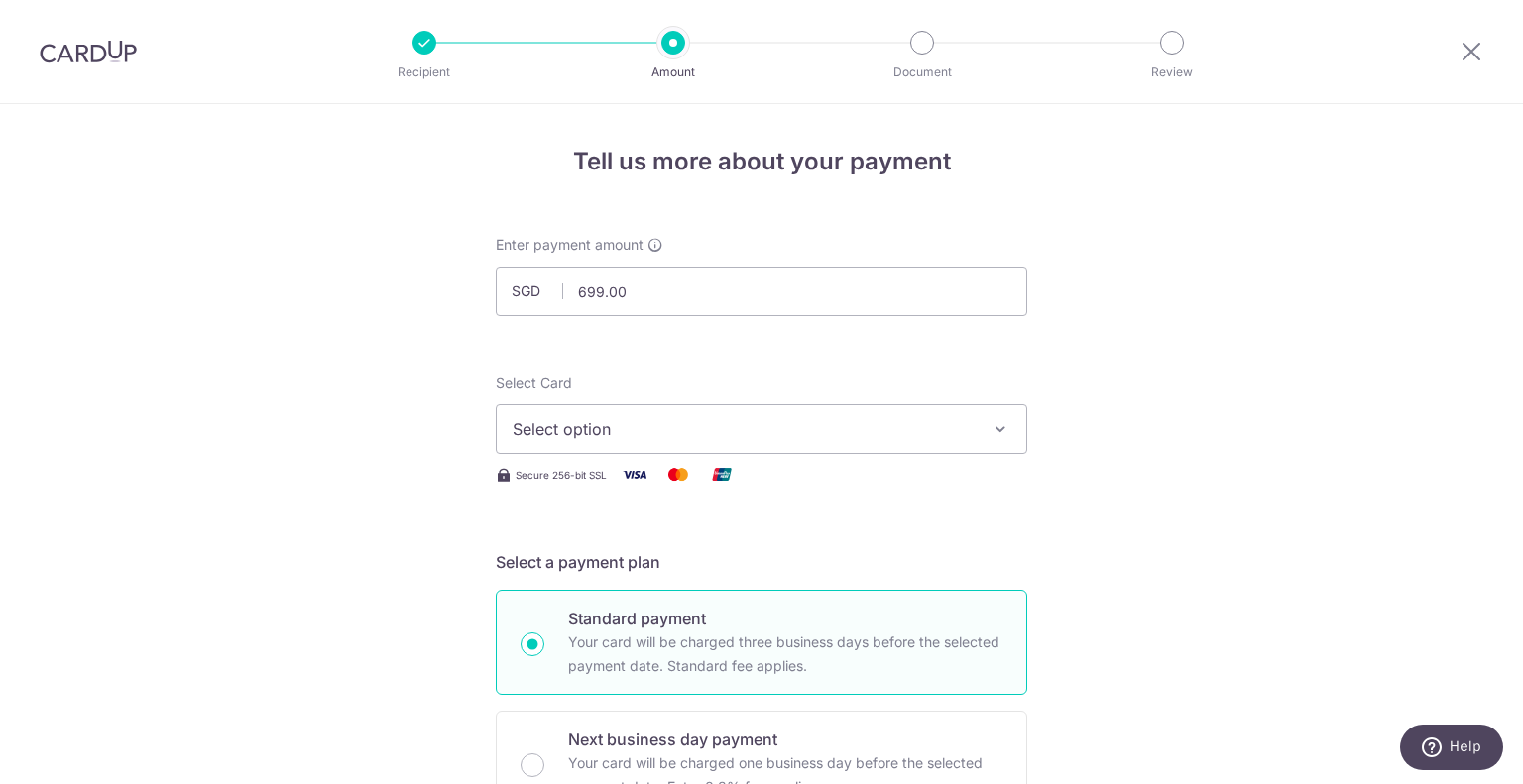 click on "Select option" at bounding box center (762, 429) 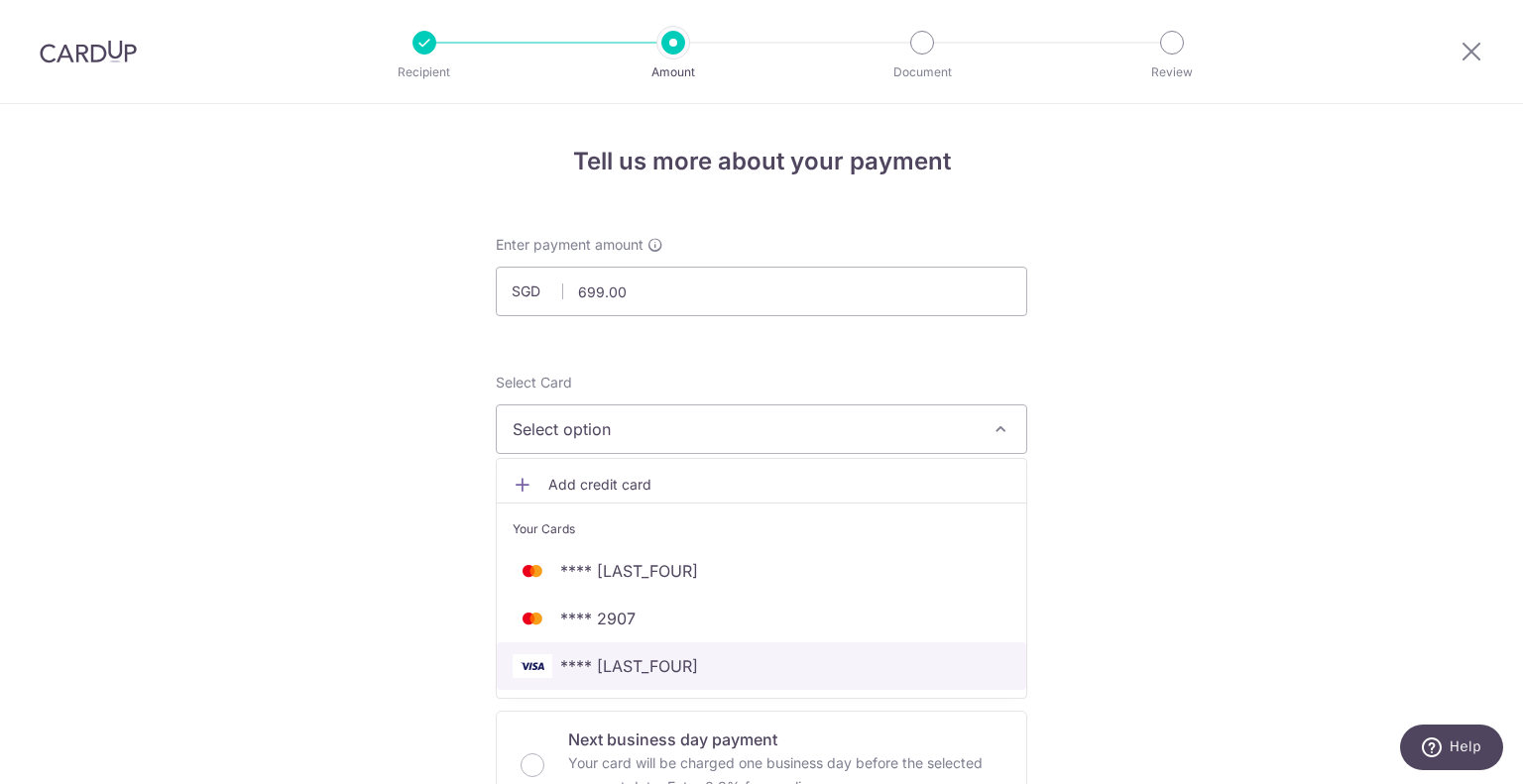 click on "**** 4979" at bounding box center (762, 666) 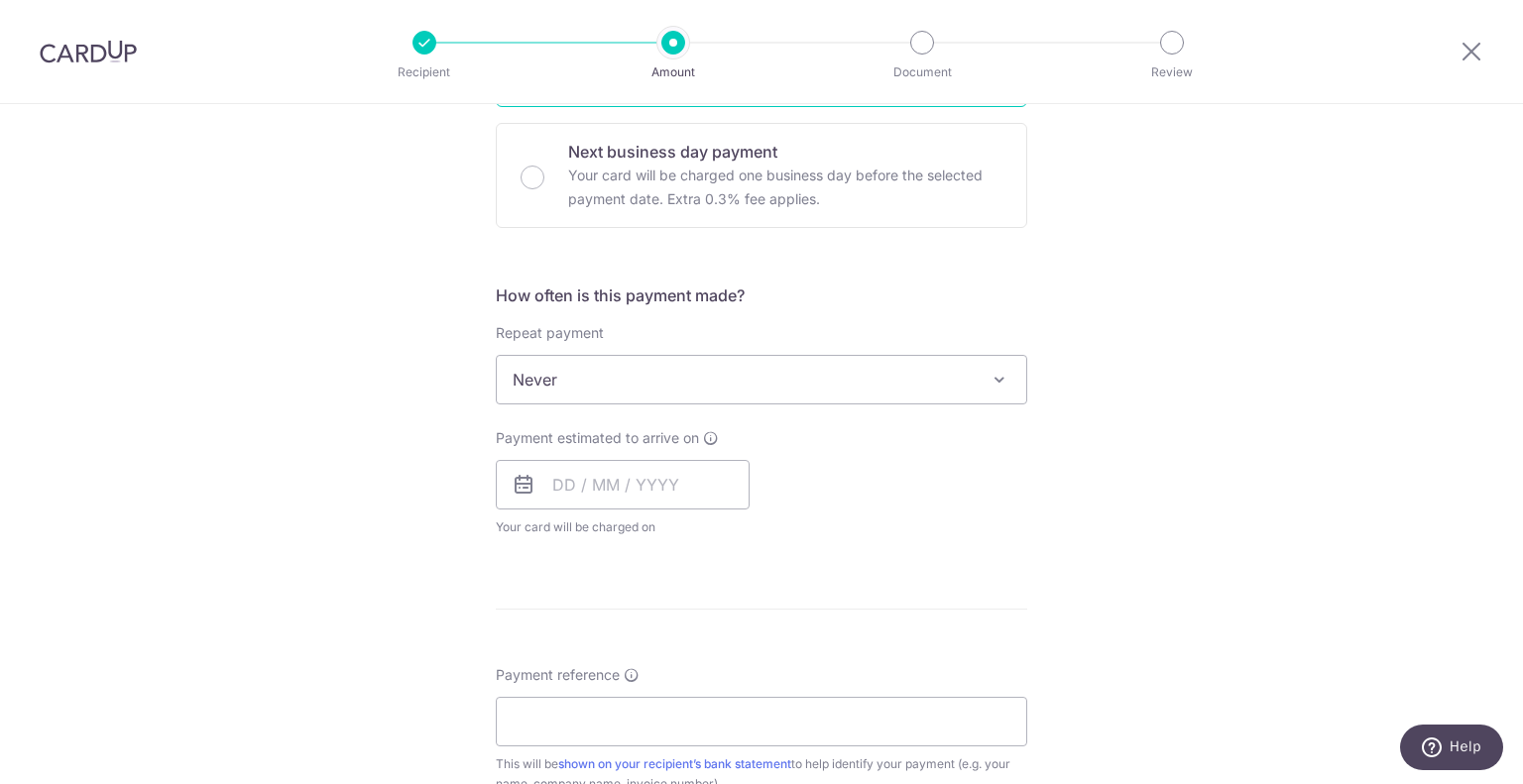 scroll, scrollTop: 595, scrollLeft: 0, axis: vertical 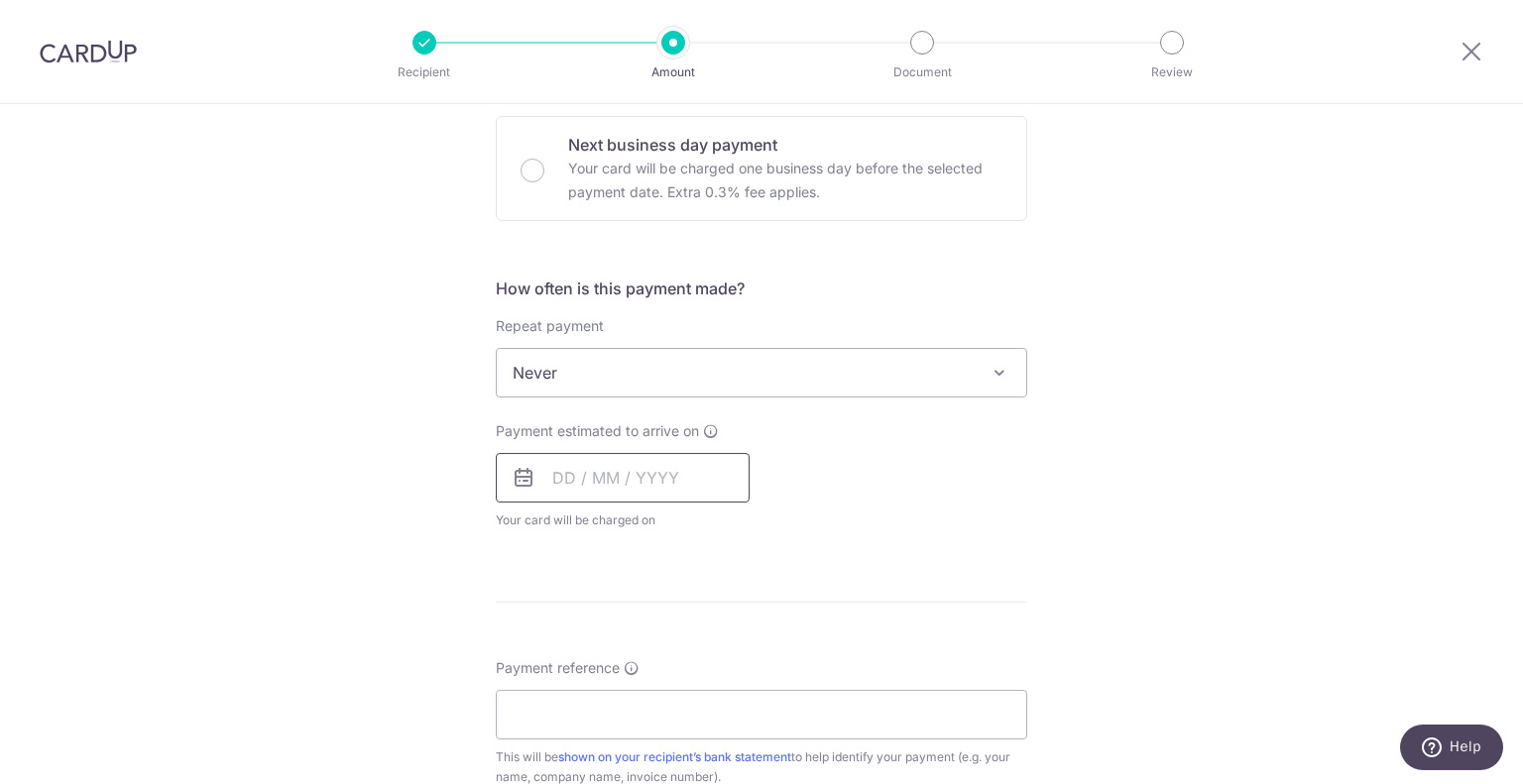 click at bounding box center [623, 478] 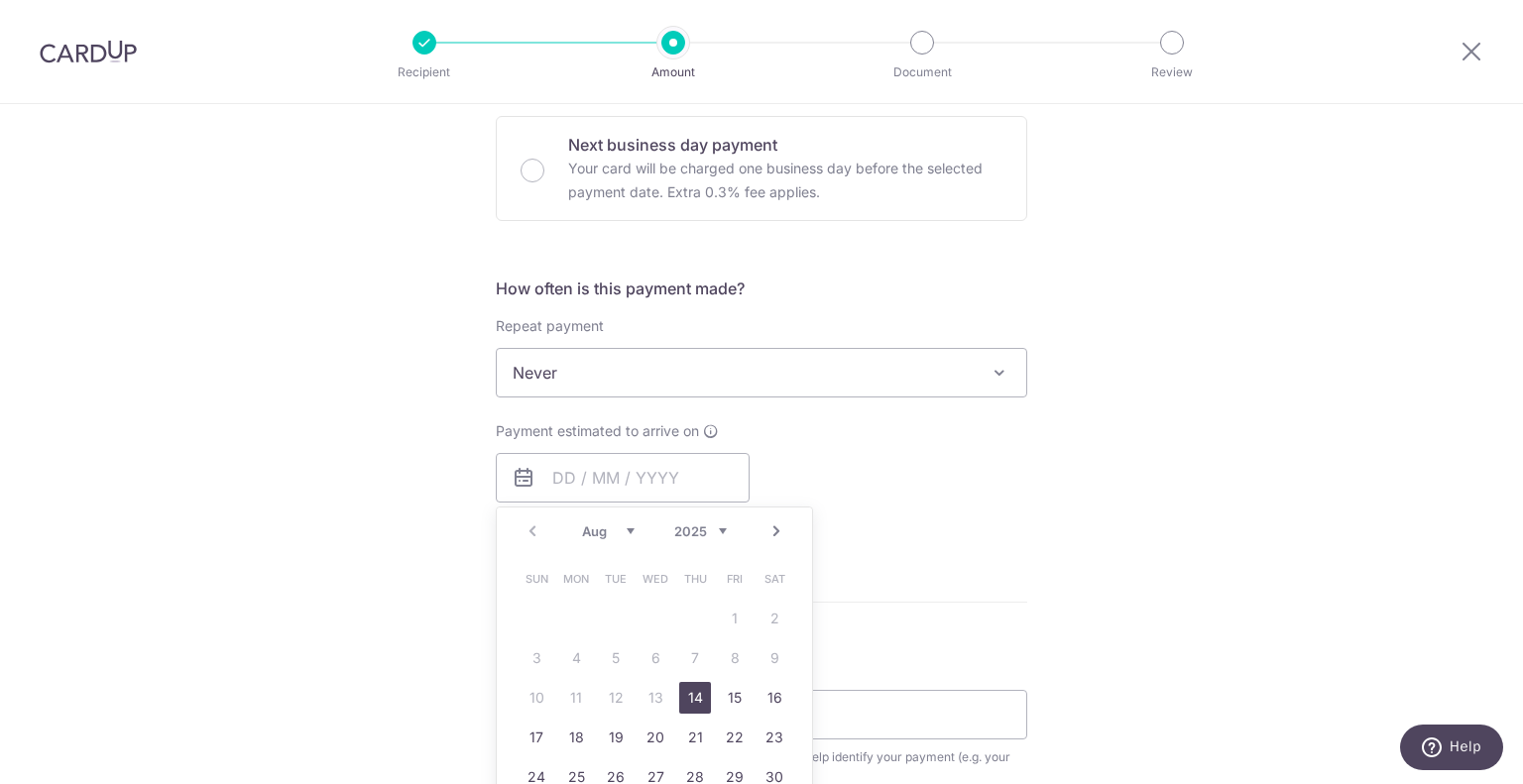 click on "14" at bounding box center (695, 698) 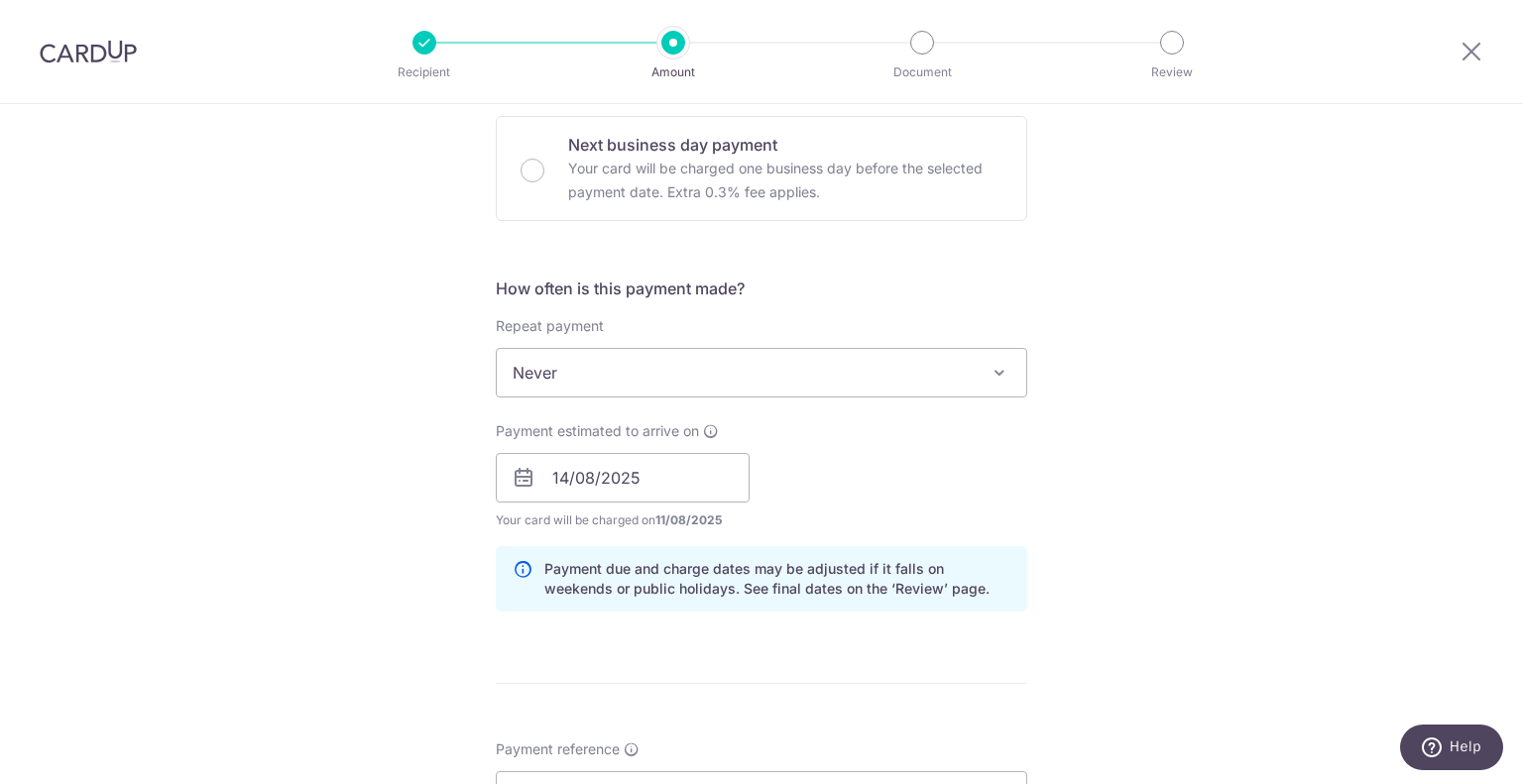 click on "Tell us more about your payment
Enter payment amount
SGD
699.00
699.00
Select Card
**** 4979
Add credit card
Your Cards
**** 5801
**** 2907
**** 4979
Secure 256-bit SSL
Text
New card details
Card" at bounding box center (762, 446) 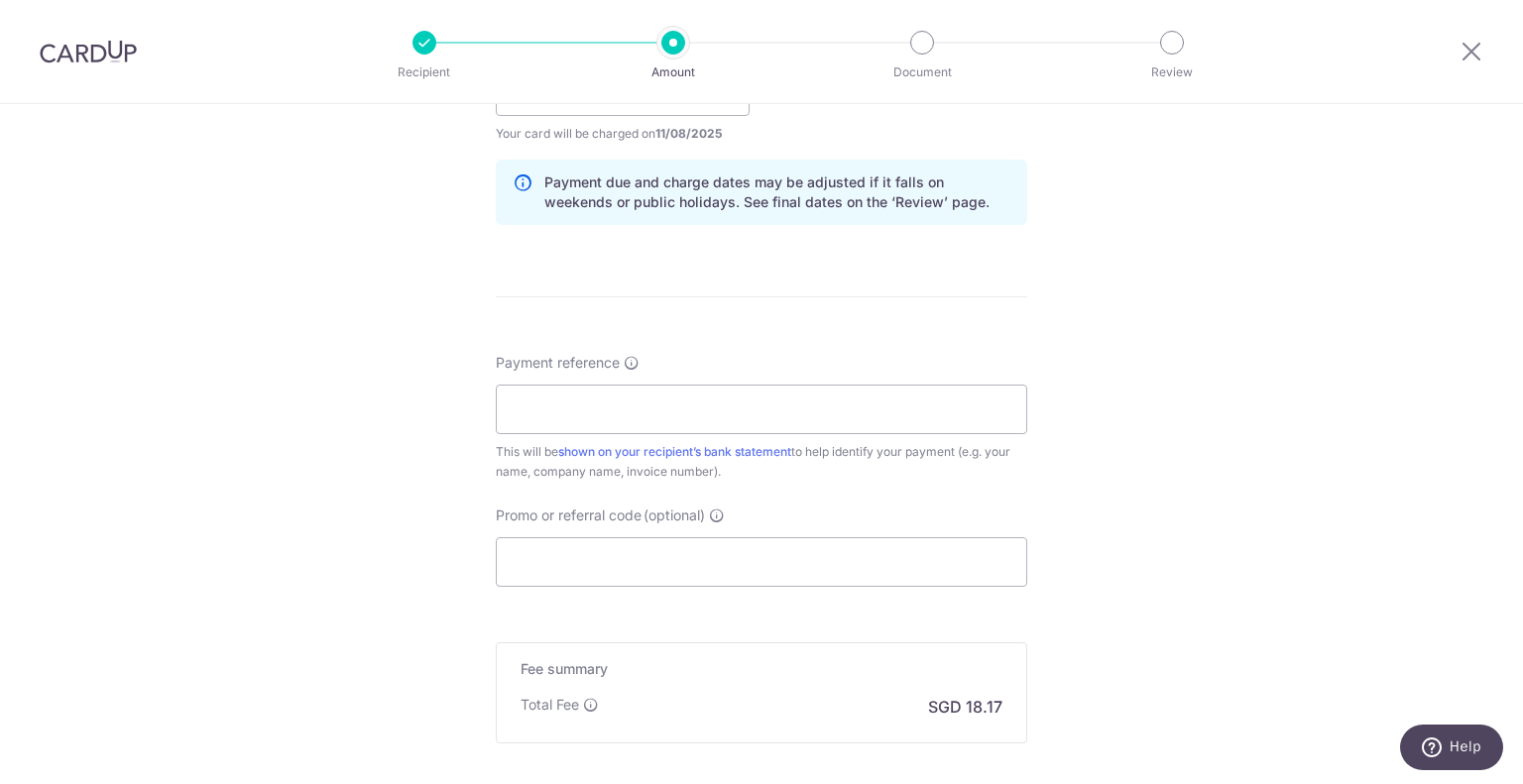 scroll, scrollTop: 1090, scrollLeft: 0, axis: vertical 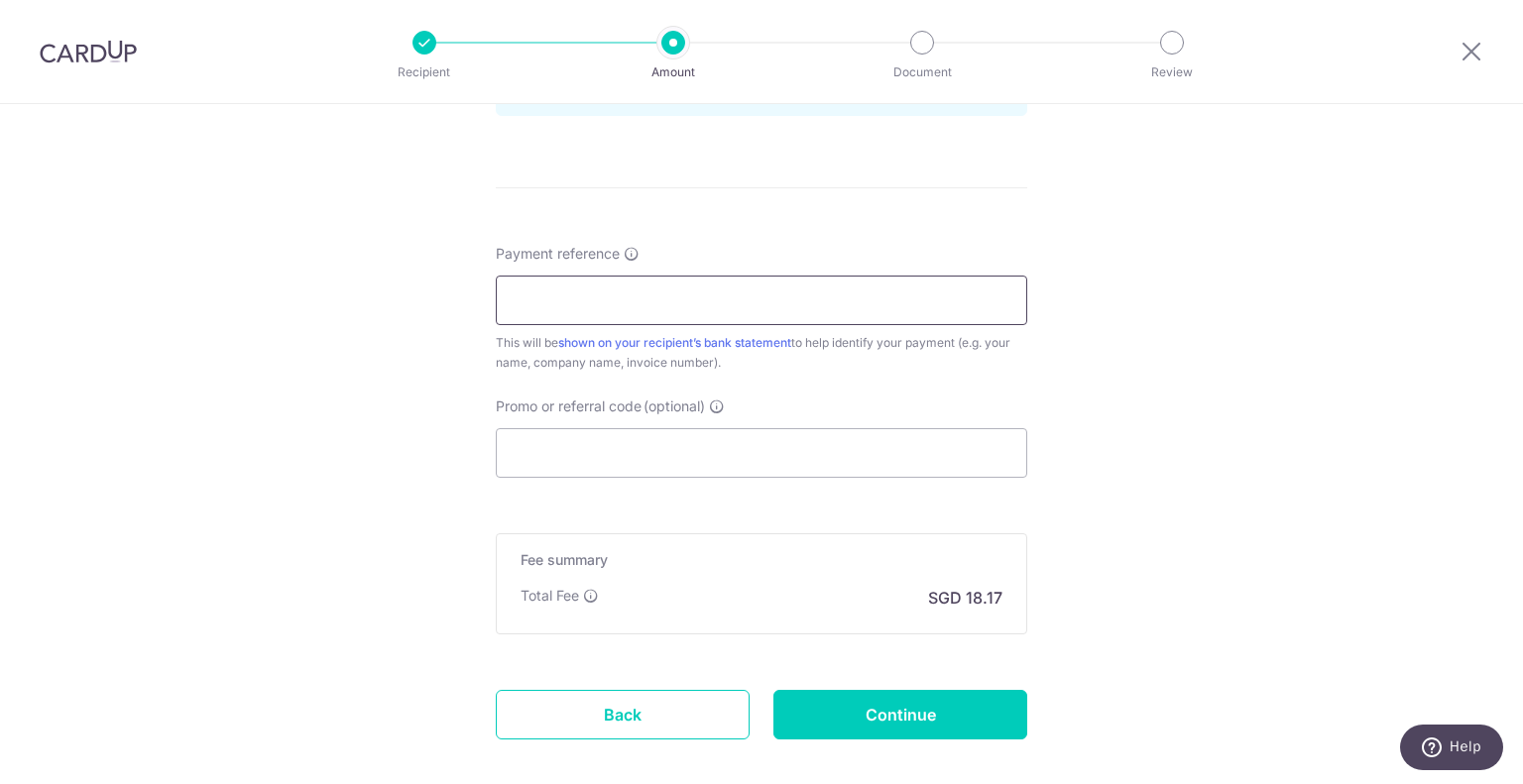 click on "Payment reference" at bounding box center (762, 300) 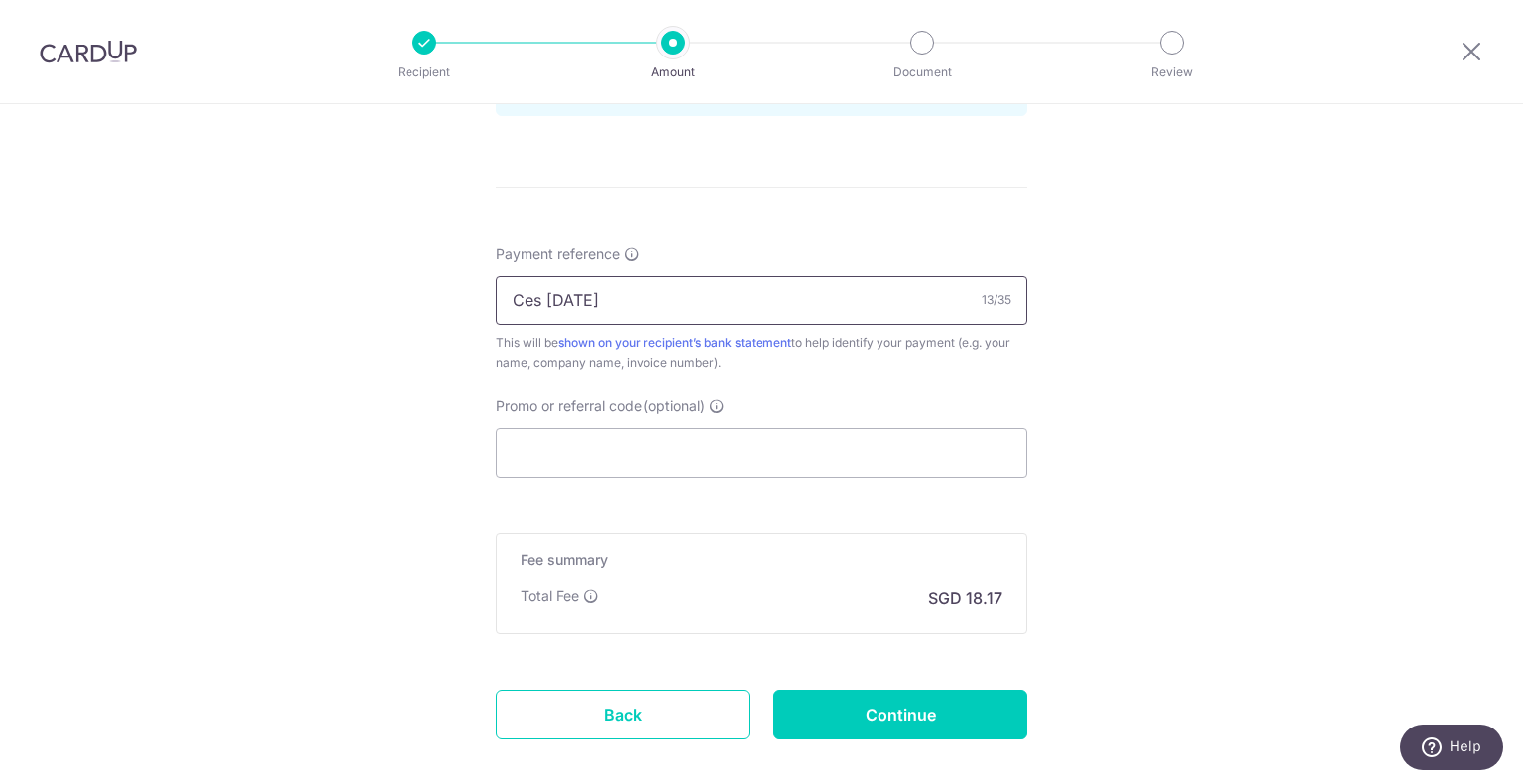 type on "Ces 16Aug2025" 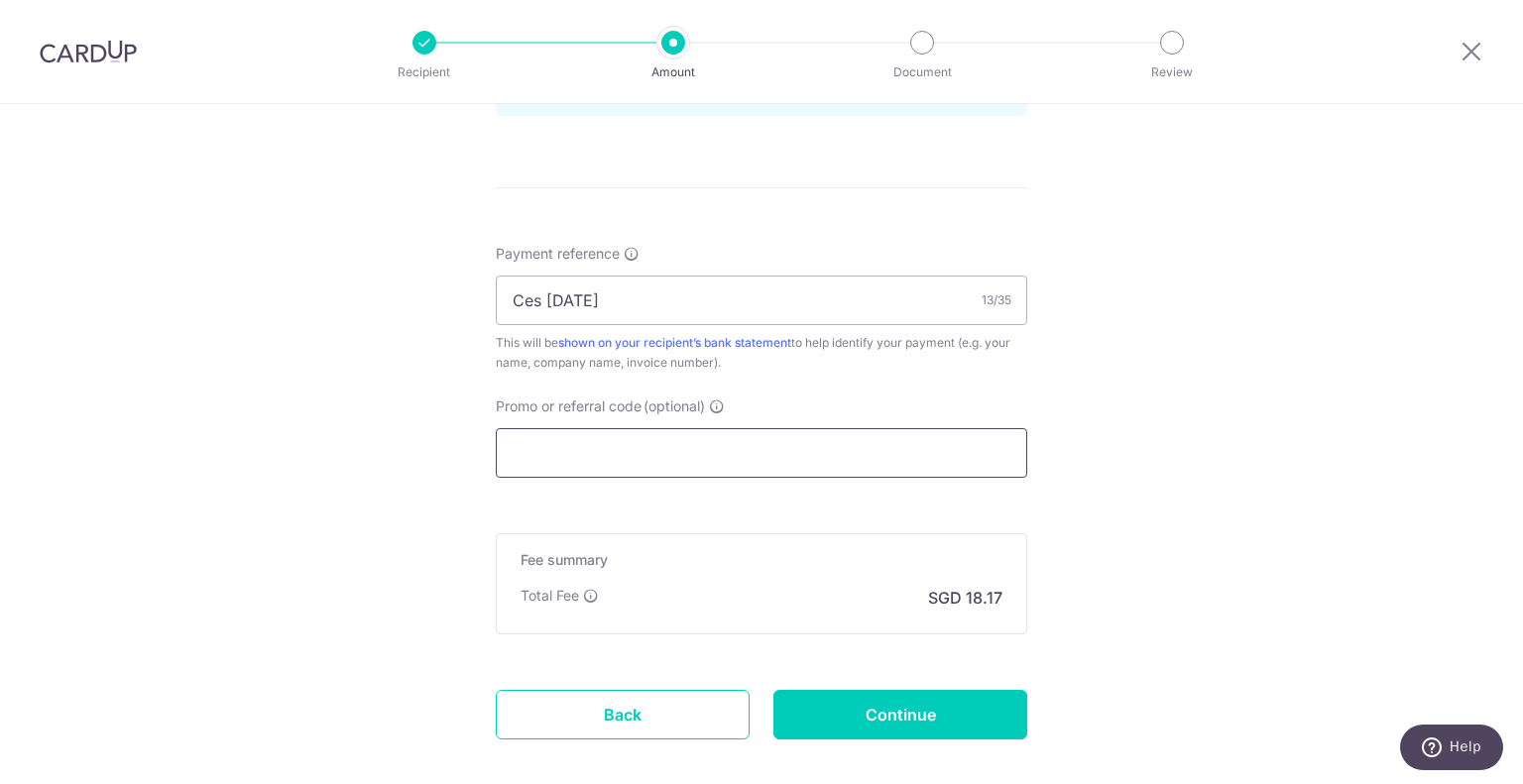 click on "Promo or referral code
(optional)" at bounding box center (762, 453) 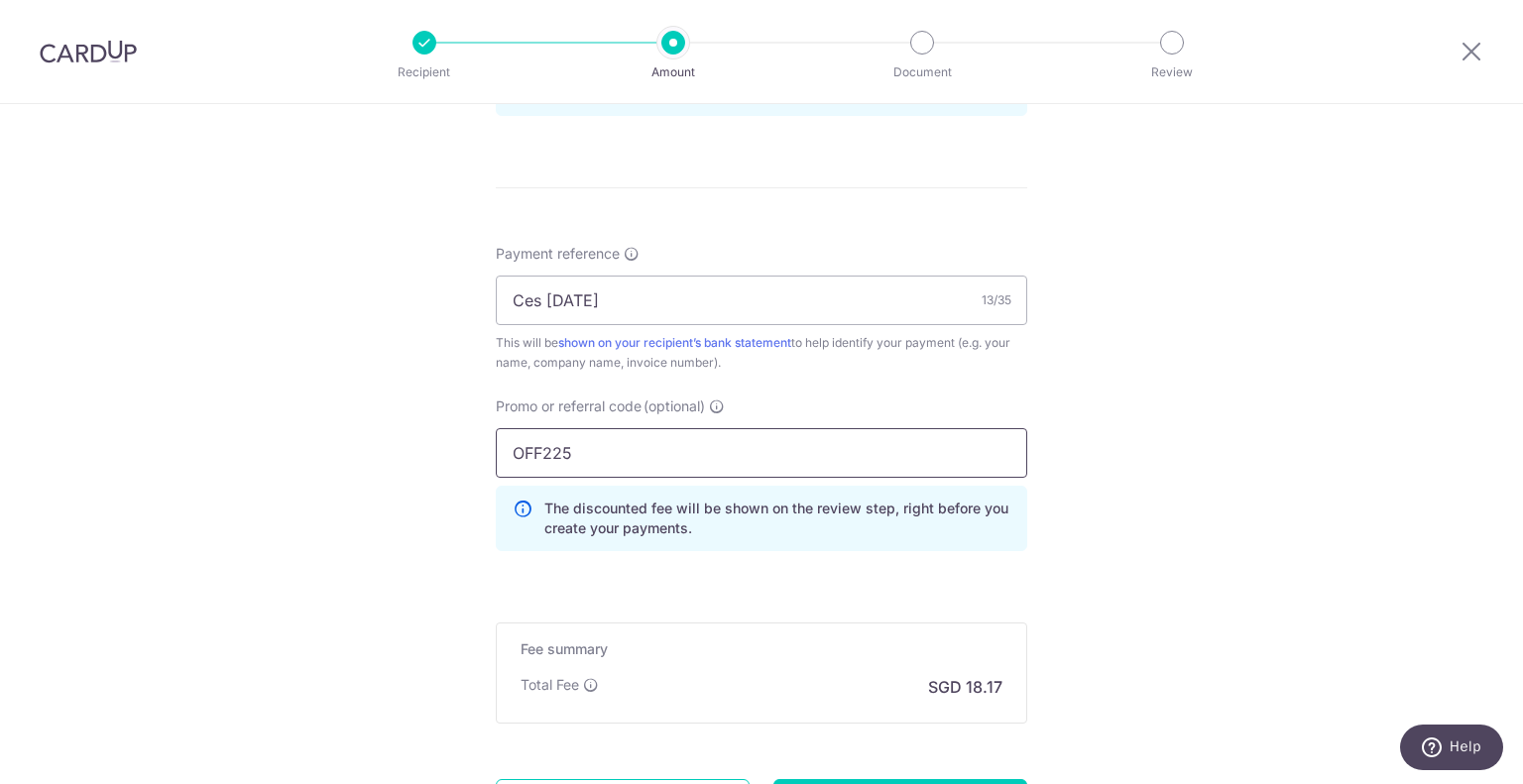 type on "OFF225" 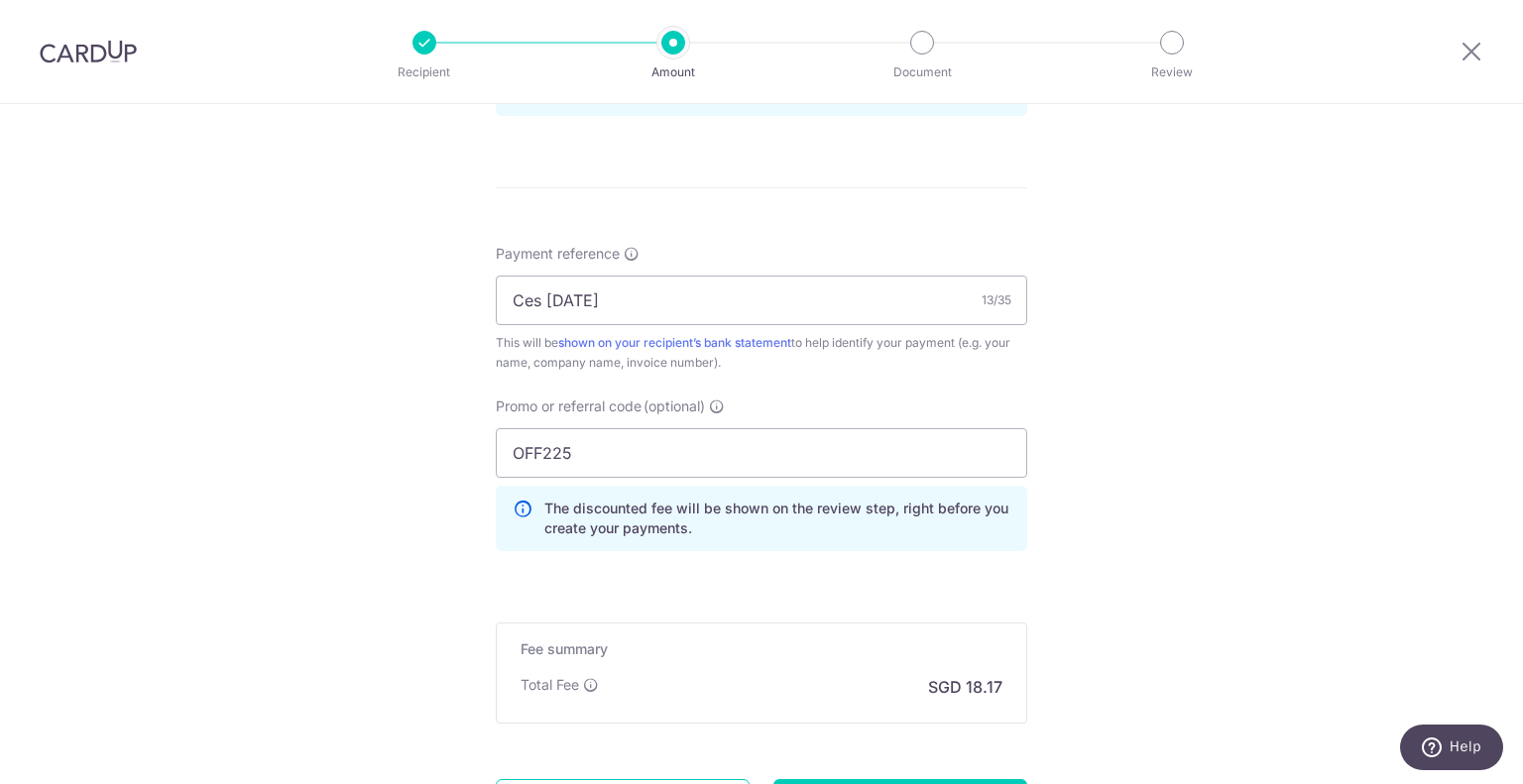 click on "Tell us more about your payment
Enter payment amount
SGD
699.00
699.00
Select Card
**** 4979
Add credit card
Your Cards
**** 5801
**** 2907
**** 4979
Secure 256-bit SSL
Text
New card details
Card" at bounding box center [762, -5] 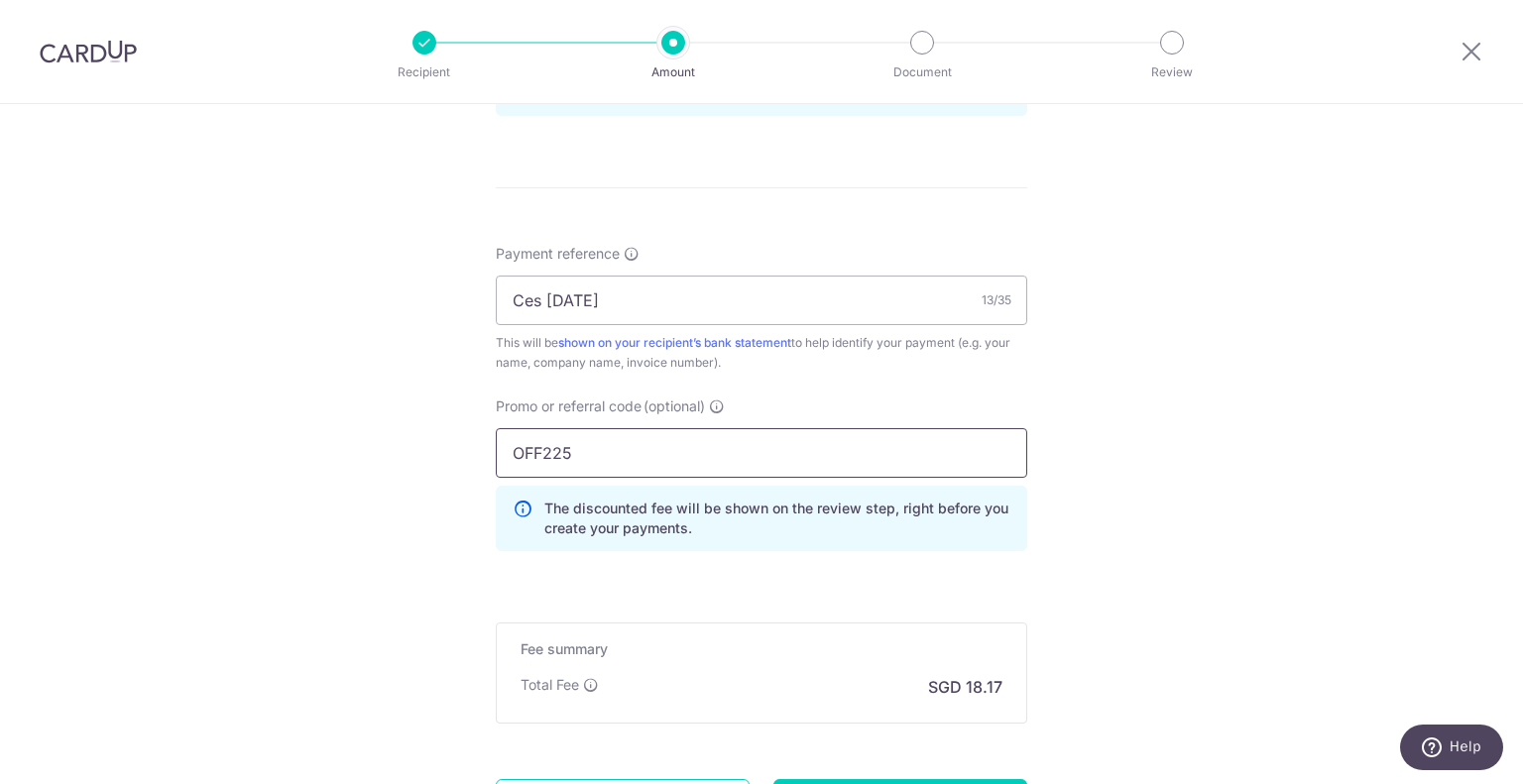 click on "OFF225" at bounding box center (762, 453) 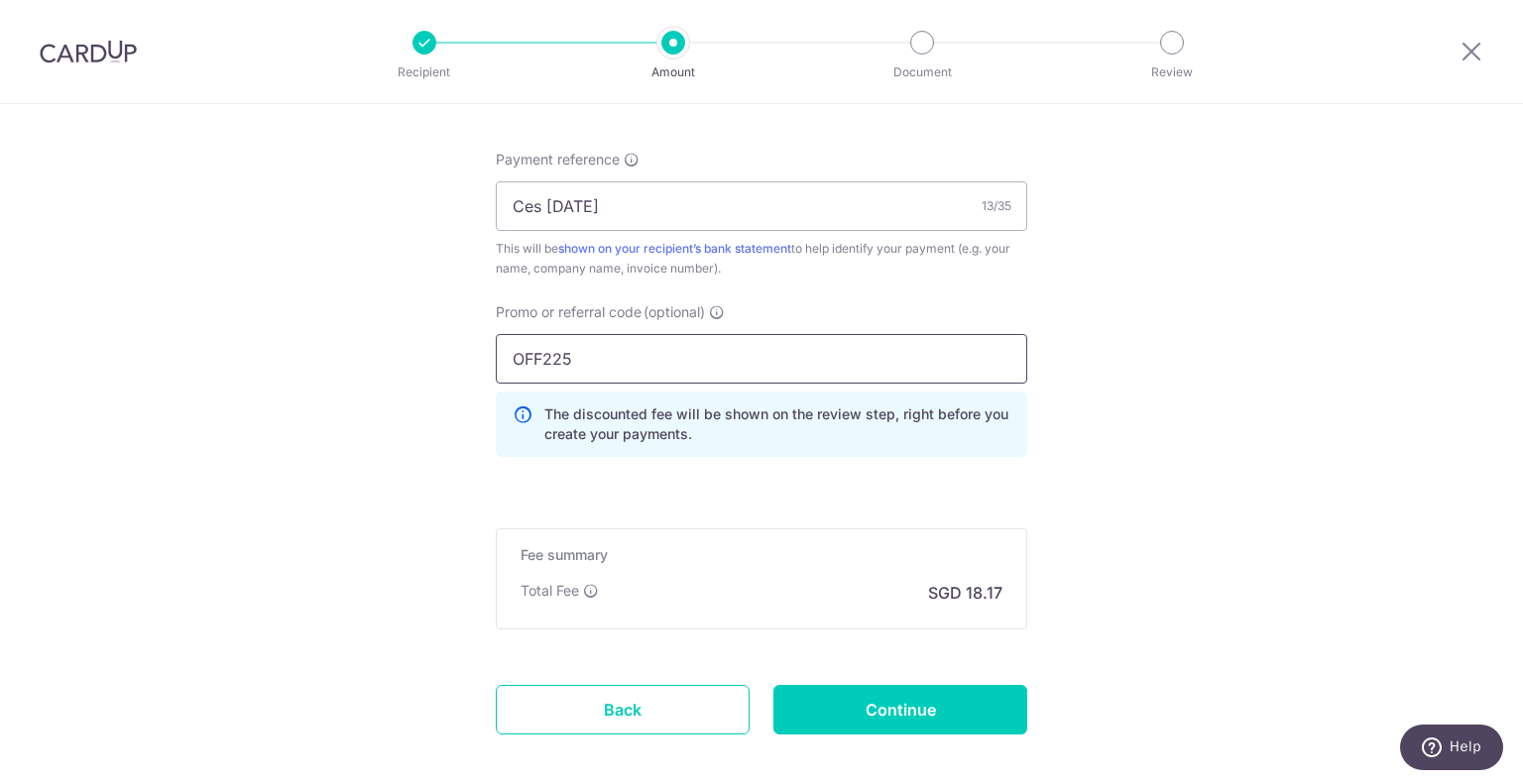scroll, scrollTop: 1280, scrollLeft: 0, axis: vertical 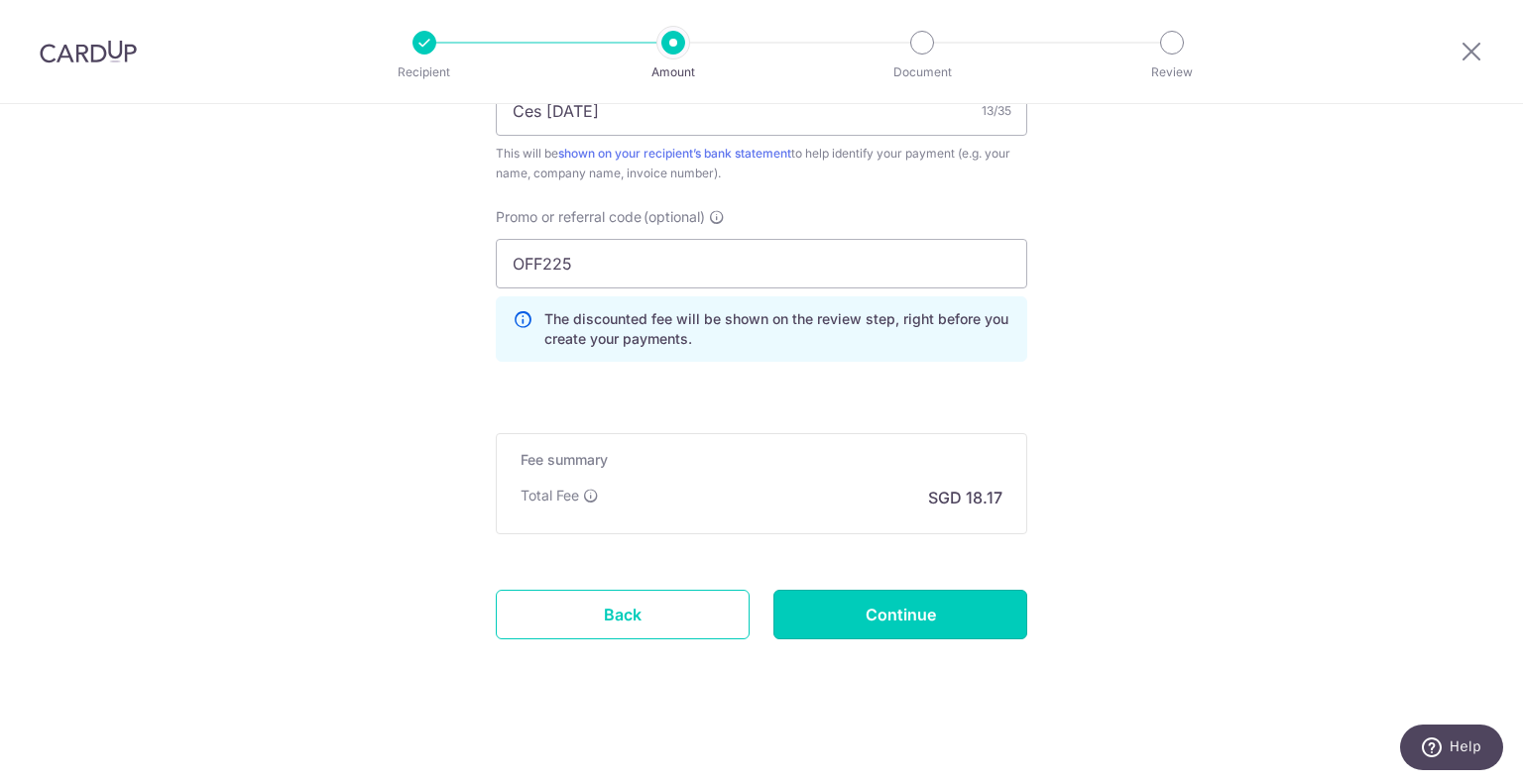 click on "Continue" at bounding box center [900, 615] 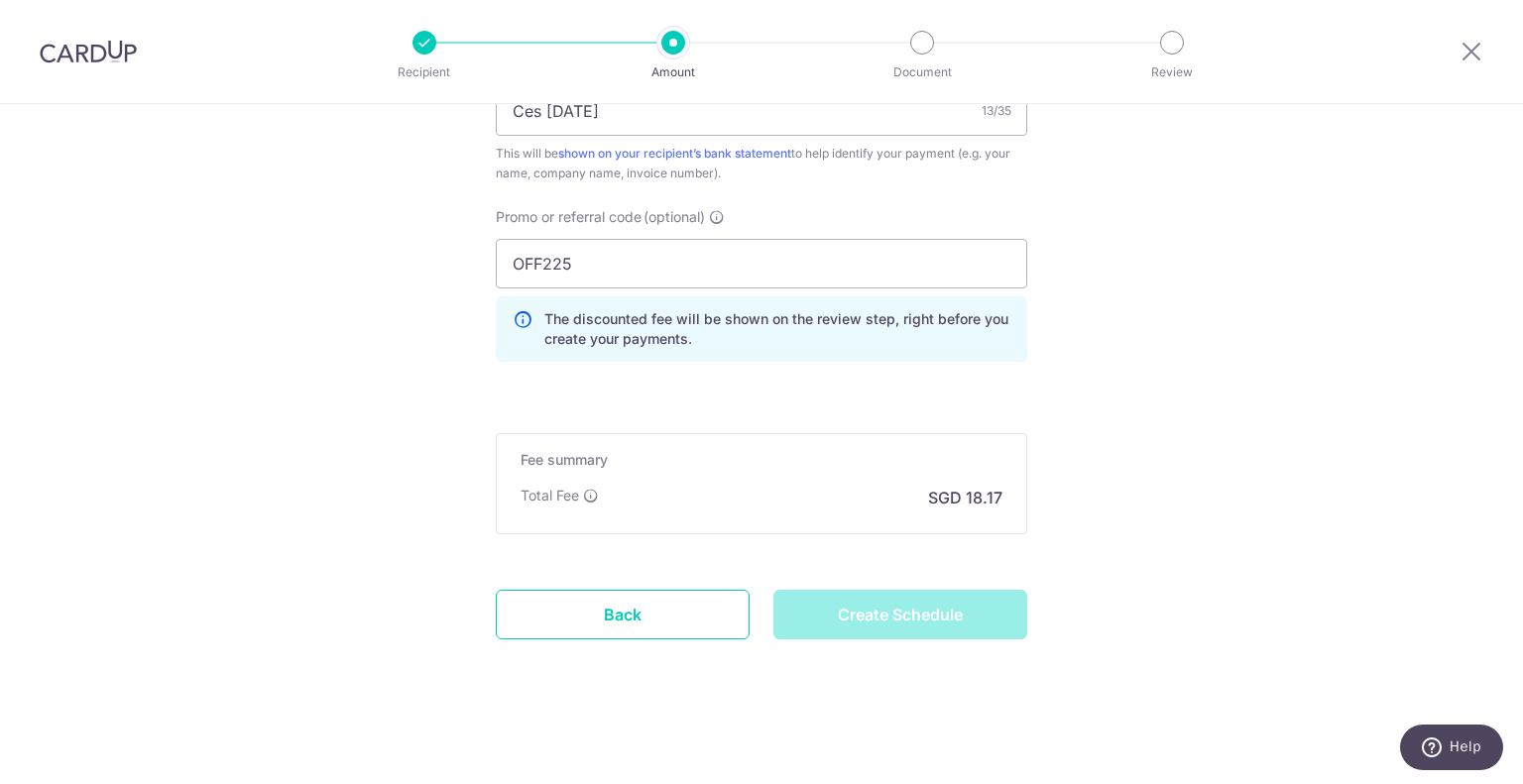 type on "Create Schedule" 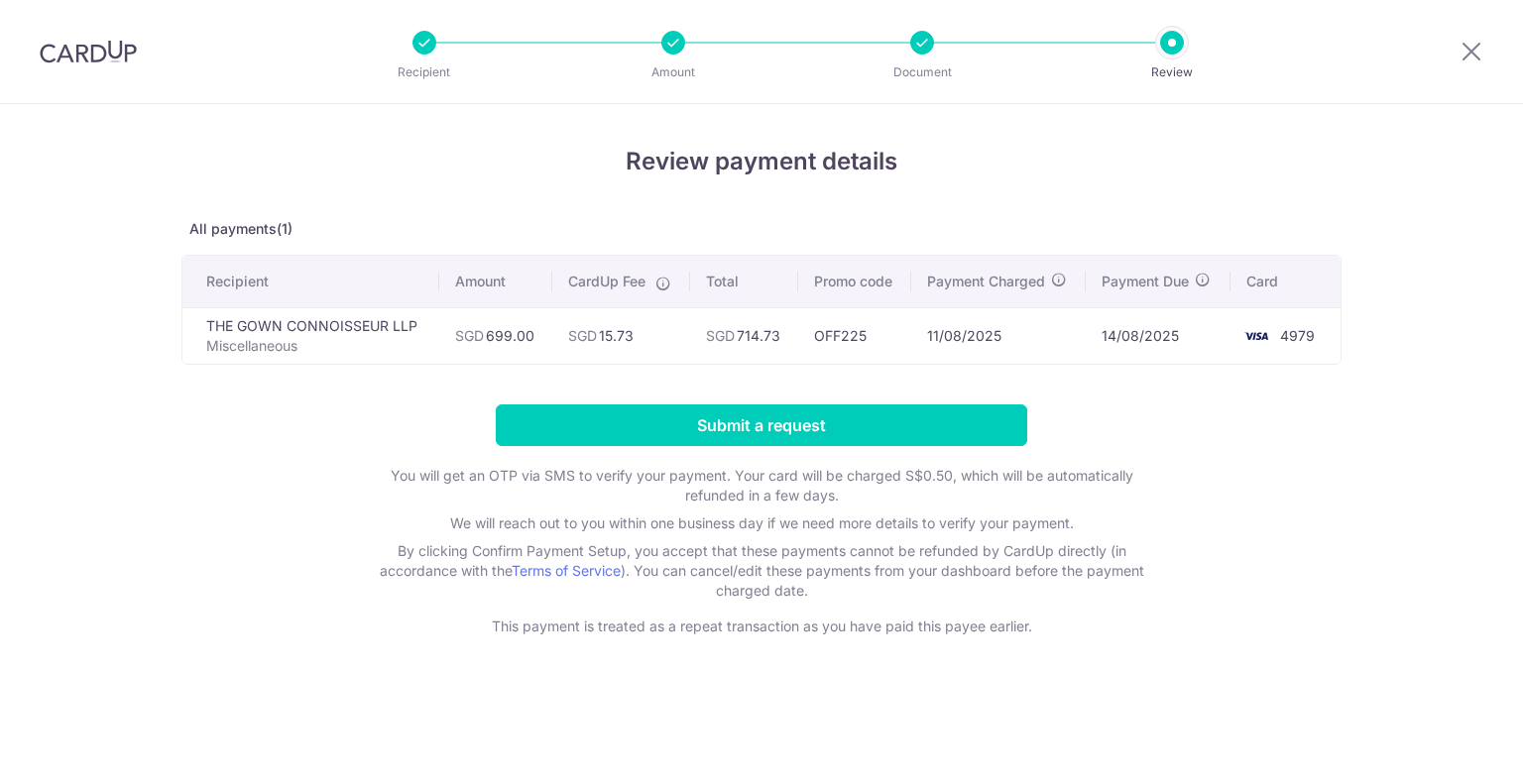 scroll, scrollTop: 0, scrollLeft: 0, axis: both 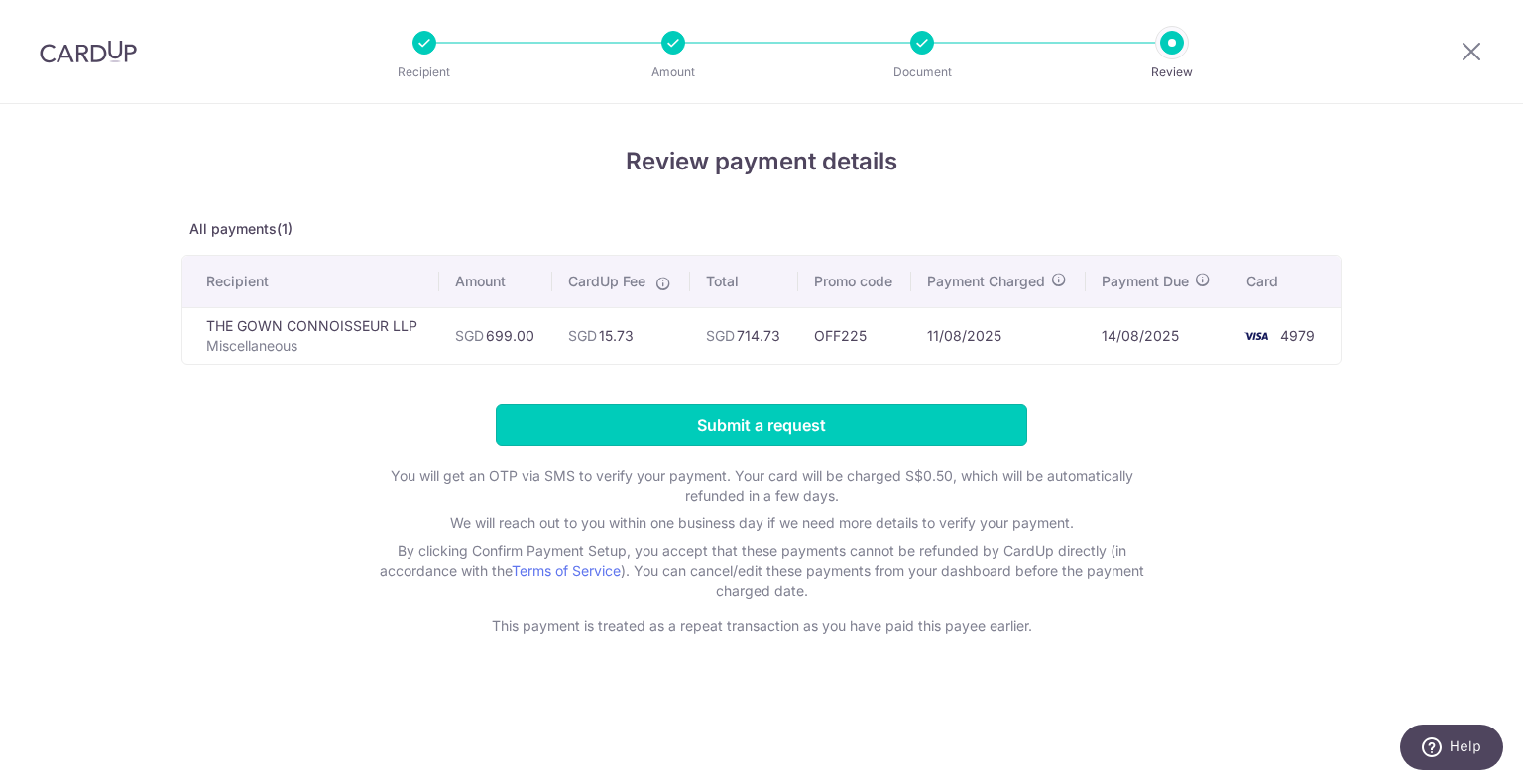 click on "Submit a request" at bounding box center [762, 425] 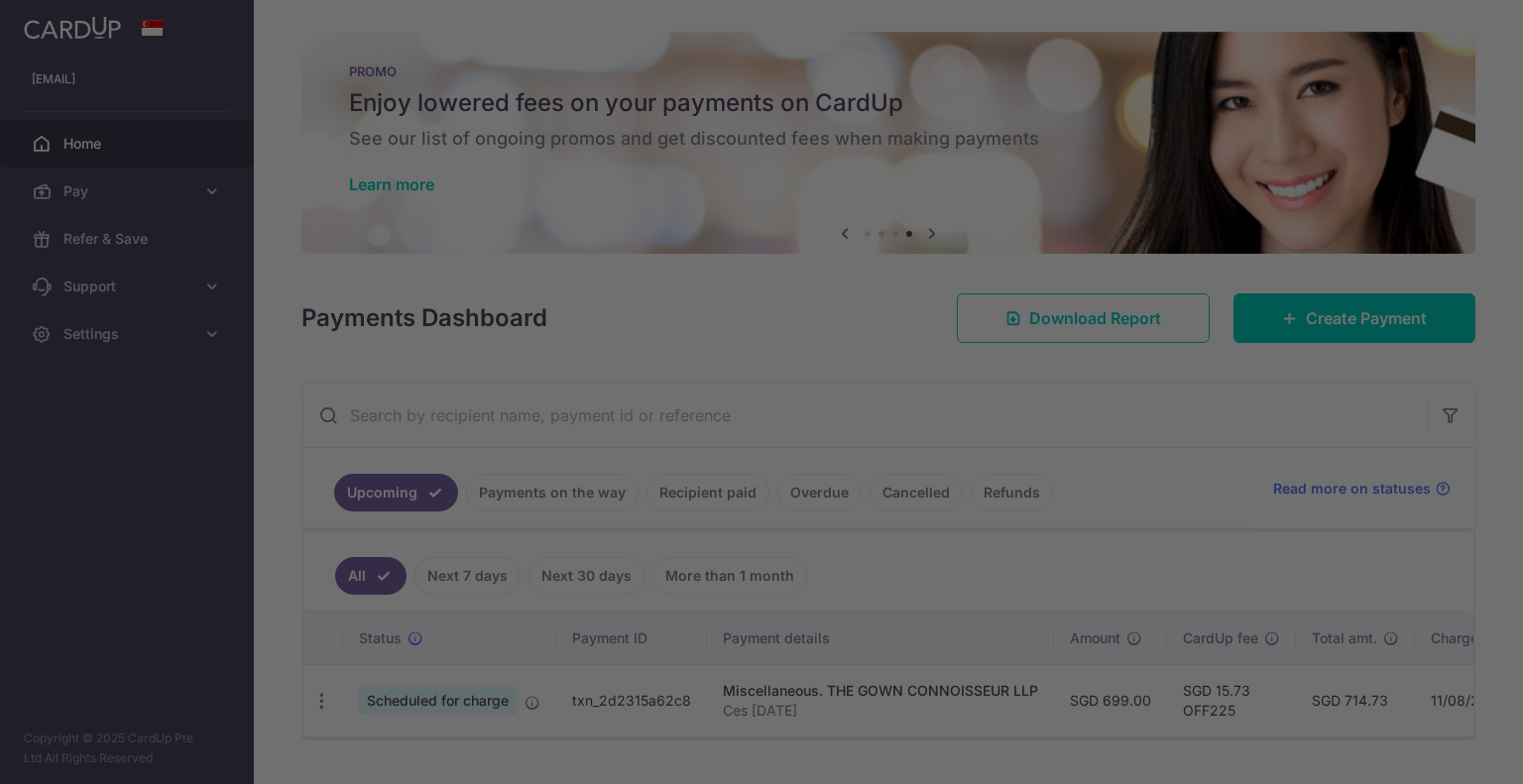 scroll, scrollTop: 0, scrollLeft: 0, axis: both 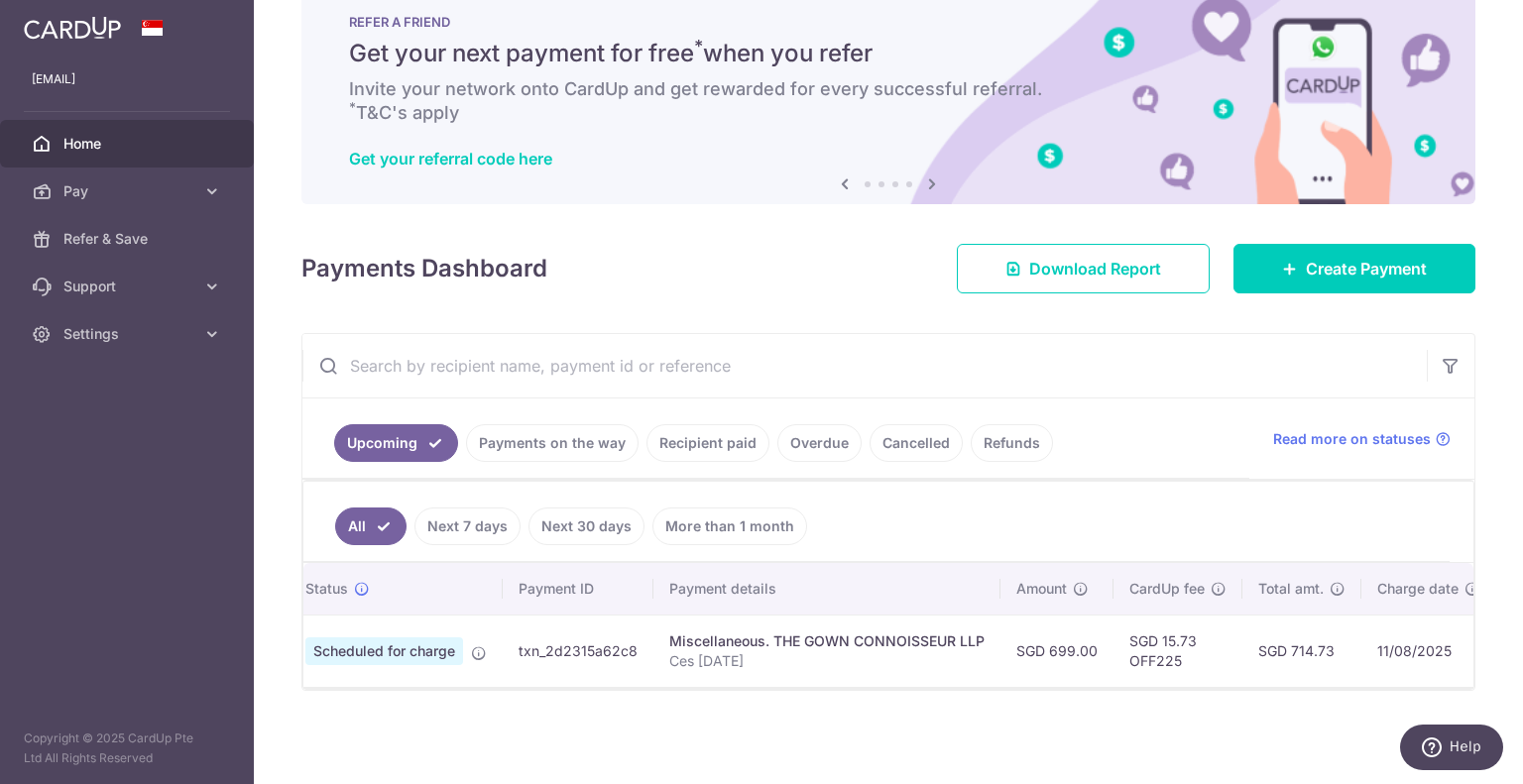 drag, startPoint x: 882, startPoint y: 687, endPoint x: 922, endPoint y: 687, distance: 40 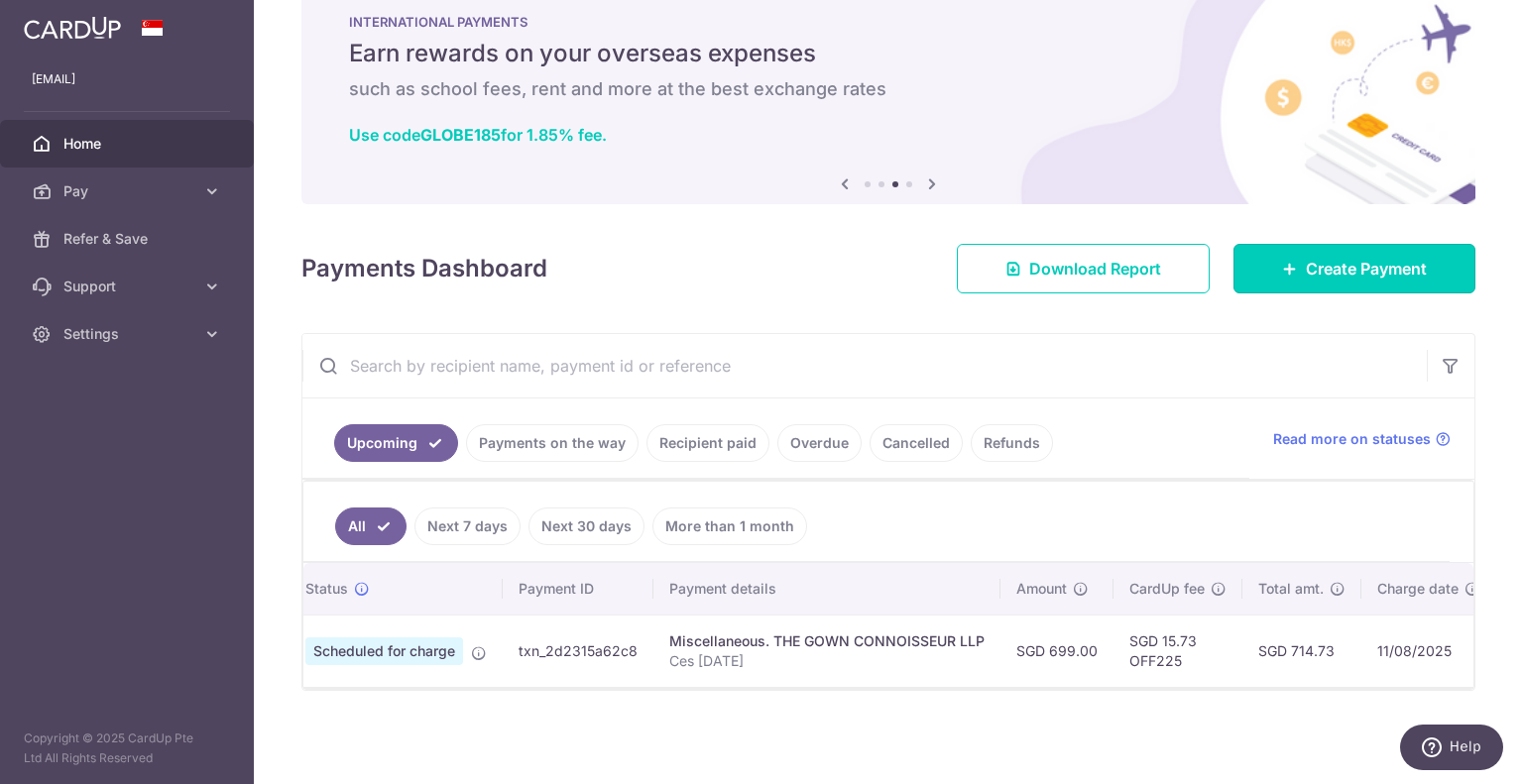 click on "Create Payment" at bounding box center (1366, 269) 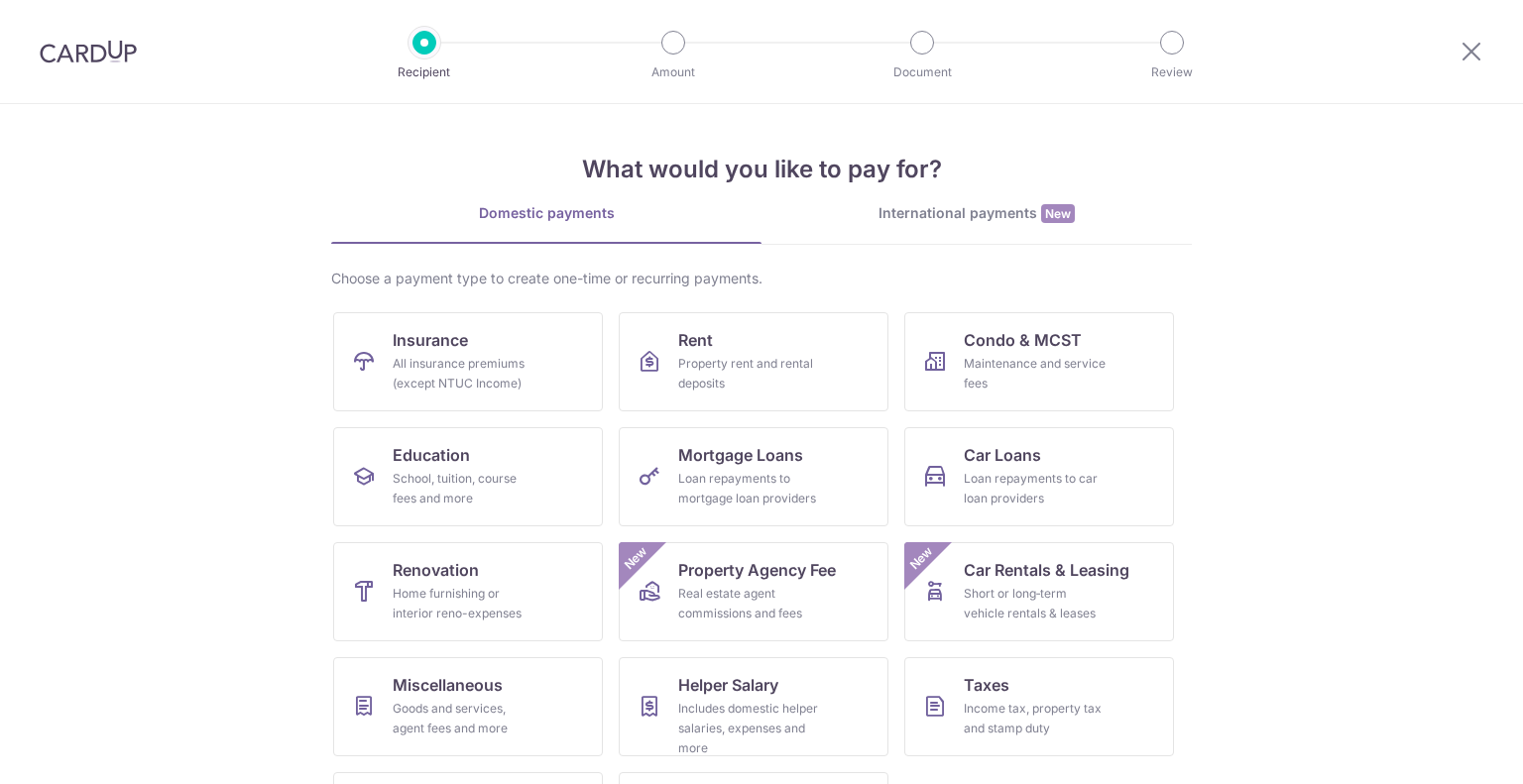 scroll, scrollTop: 0, scrollLeft: 0, axis: both 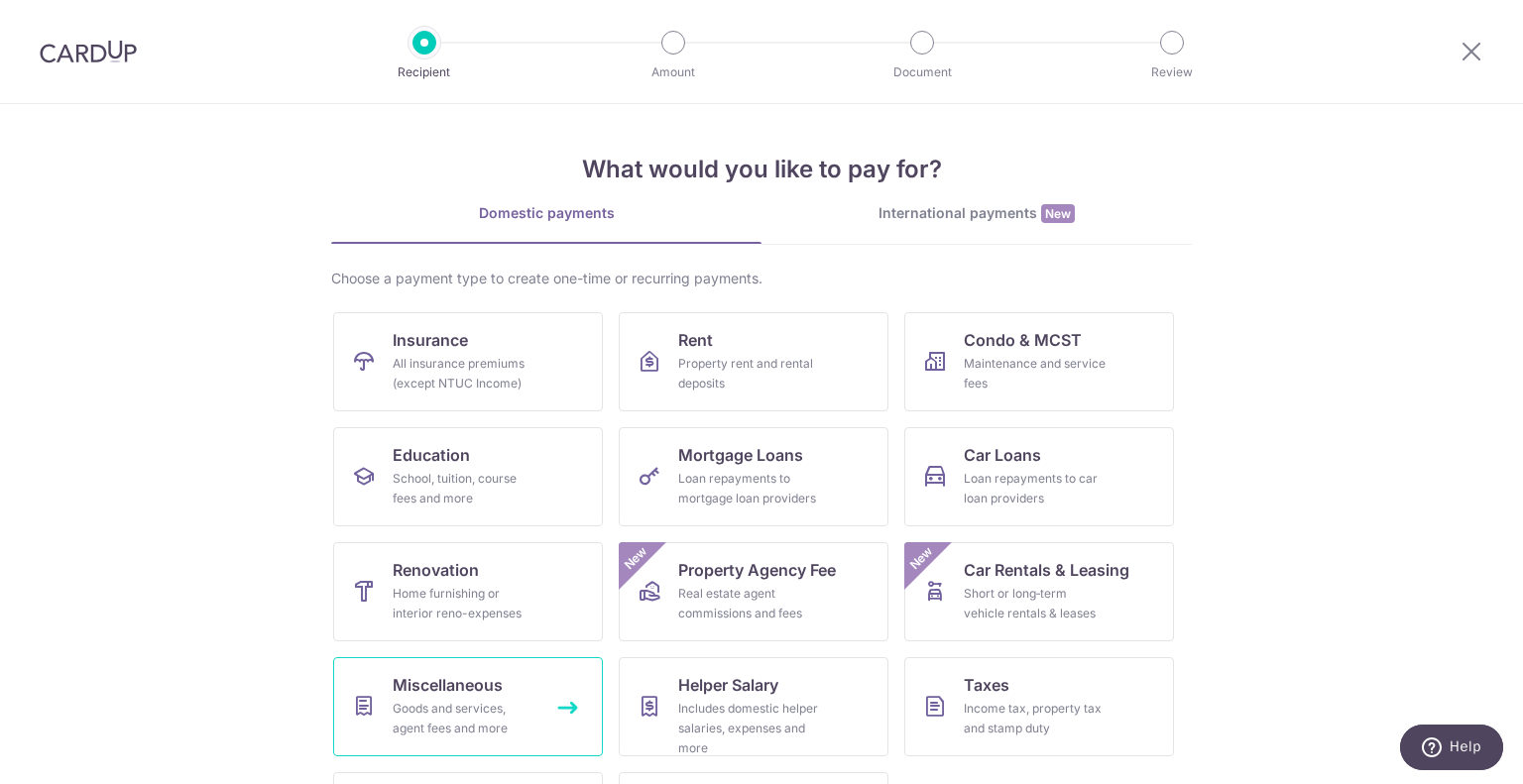 click on "Goods and services, agent fees and more" at bounding box center (464, 719) 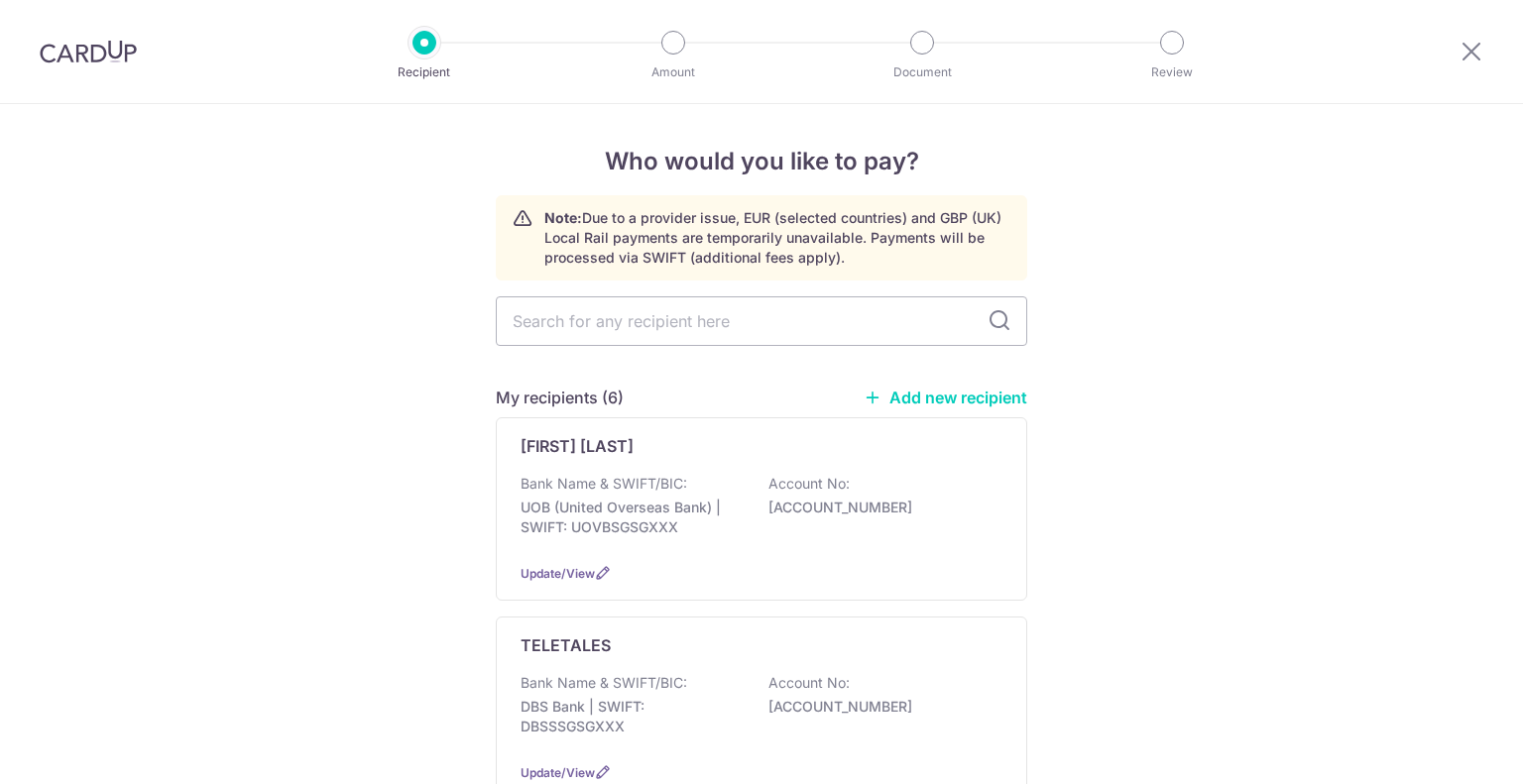 scroll, scrollTop: 0, scrollLeft: 0, axis: both 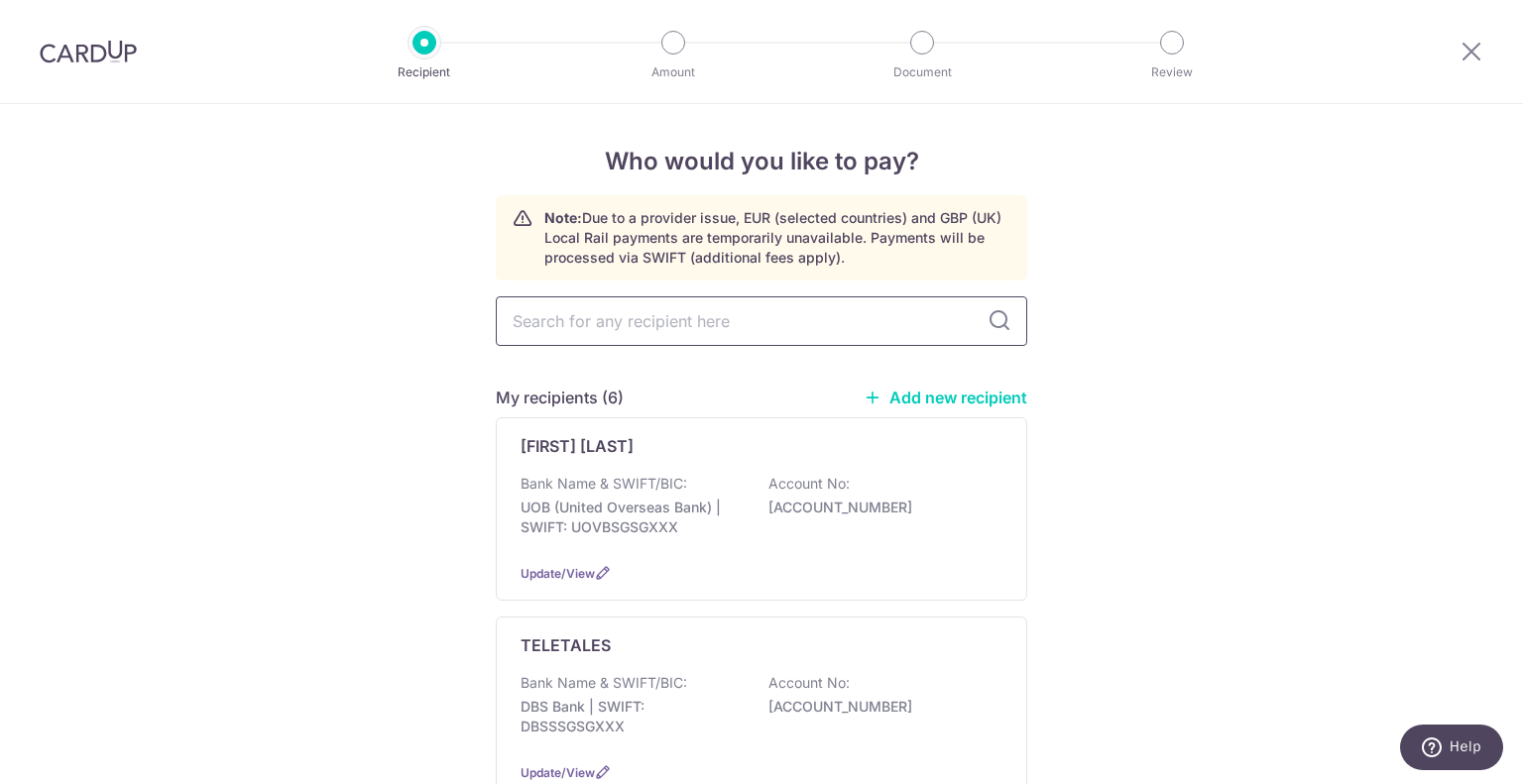 paste on "[COMPANY_REGISTRATION_NUMBER]" 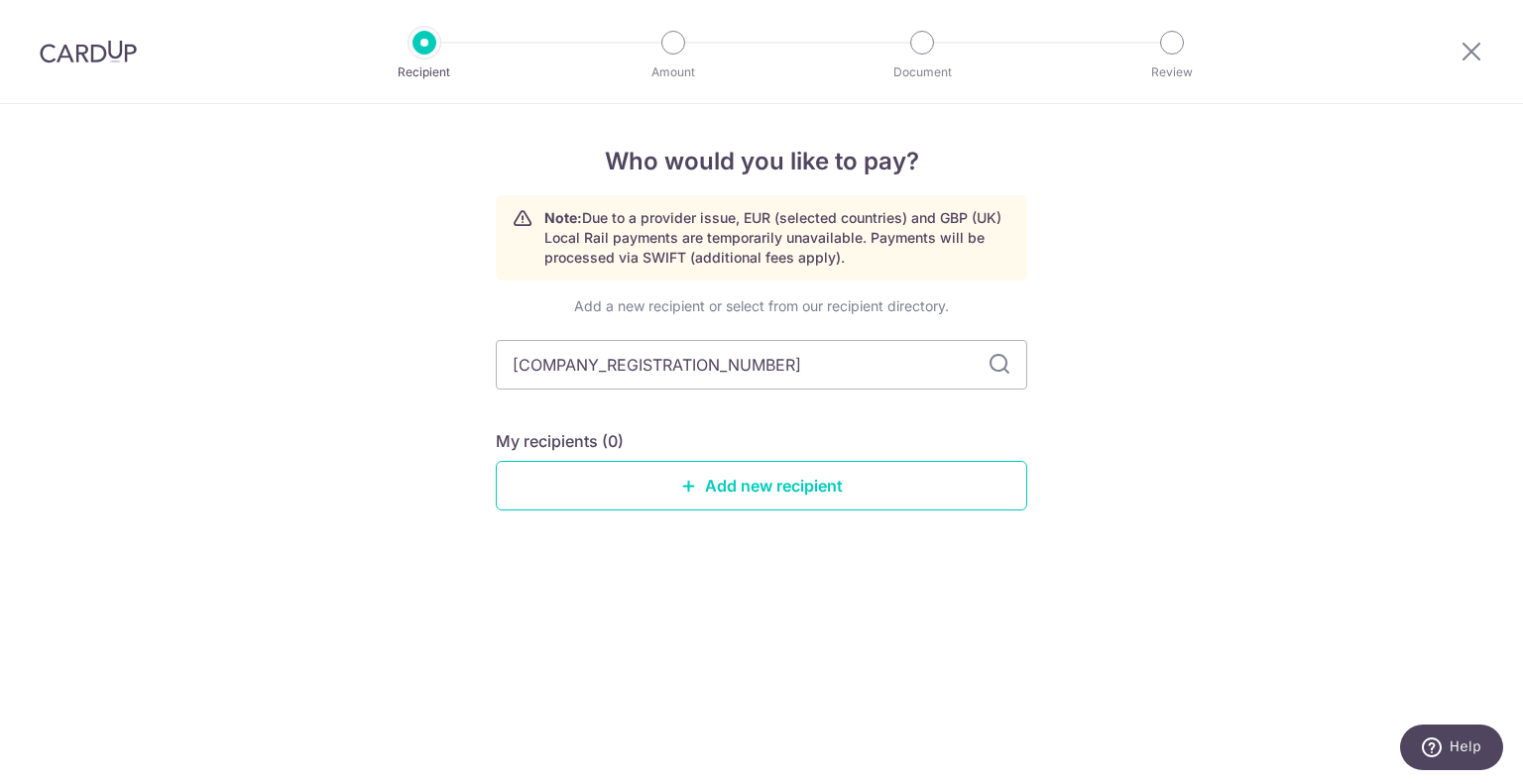 type on "[COMPANY_REGISTRATION_NUMBER]" 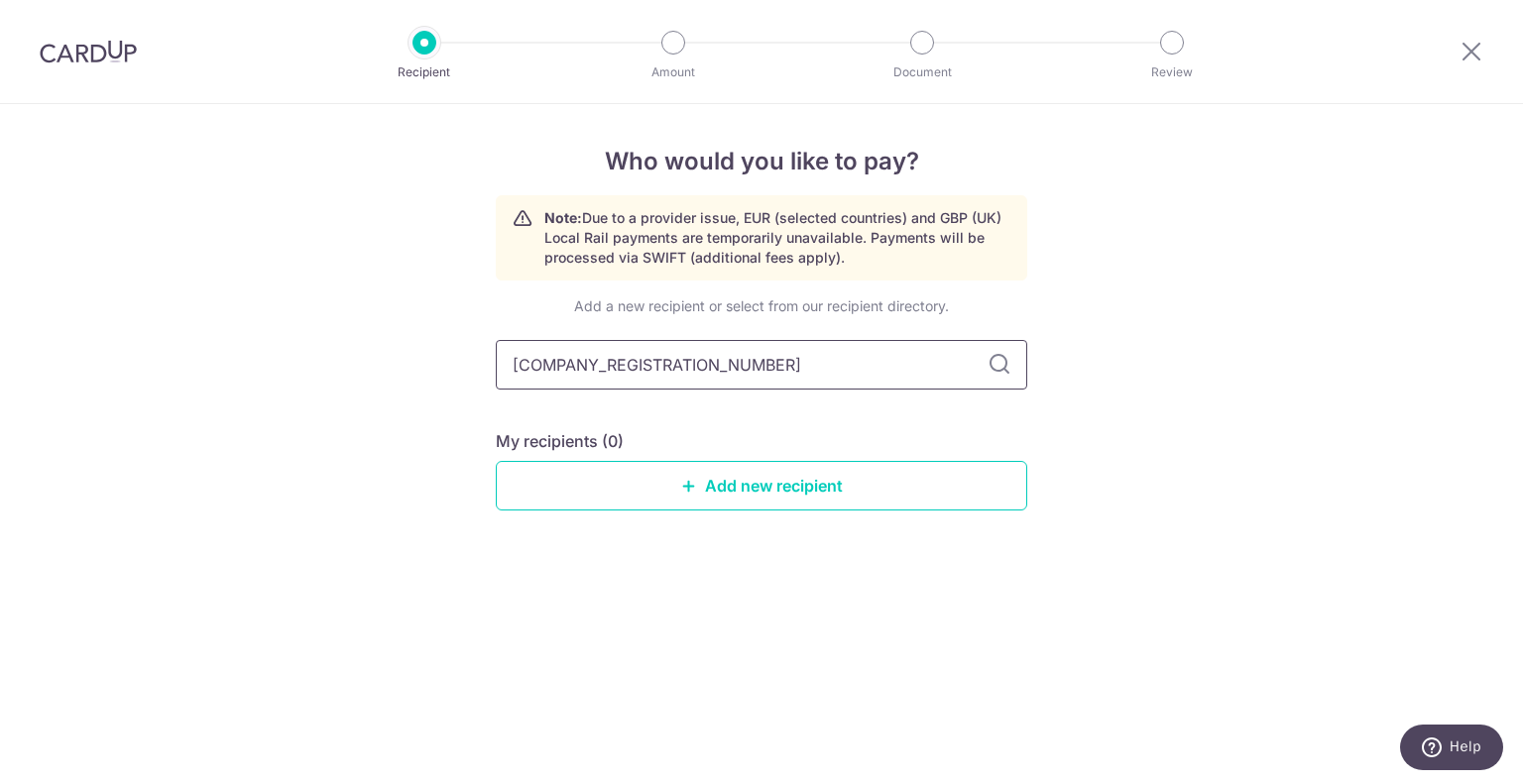drag, startPoint x: 549, startPoint y: 370, endPoint x: 450, endPoint y: 360, distance: 99.50377 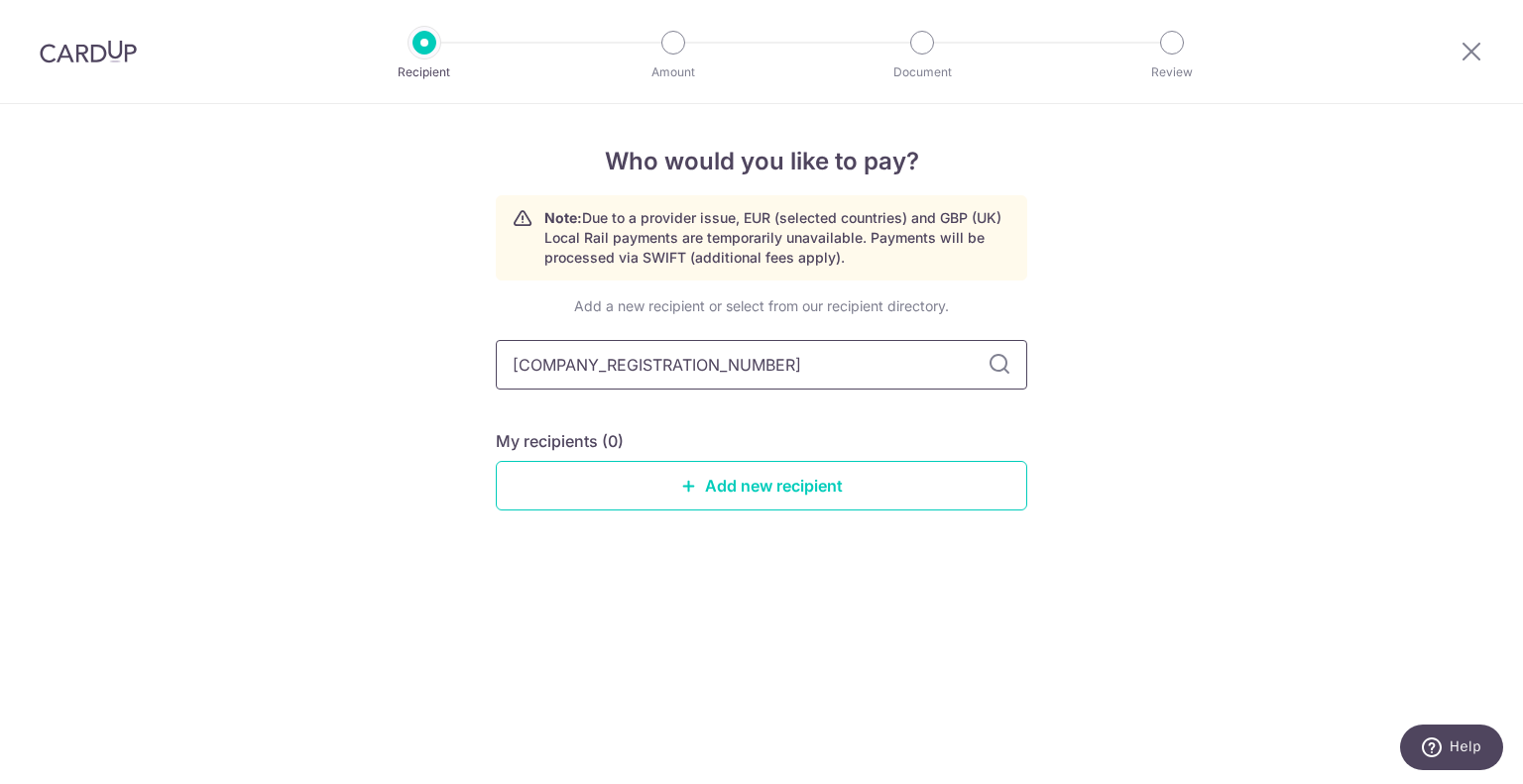 type on "[COMPANY_REGISTRATION_NUMBER]" 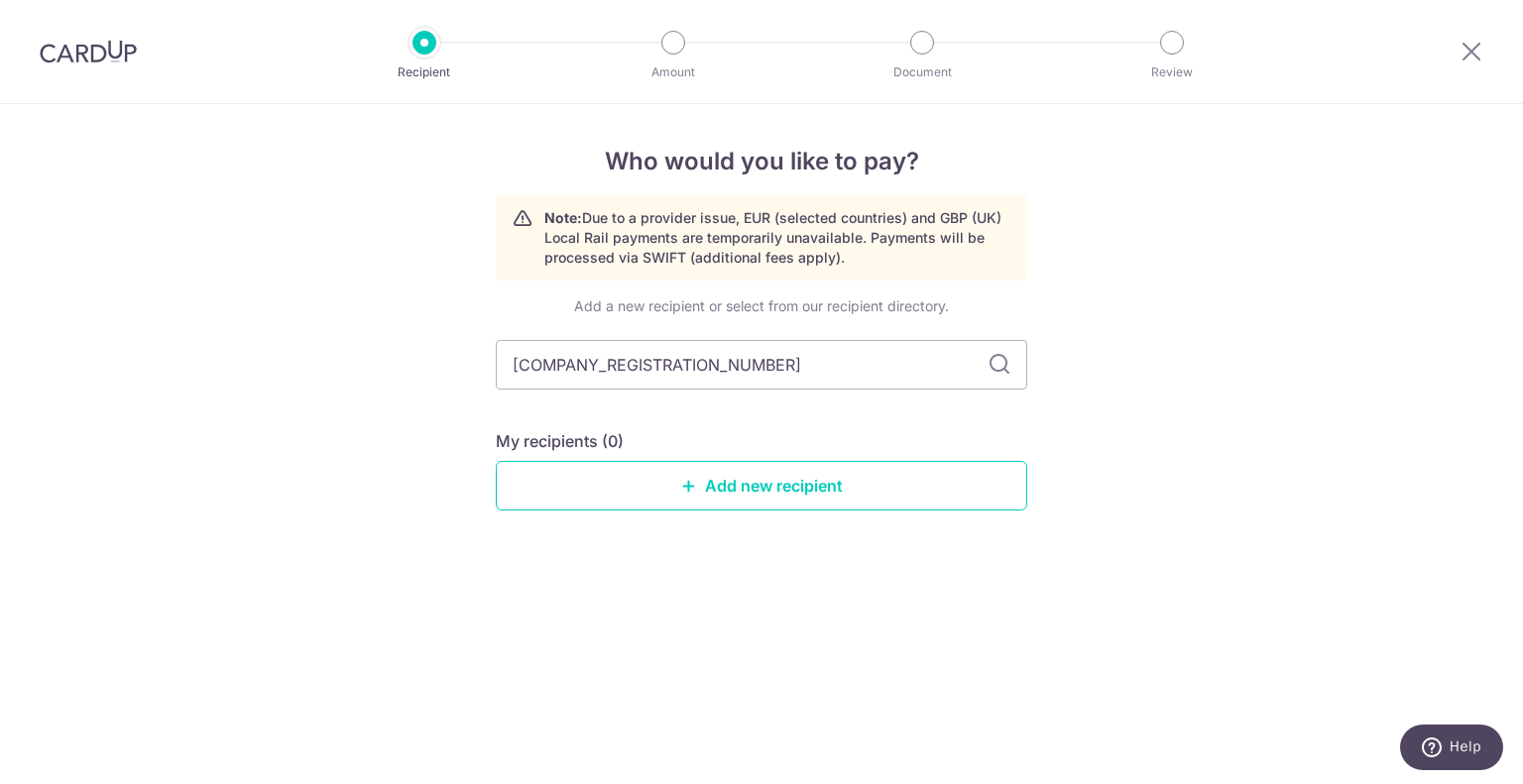 drag, startPoint x: 911, startPoint y: 334, endPoint x: 928, endPoint y: 328, distance: 18.027756 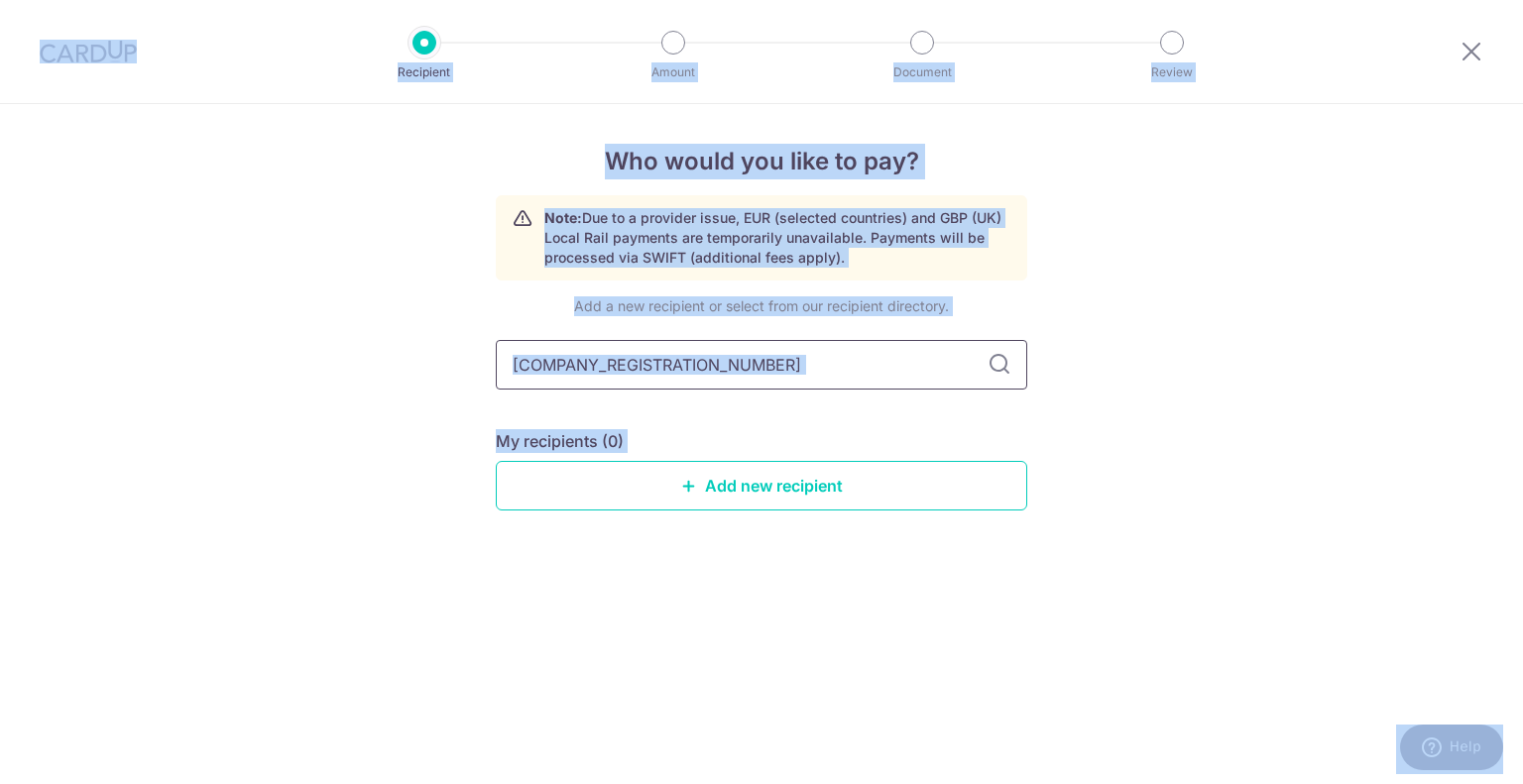 click on "T23LL0769C" at bounding box center [762, 365] 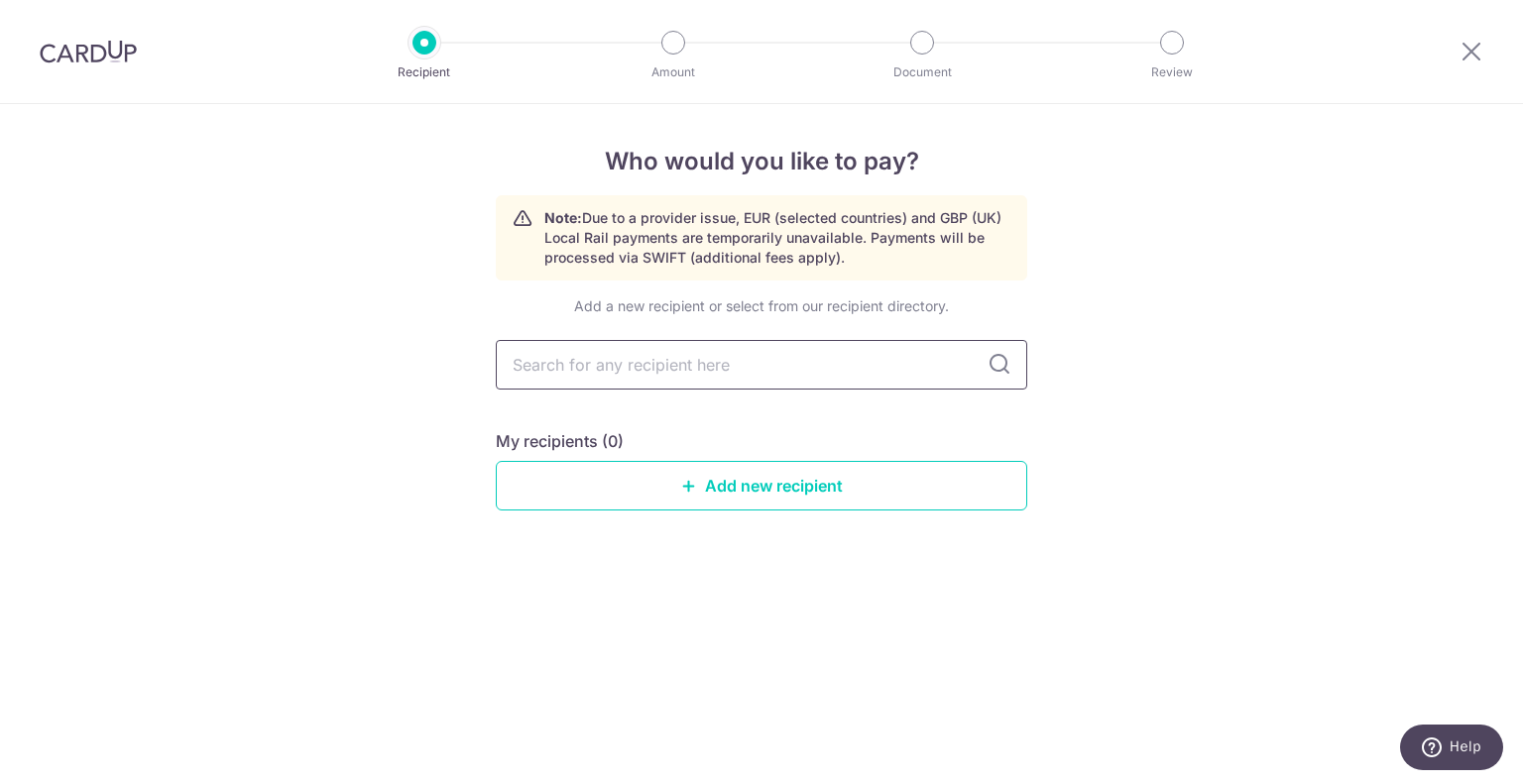 type 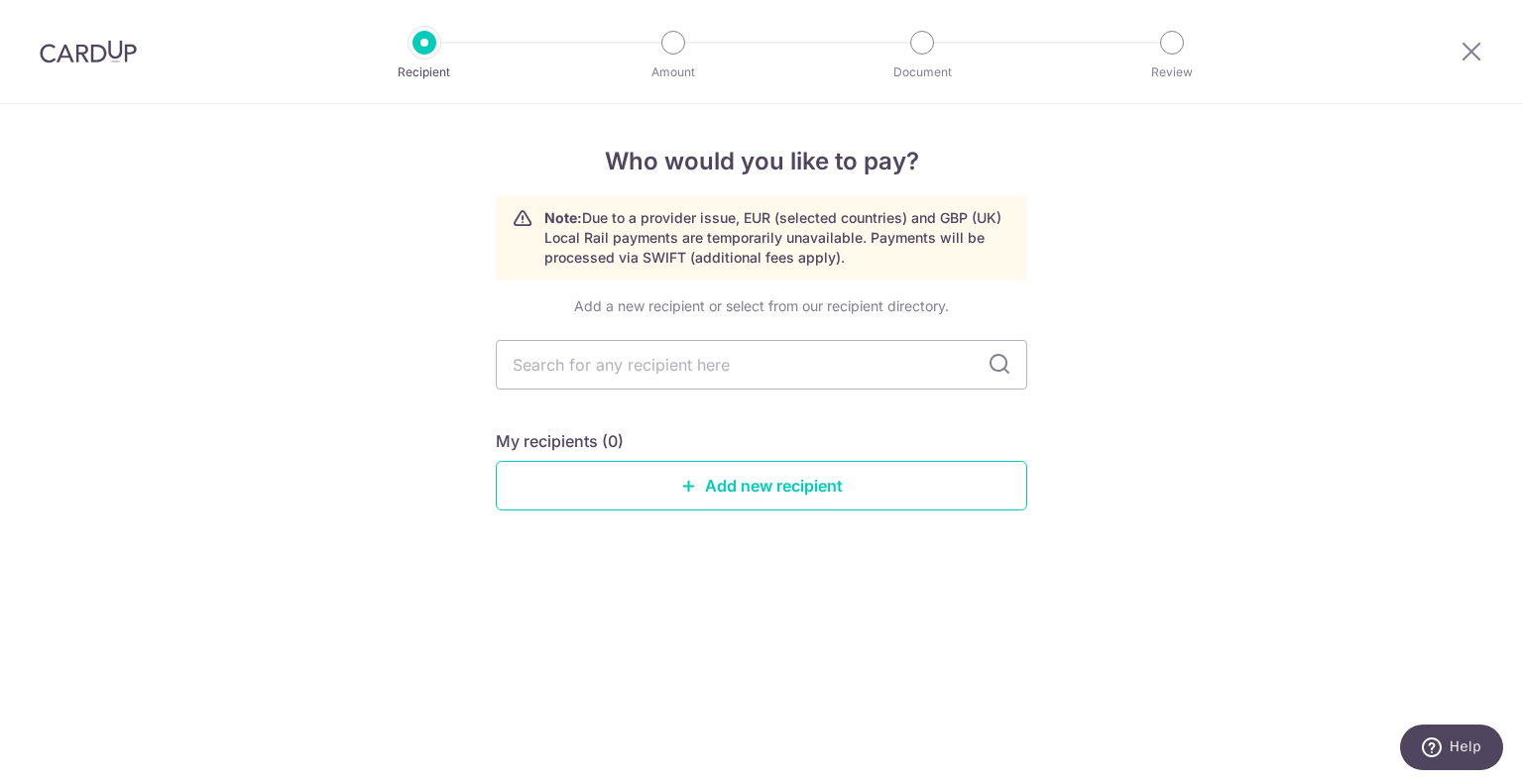 click on "Who would you like to pay?
Note:  Due to a provider issue, EUR (selected countries) and GBP (UK) Local Rail payments are temporarily unavailable. Payments will be processed via SWIFT (additional fees apply).
Add a new recipient or select from our recipient directory.
My recipients (0)
Add new recipient" at bounding box center (762, 444) 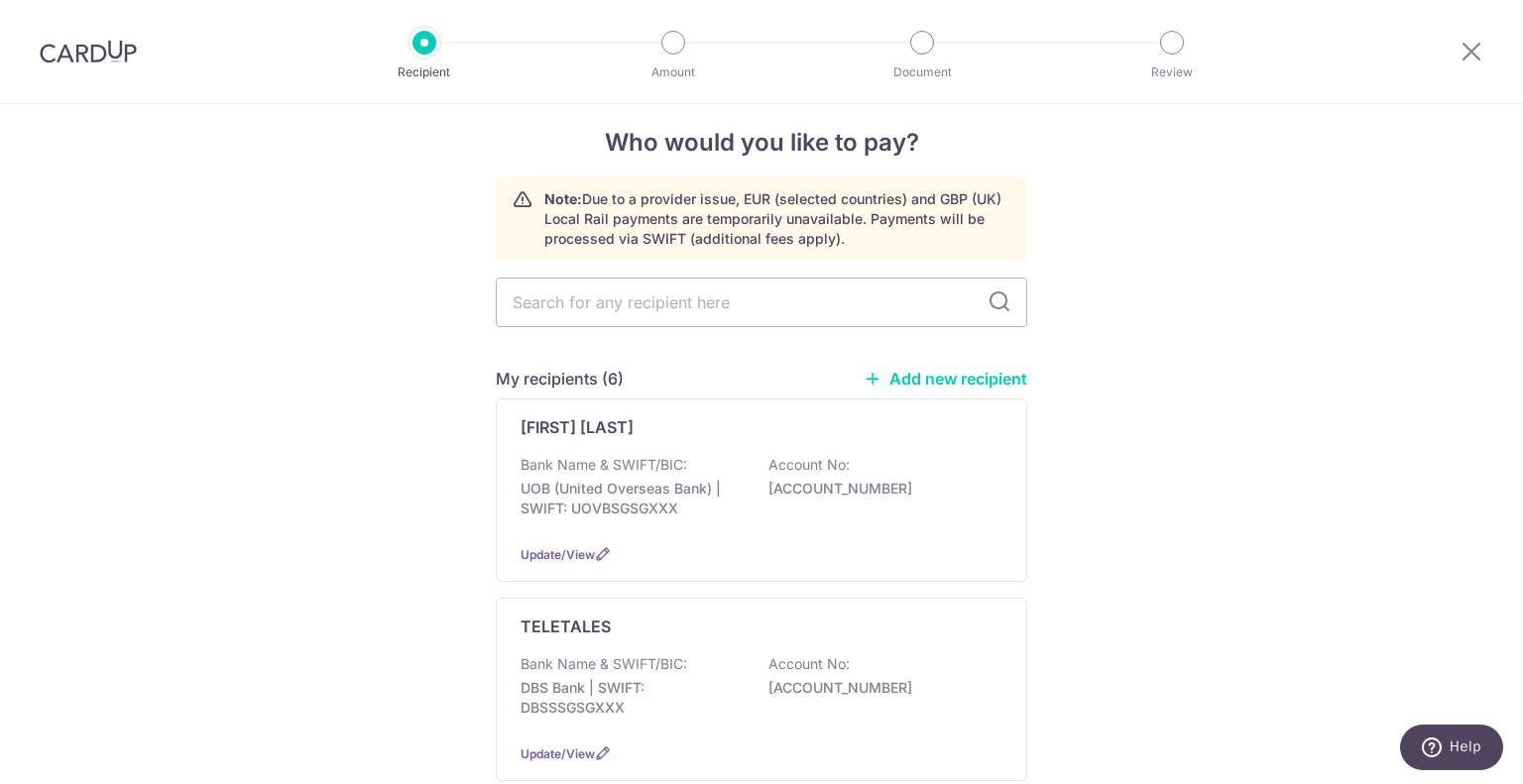 scroll, scrollTop: 0, scrollLeft: 0, axis: both 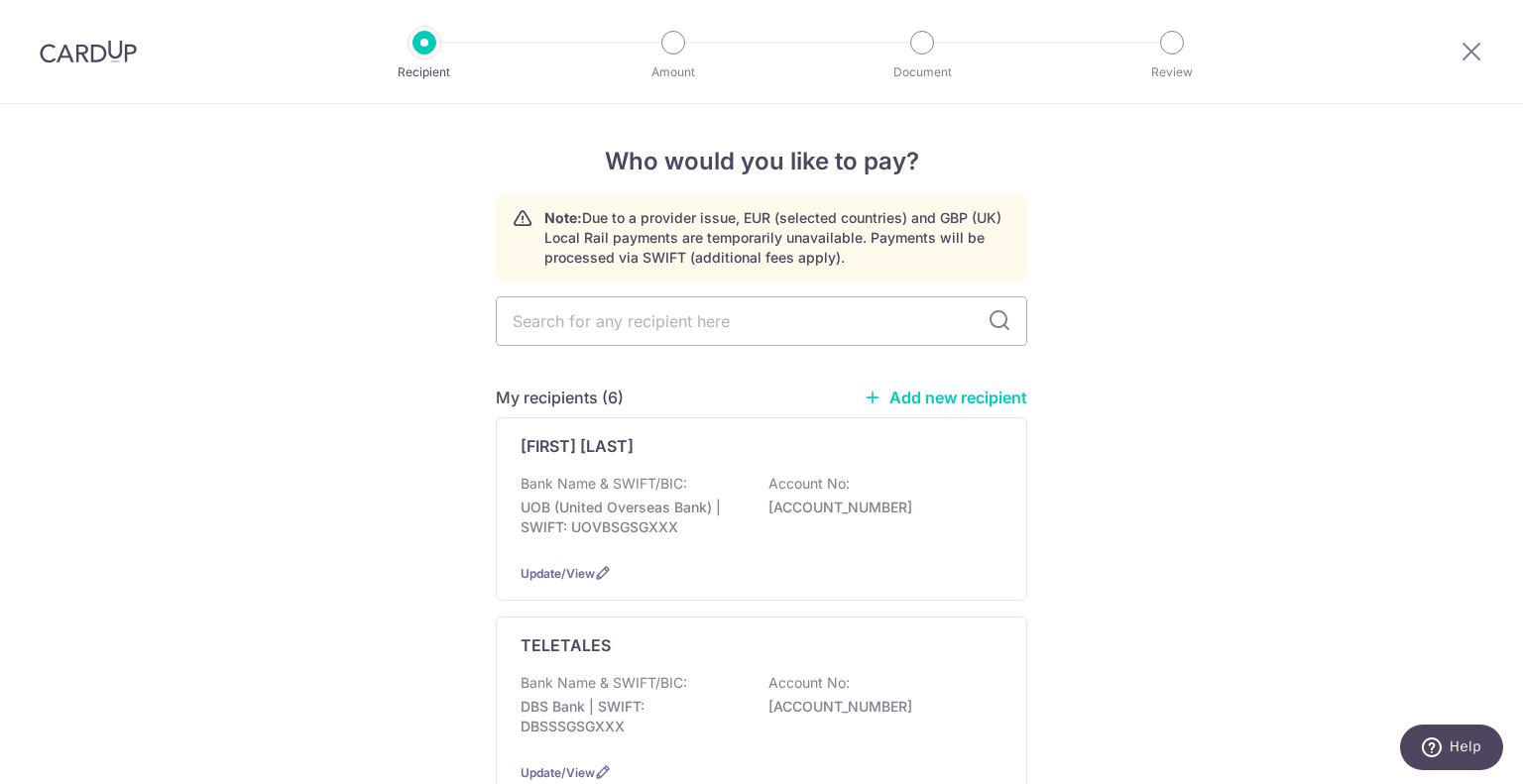 click on "Add new recipient" at bounding box center [945, 397] 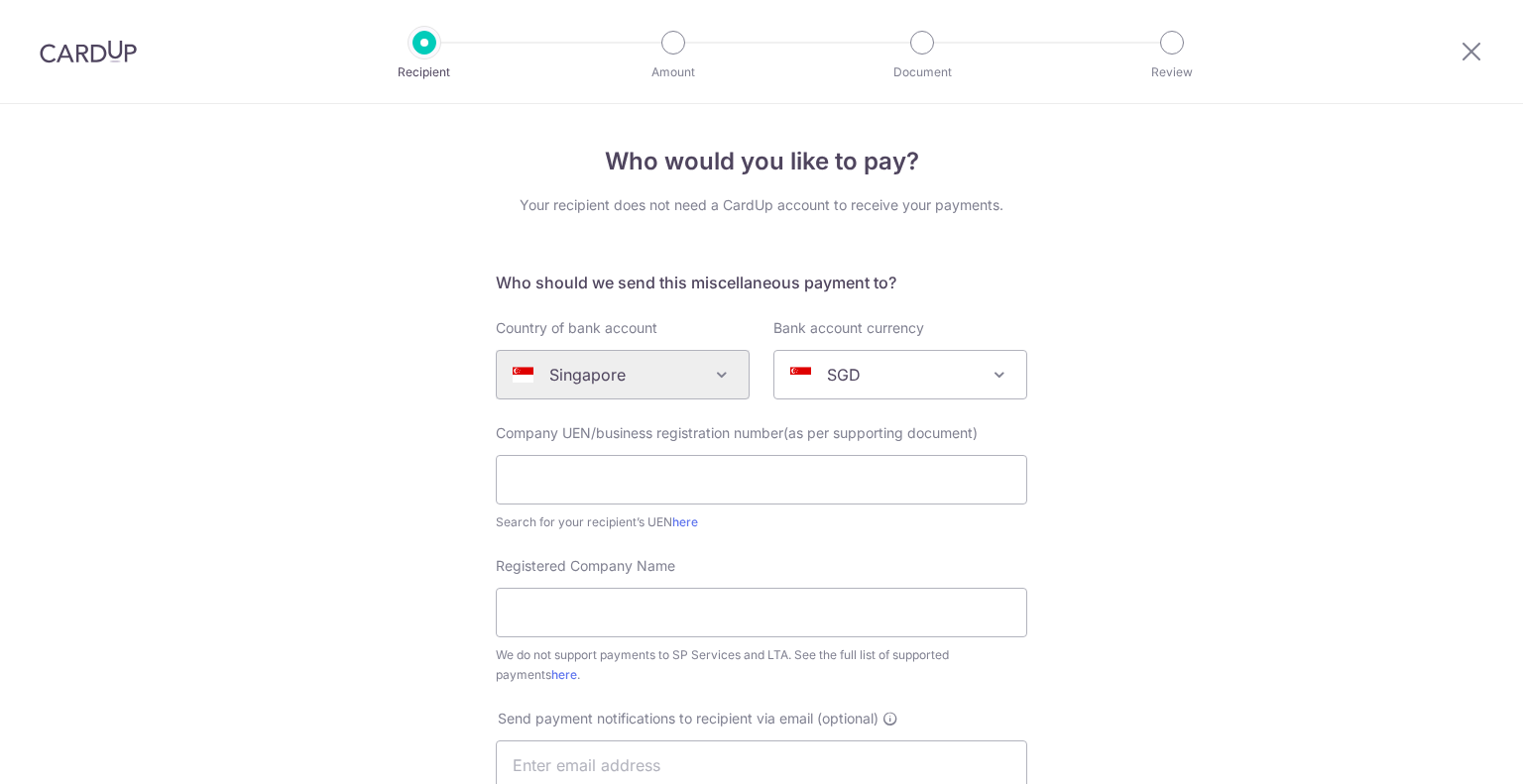 scroll, scrollTop: 0, scrollLeft: 0, axis: both 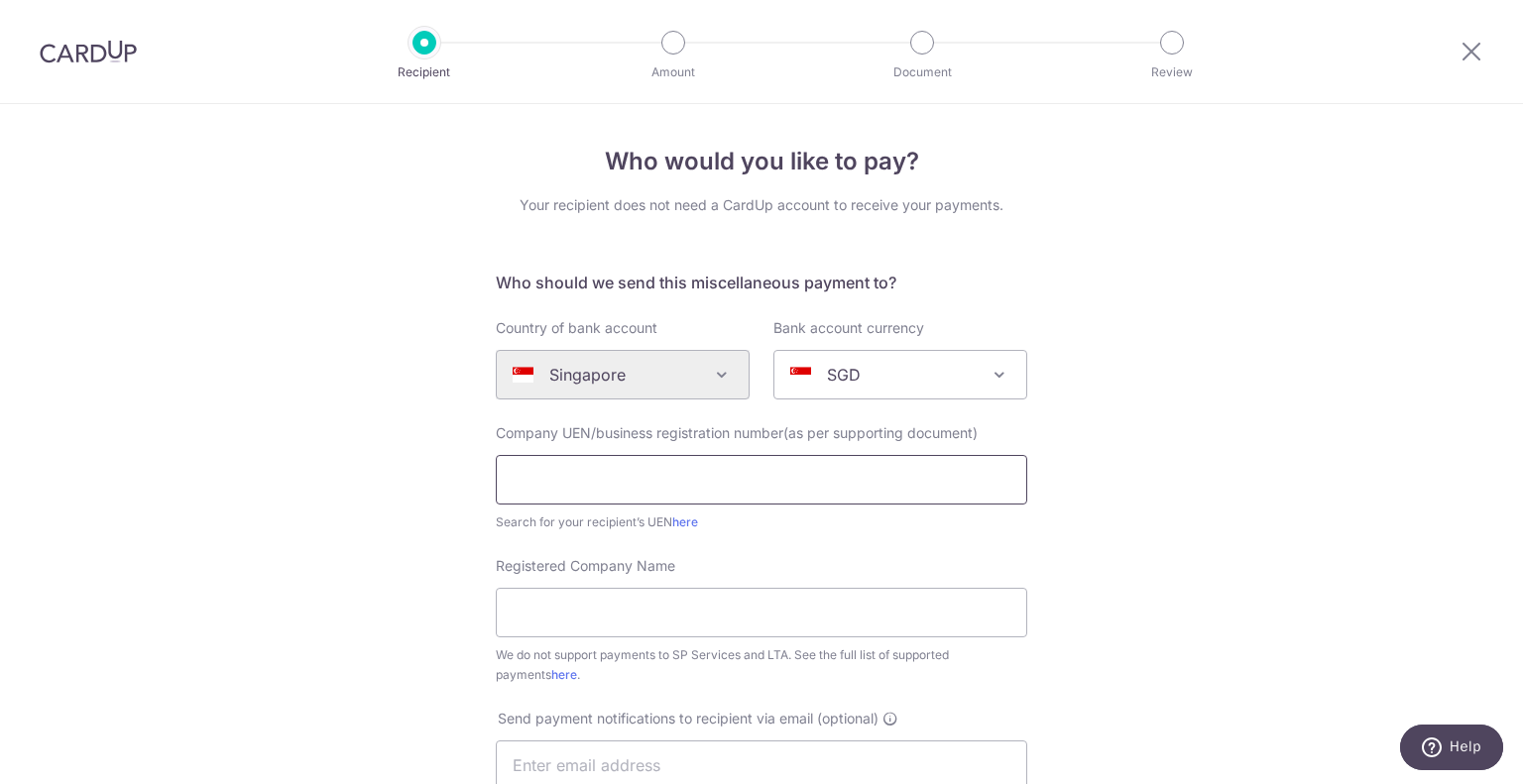 click at bounding box center (762, 480) 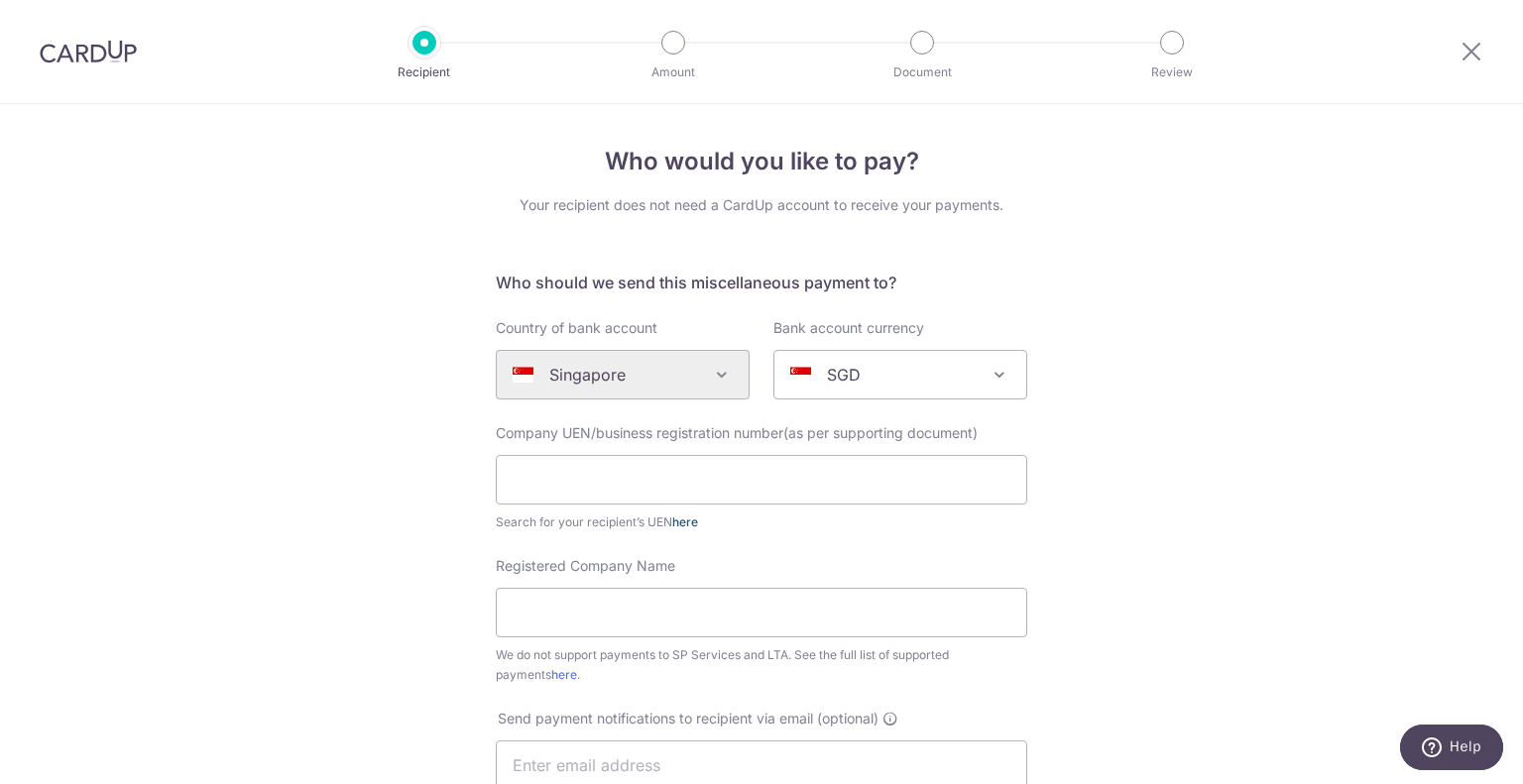 click on "here" at bounding box center [685, 521] 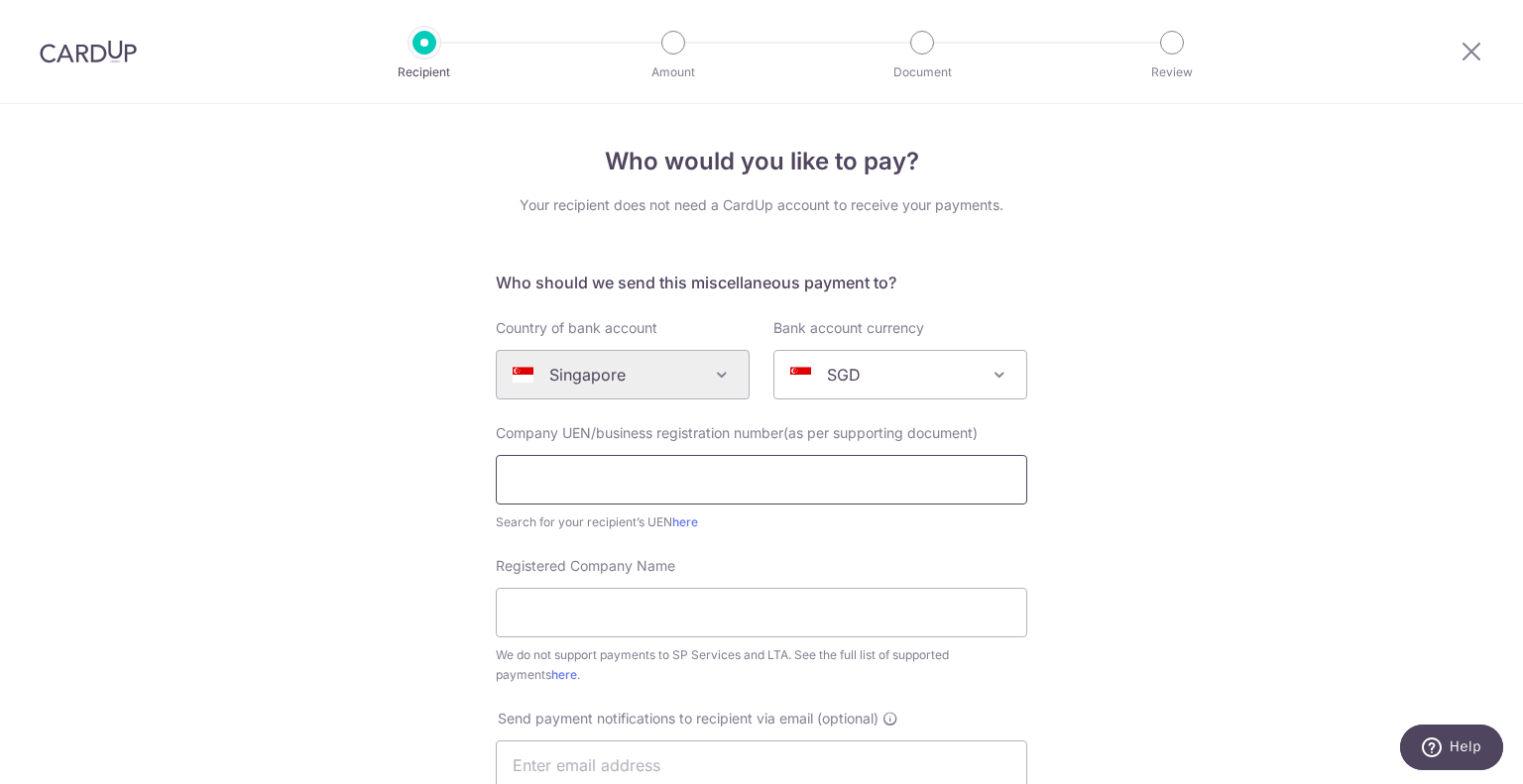 click at bounding box center [762, 480] 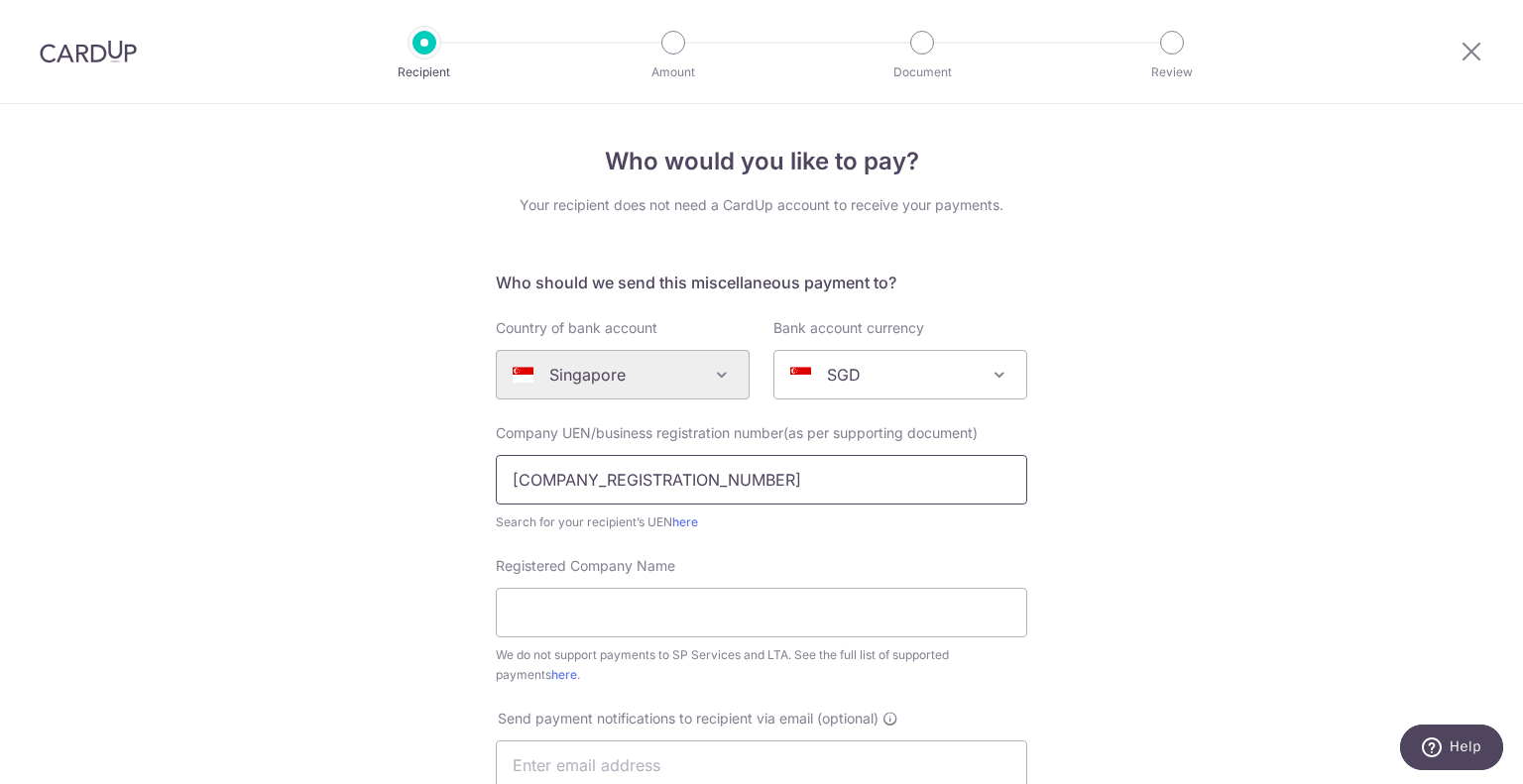 type on "T23LL0769C" 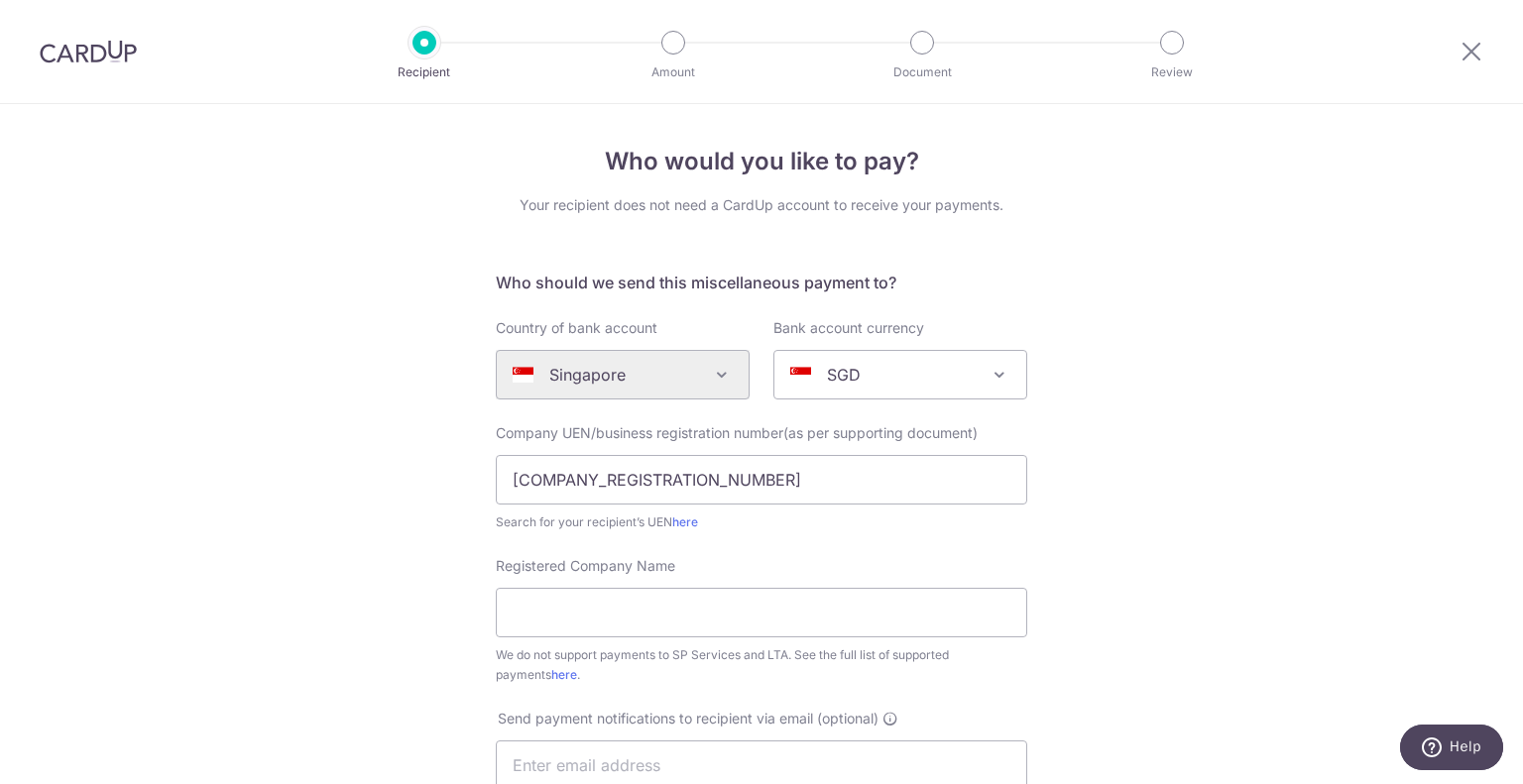 click on "Who would you like to pay?
Your recipient does not need a CardUp account to receive your payments.
Who should we send this miscellaneous payment to?
Country of bank account
Algeria
Andorra
Angola
Anguilla
Argentina
Armenia
Aruba
Australia
Austria
Azerbaijan
Bahrain
Bangladesh
Belgium
Bolivia
Bosnia and Herzegovina
Brazil
British Virgin Islands
Bulgaria
Canada
Chile
China
Colombia
Costa Rica
Croatia
Cyprus
Czech Republic
Denmark
Dominica
Dominican Republic
East Timor
Ecuador
Egypt
Estonia
Faroe Islands
Fiji
Finland
France
French Guiana
French Polynesia
French Southern Territories
Georgia
Germany
Greece
Greenland
Grenada
Guernsey
Guyana
Honduras
Hong Kong
Hungary
Iceland
India
Indonesia
Ireland
Isle of Man
Israel
Italy
Japan
Jersey
Kazakhstan
Kosovo
Kuwait
Kyrgyzstan" at bounding box center (762, 719) 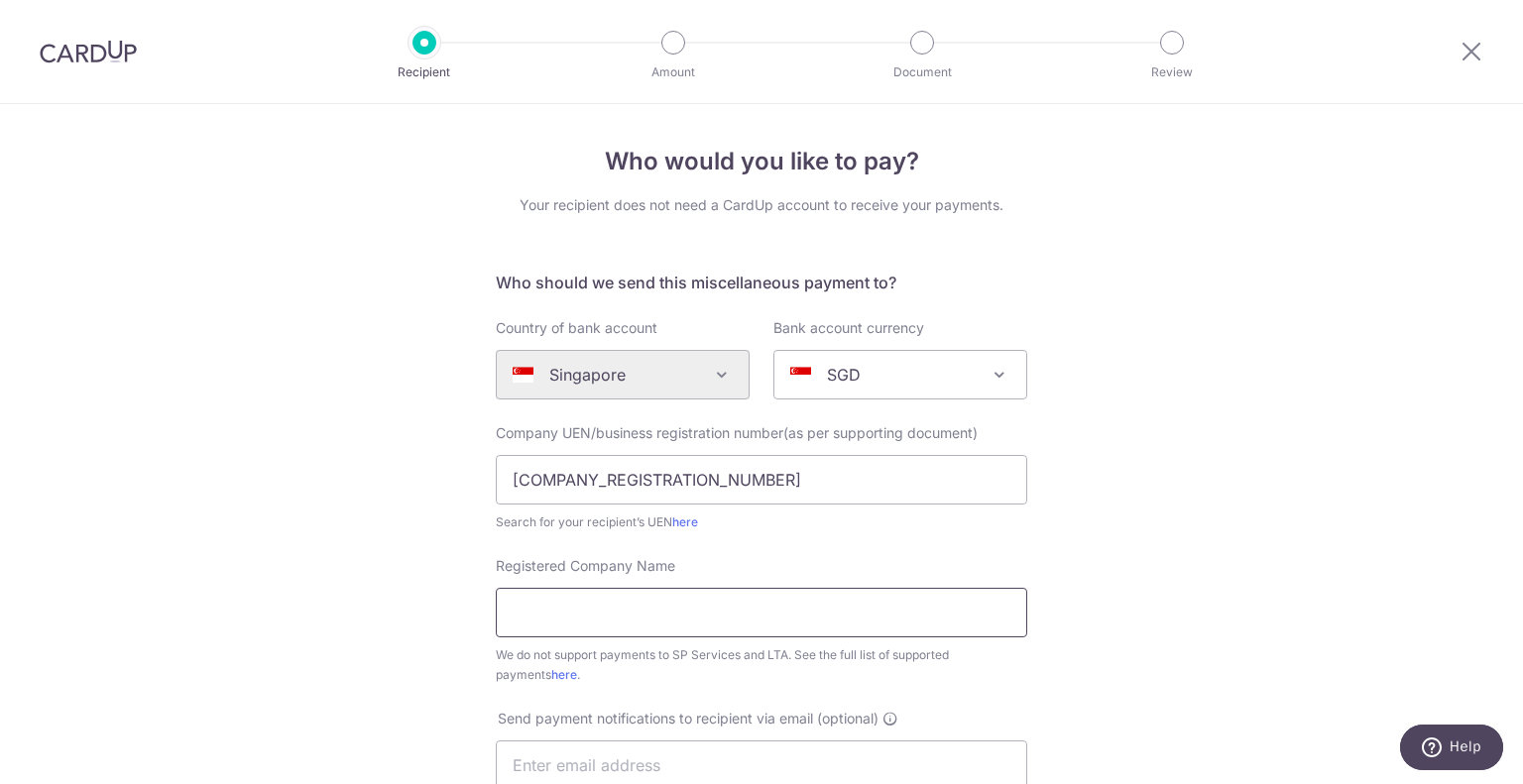 click on "Registered Company Name" at bounding box center (762, 613) 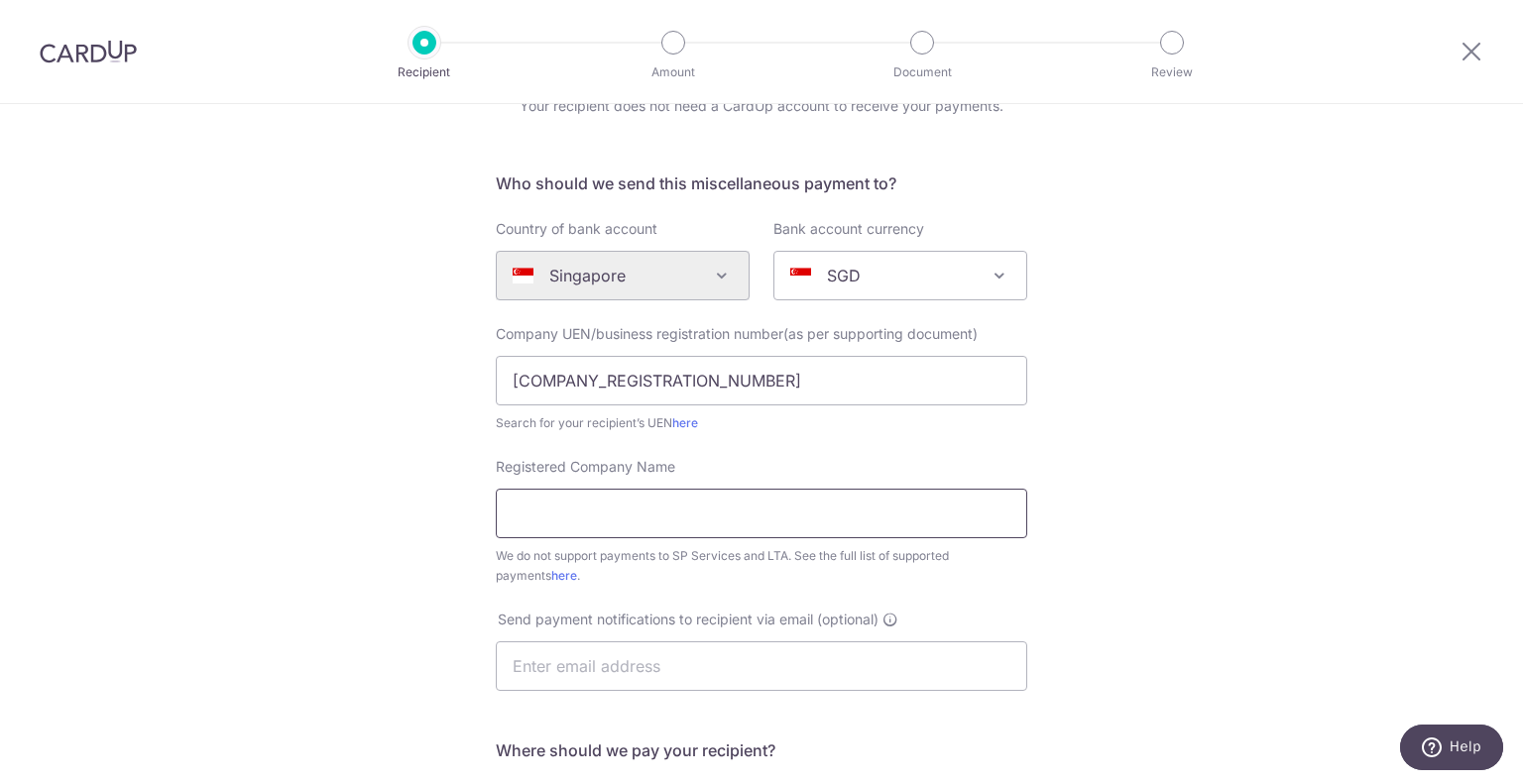 paste on "PETALS LOFT LLP" 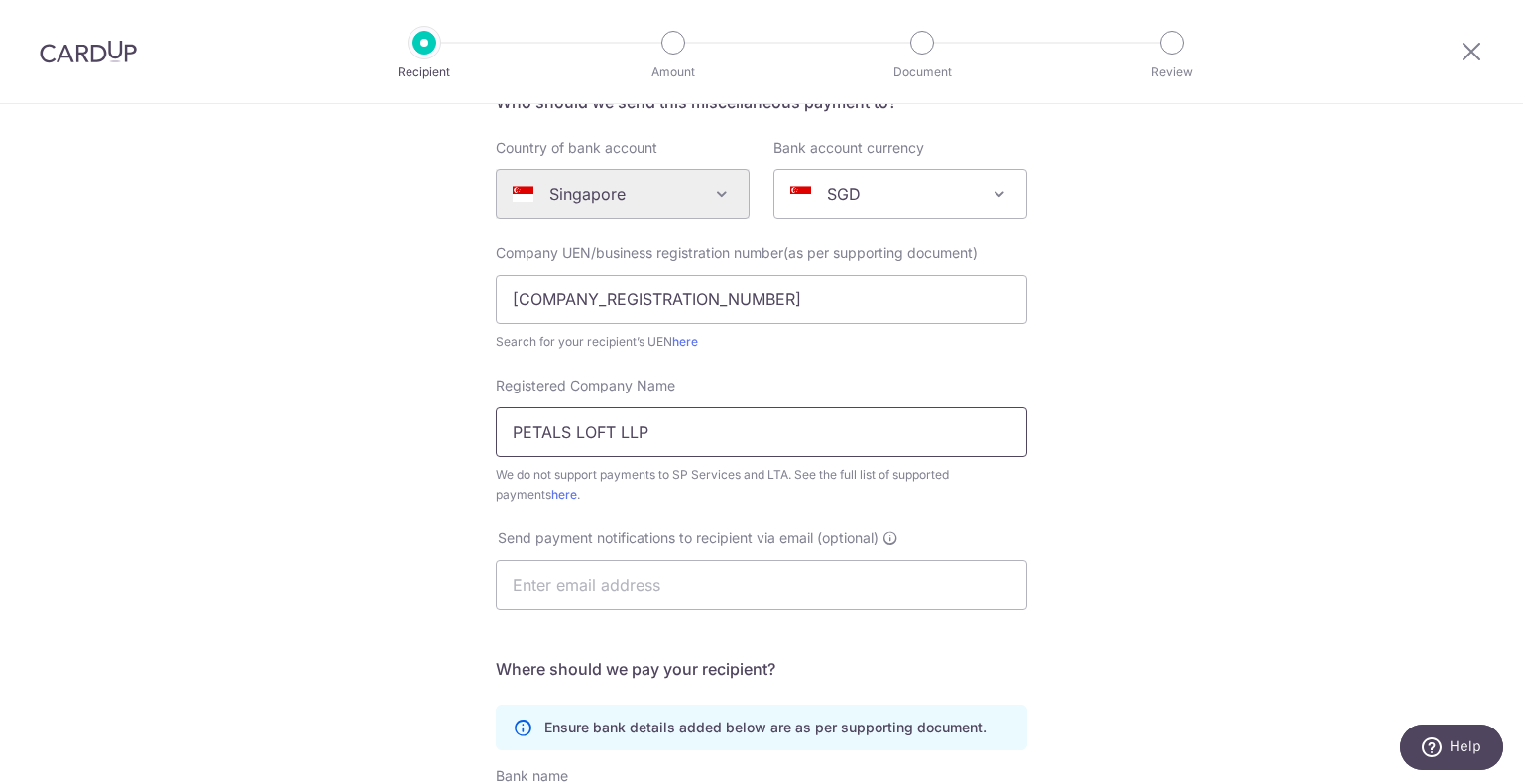 scroll, scrollTop: 198, scrollLeft: 0, axis: vertical 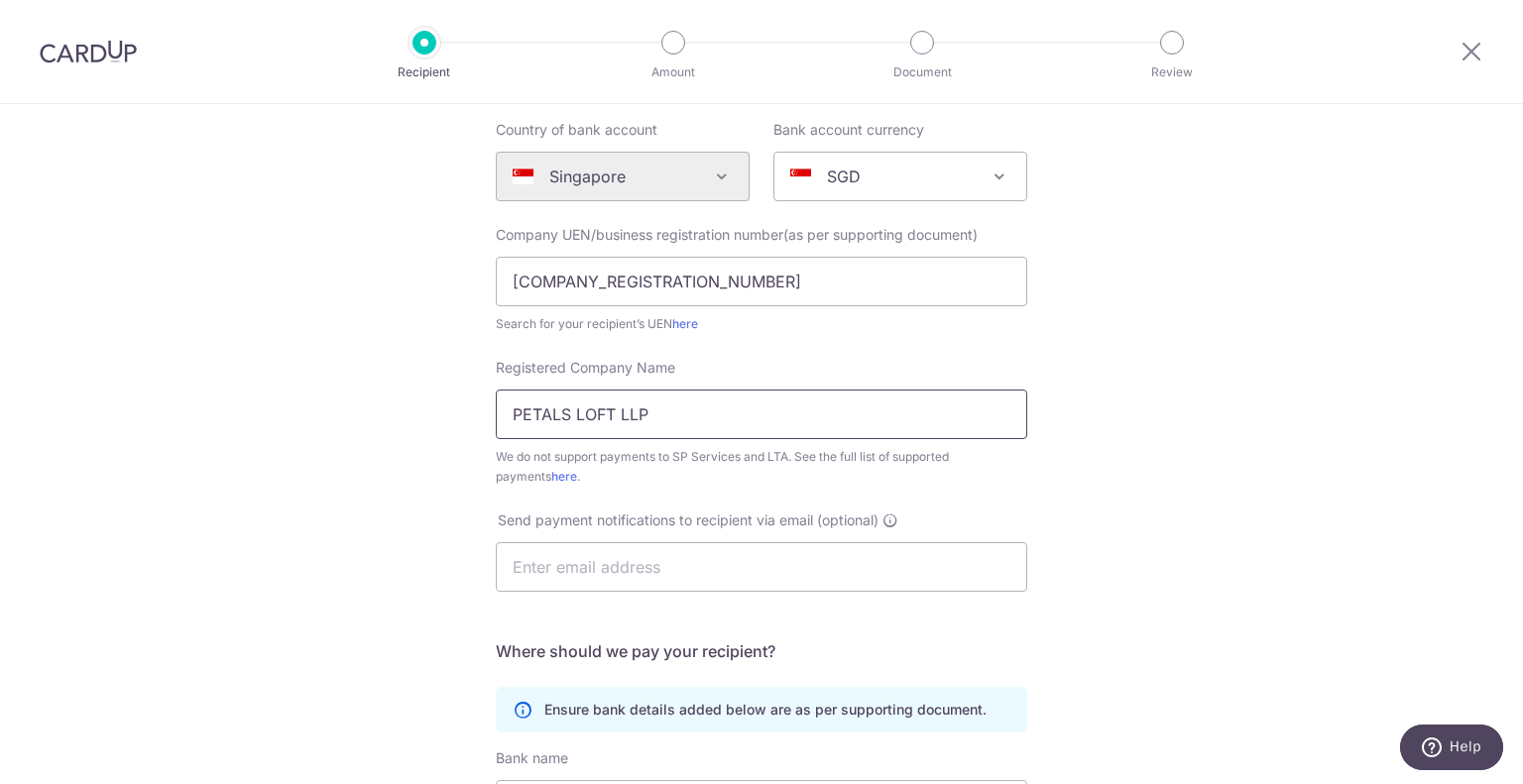 type on "PETALS LOFT LLP" 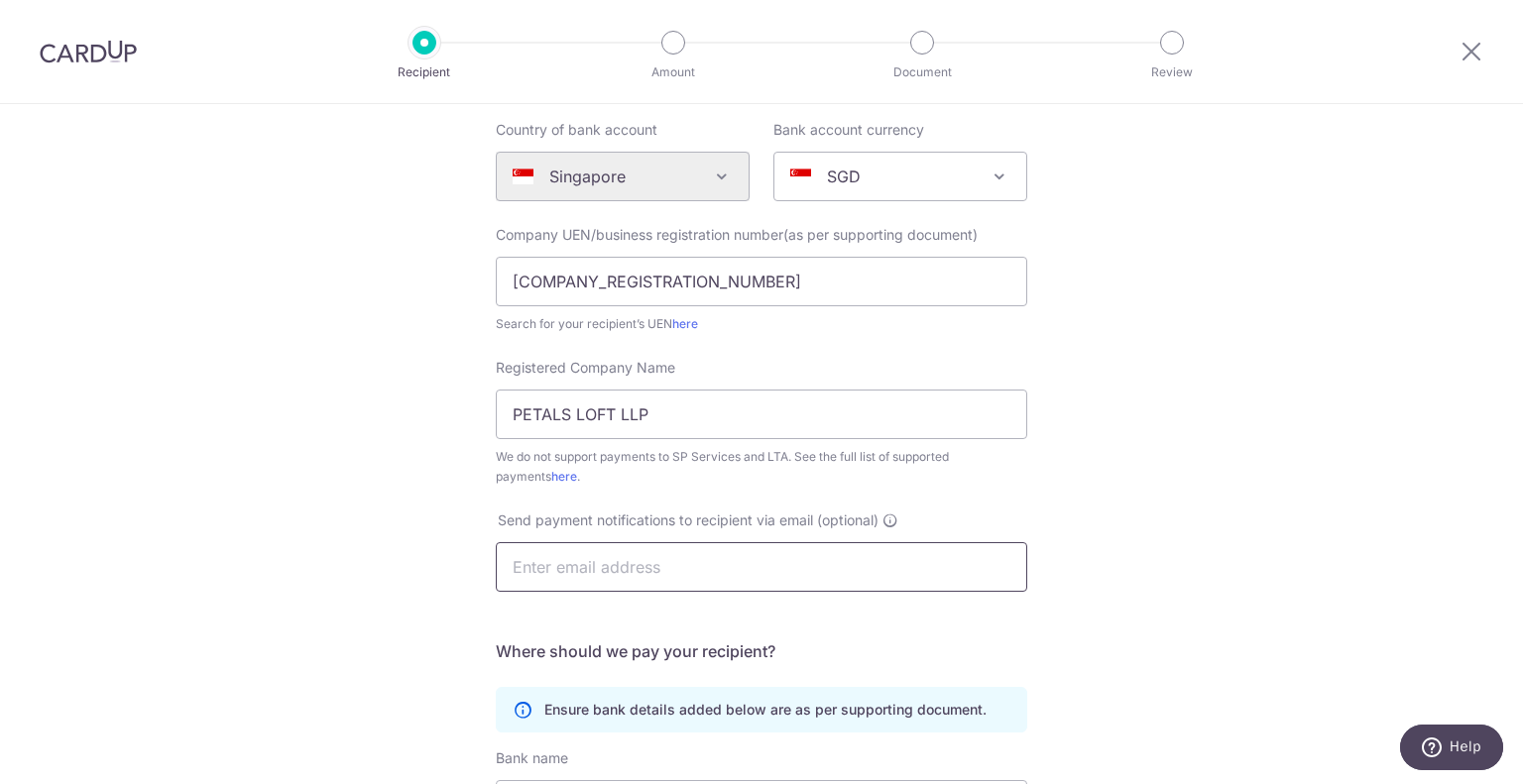click at bounding box center [762, 567] 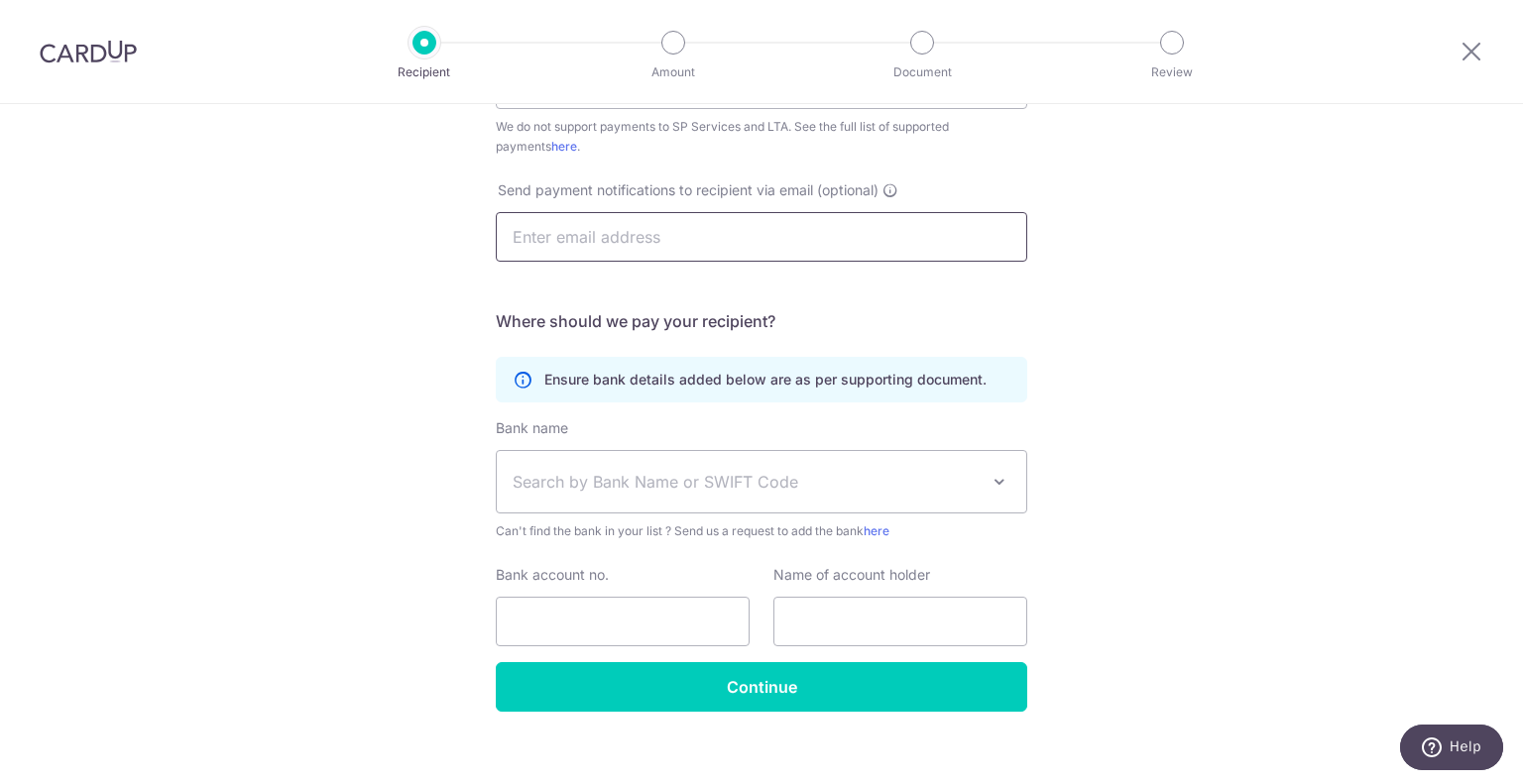 scroll, scrollTop: 547, scrollLeft: 0, axis: vertical 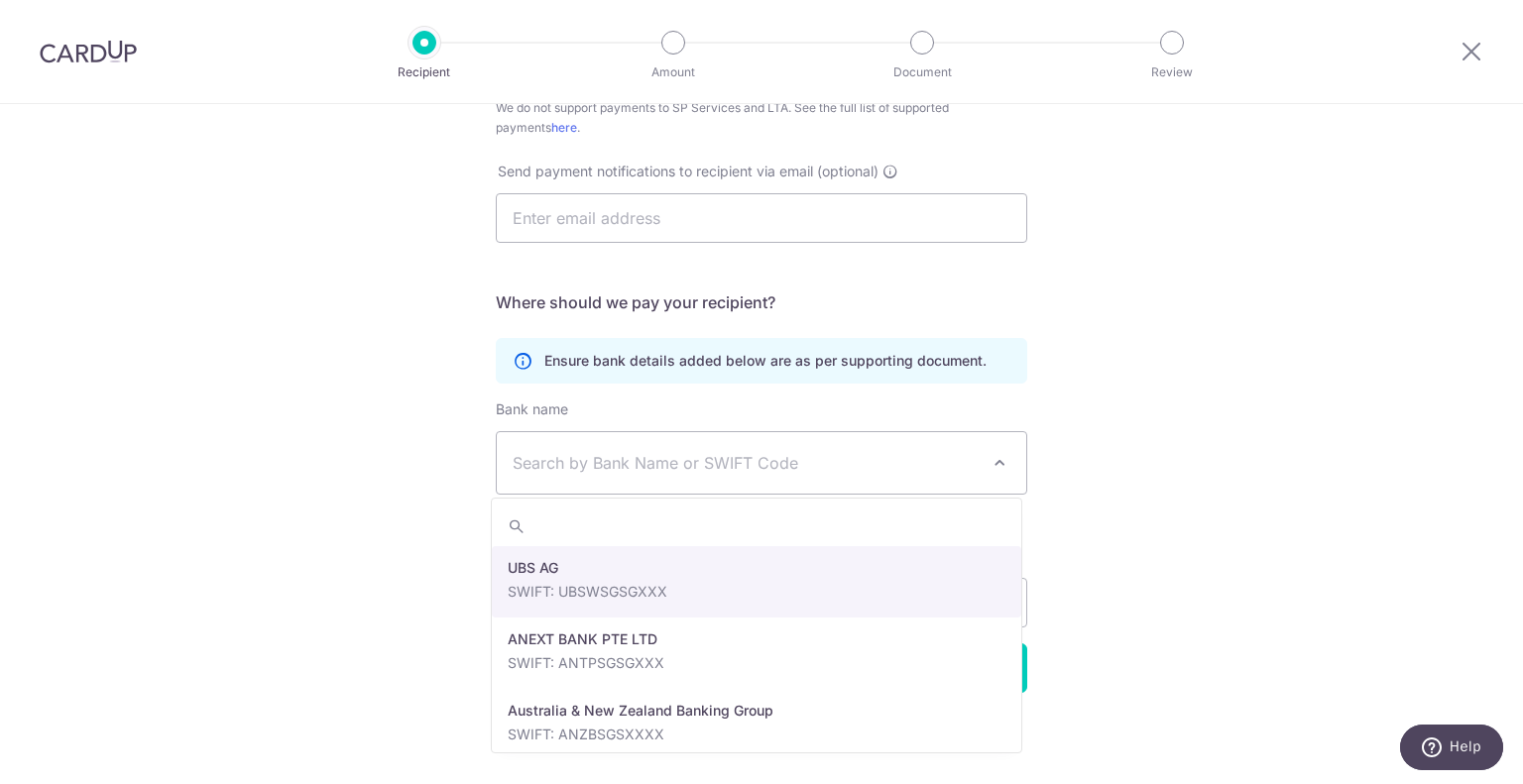 click on "Search by Bank Name or SWIFT Code" at bounding box center [746, 463] 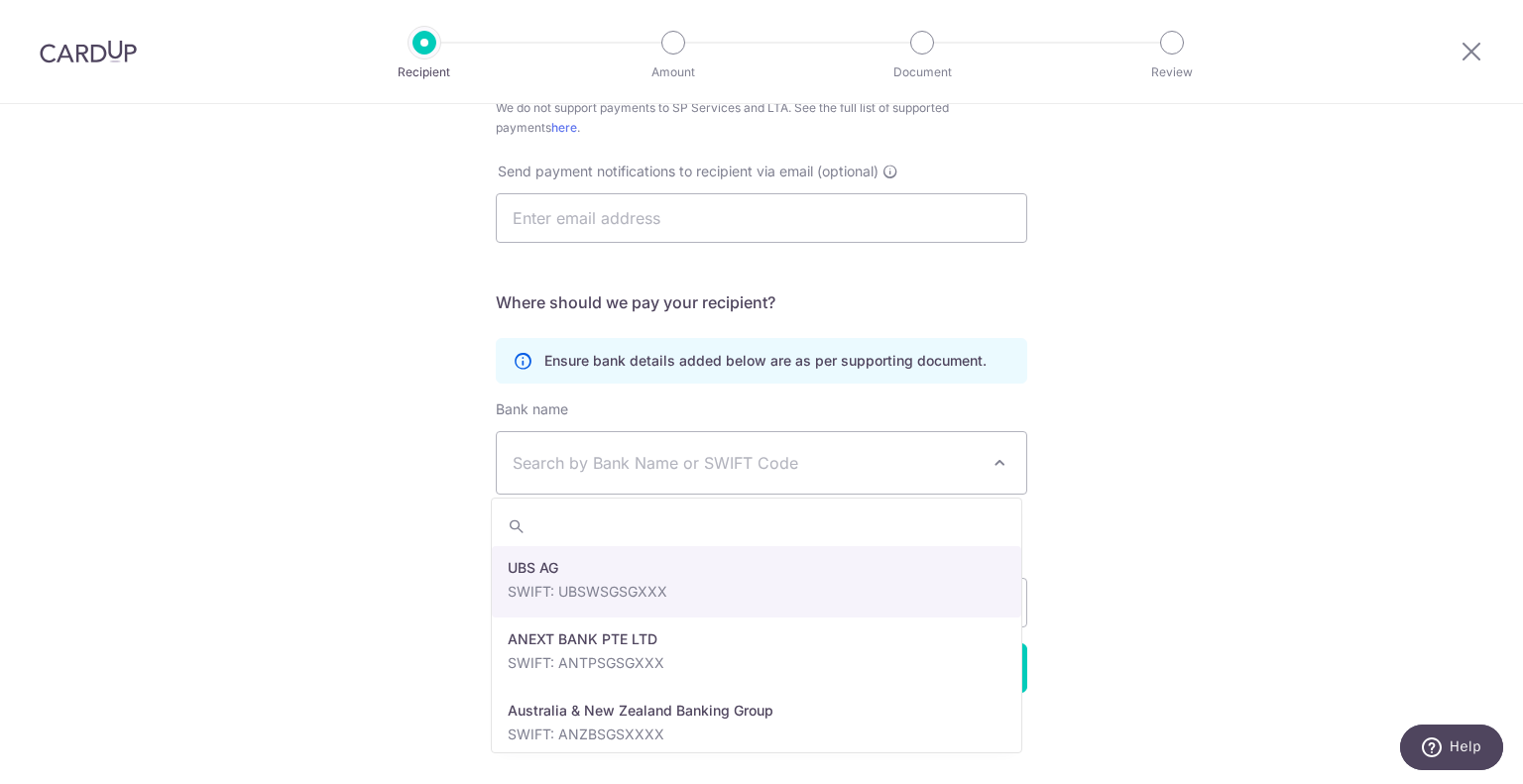 click on "Who would you like to pay?
Your recipient does not need a CardUp account to receive your payments.
Who should we send this miscellaneous payment to?
Country of bank account
Algeria
Andorra
Angola
Anguilla
Argentina
Armenia
Aruba
Australia
Austria
Azerbaijan
Bahrain
Bangladesh
Belgium
Bolivia
Bosnia and Herzegovina
Brazil
British Virgin Islands
Bulgaria
Canada
Chile
China
Colombia
Costa Rica
Croatia
Cyprus
Czech Republic
Denmark
Dominica
Dominican Republic
East Timor
Ecuador
Egypt
Estonia
Faroe Islands
Fiji
Finland
France
French Guiana
French Polynesia
French Southern Territories
Georgia
Germany
Greece
Greenland
Grenada
Guernsey
Guyana
Honduras
Hong Kong
Hungary
Iceland
India
Indonesia
Ireland
Isle of Man
Israel
Italy
Japan
Jersey
Kazakhstan
Kosovo
Kuwait
Kyrgyzstan" at bounding box center (762, 171) 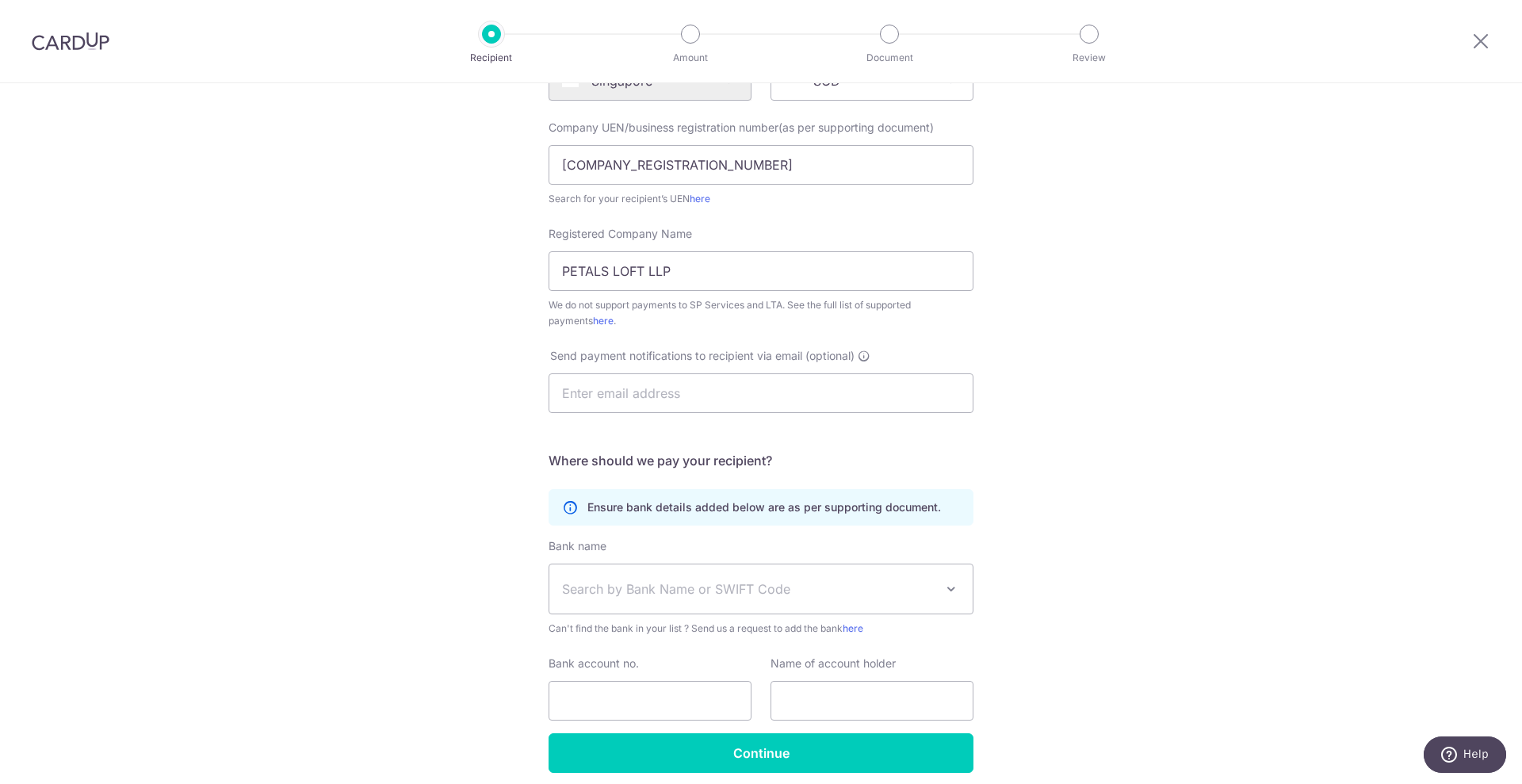 scroll, scrollTop: 282, scrollLeft: 0, axis: vertical 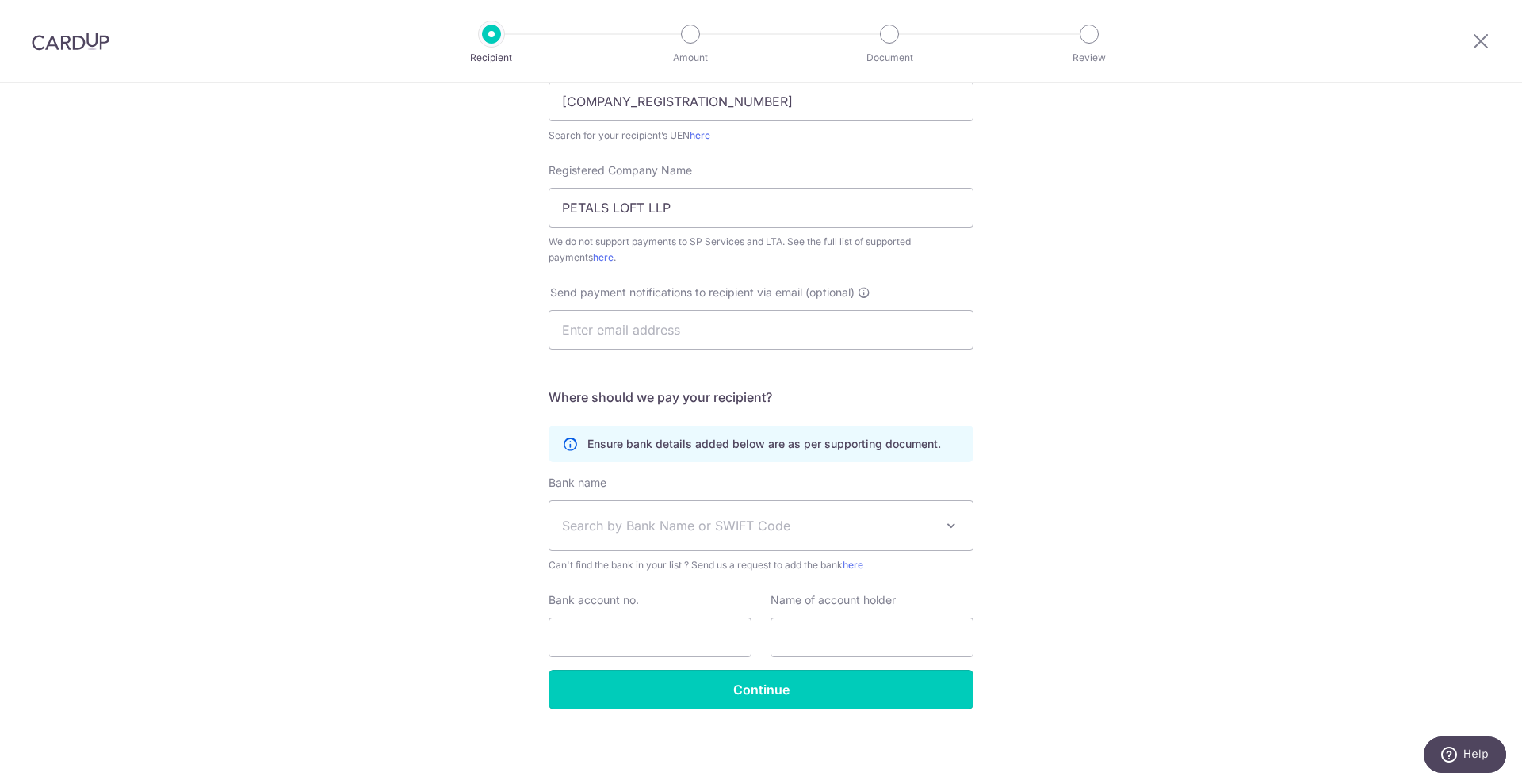 click on "Continue" at bounding box center [761, 690] 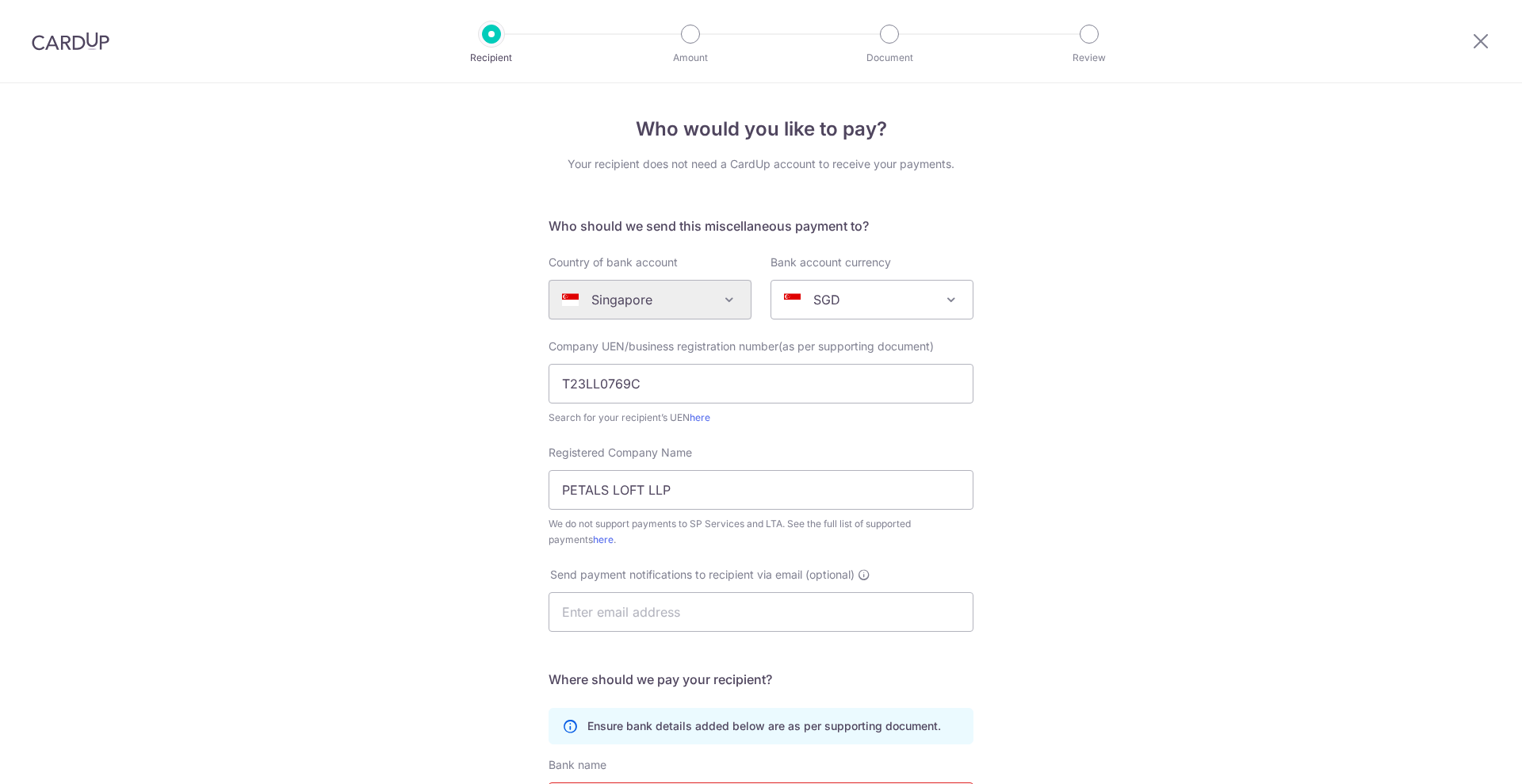 scroll, scrollTop: 0, scrollLeft: 0, axis: both 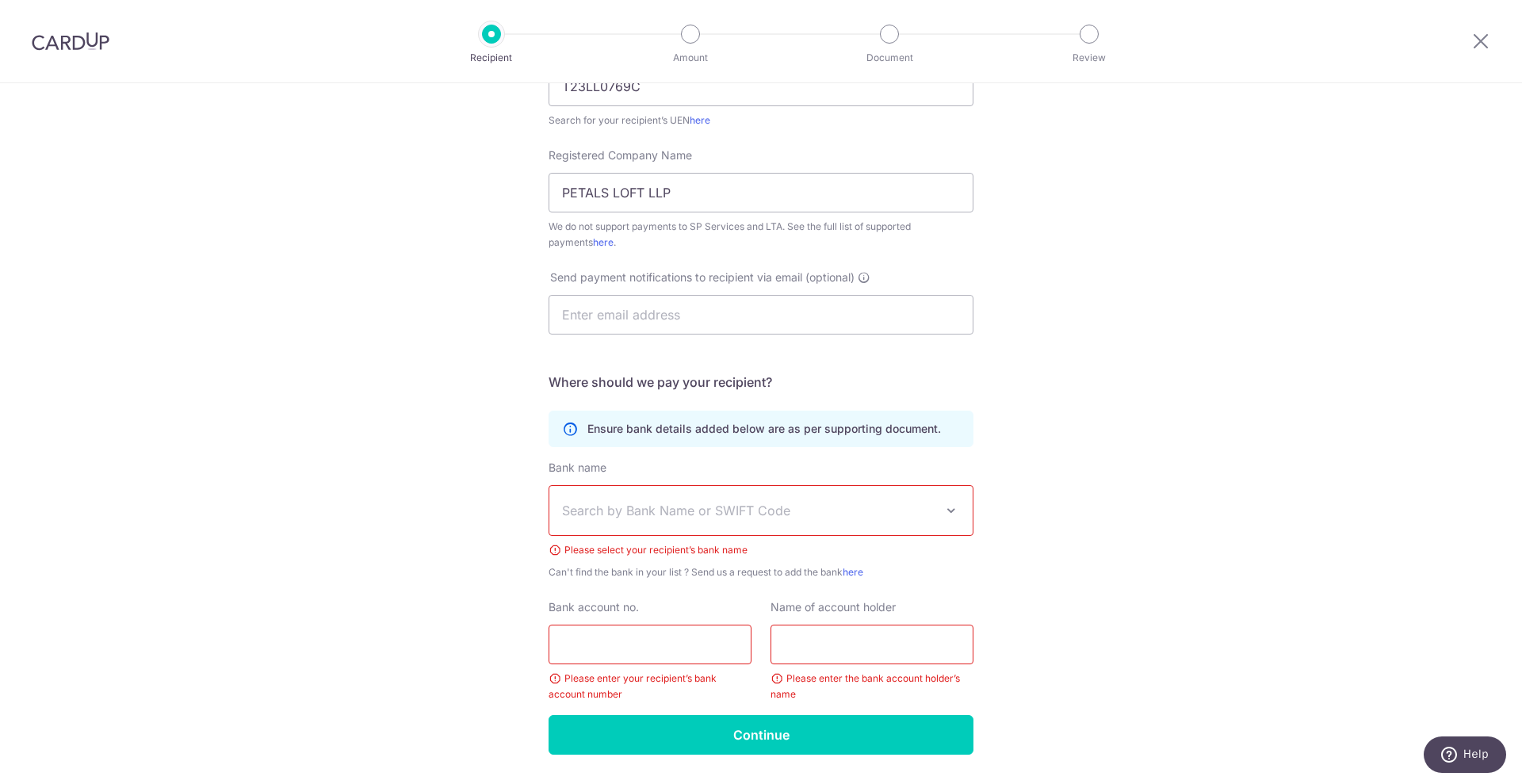 click on "Search by Bank Name or SWIFT Code" at bounding box center (761, 511) 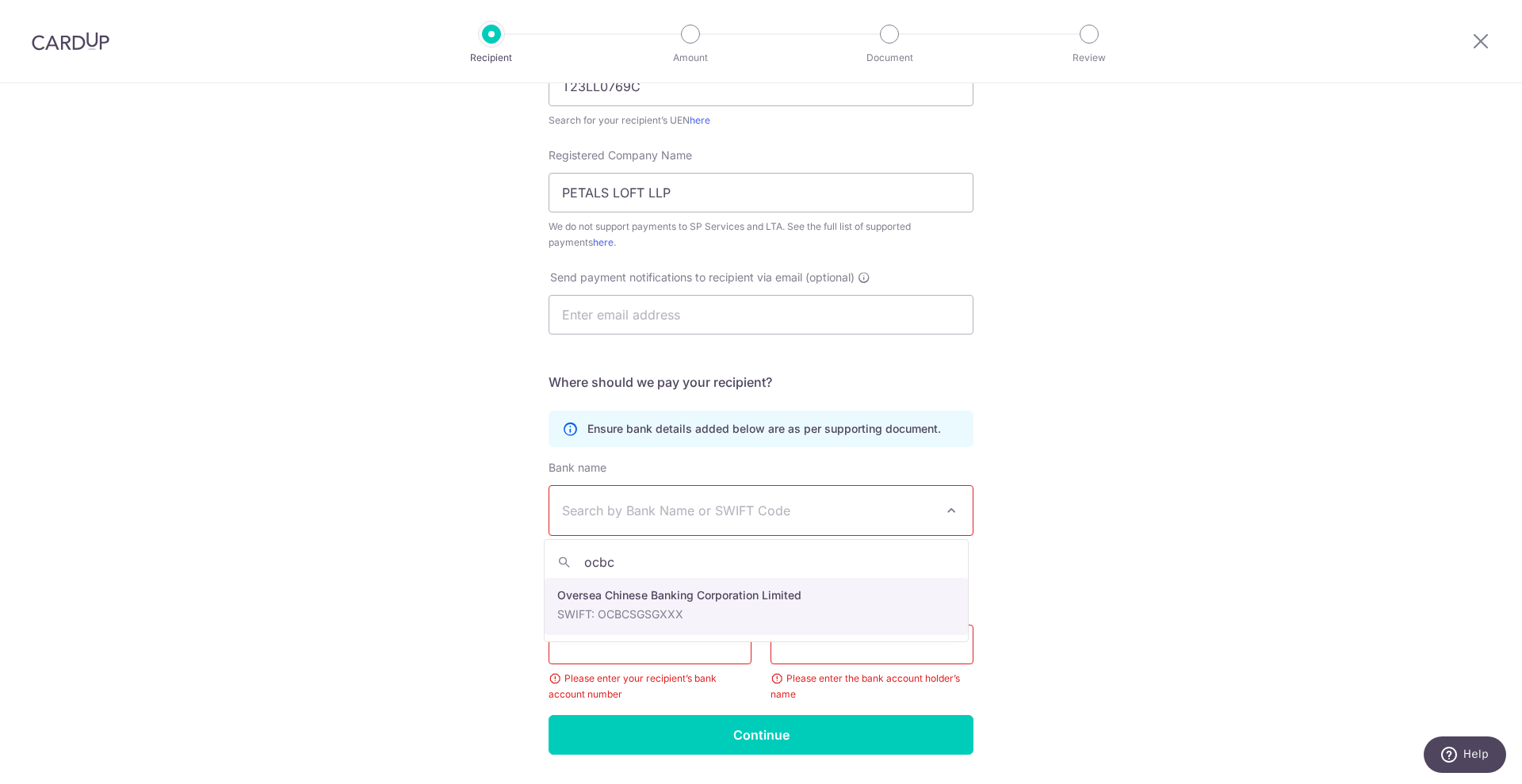 type on "ocbc" 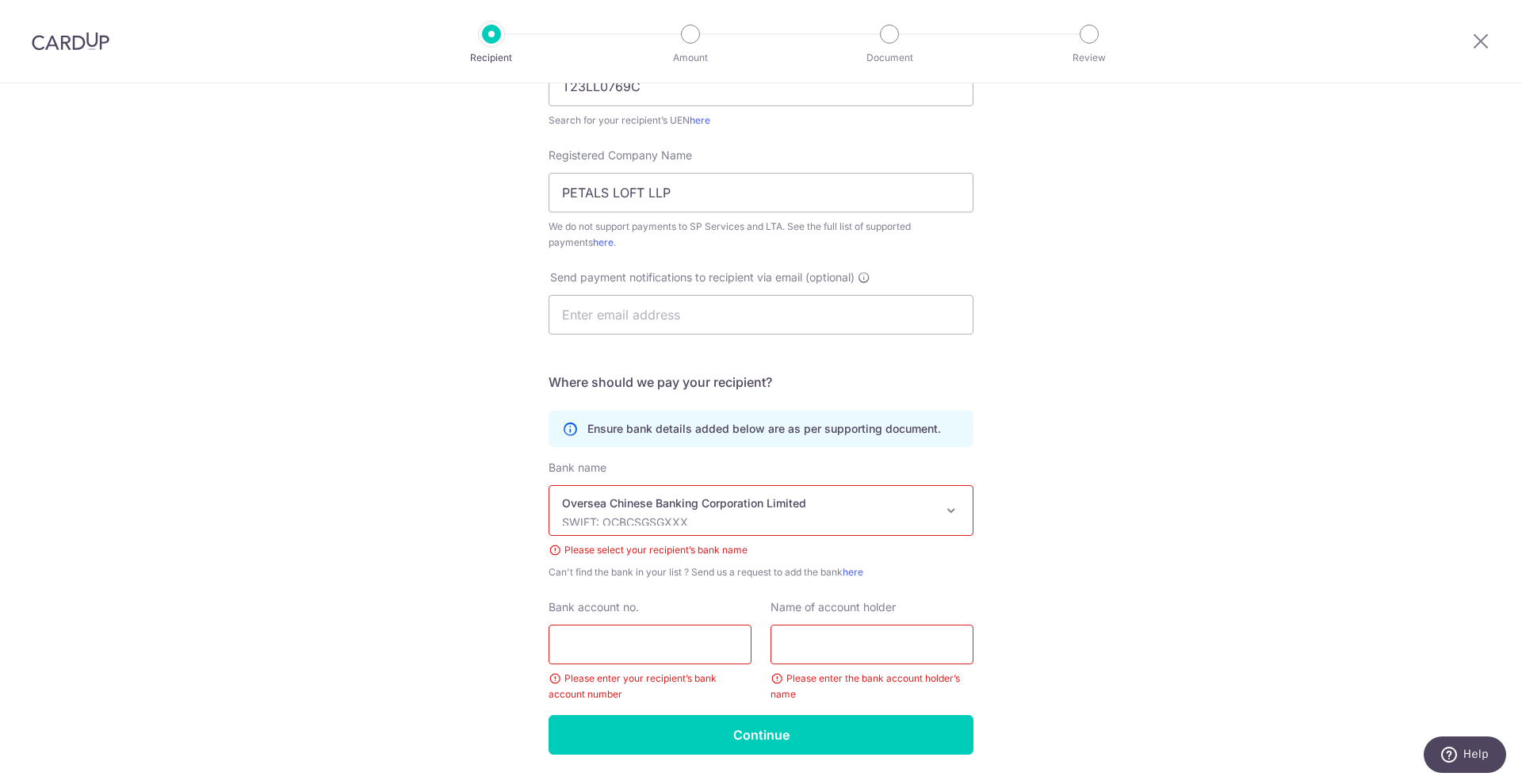click on "Bank account no." at bounding box center [650, 644] 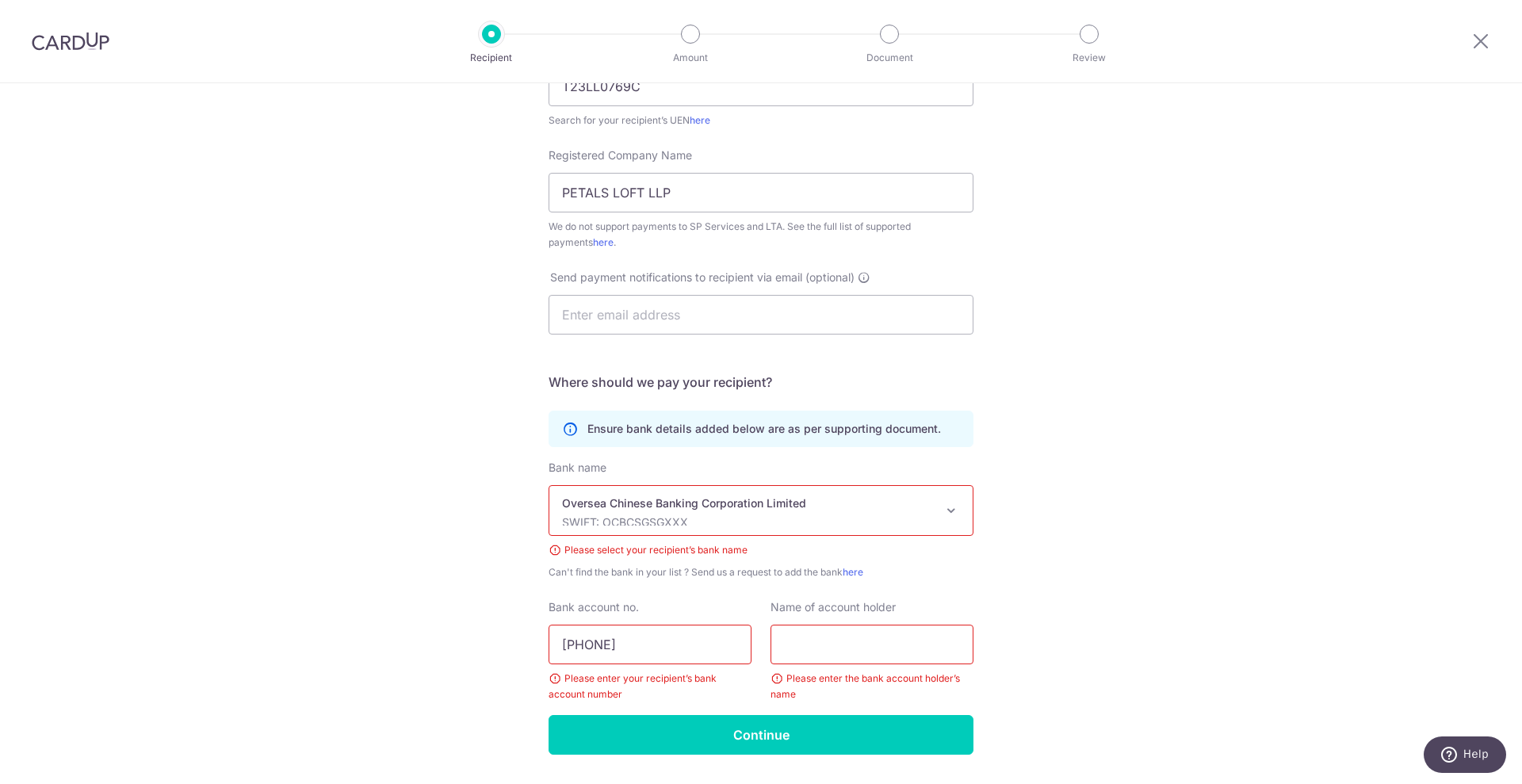 type on "595453366001" 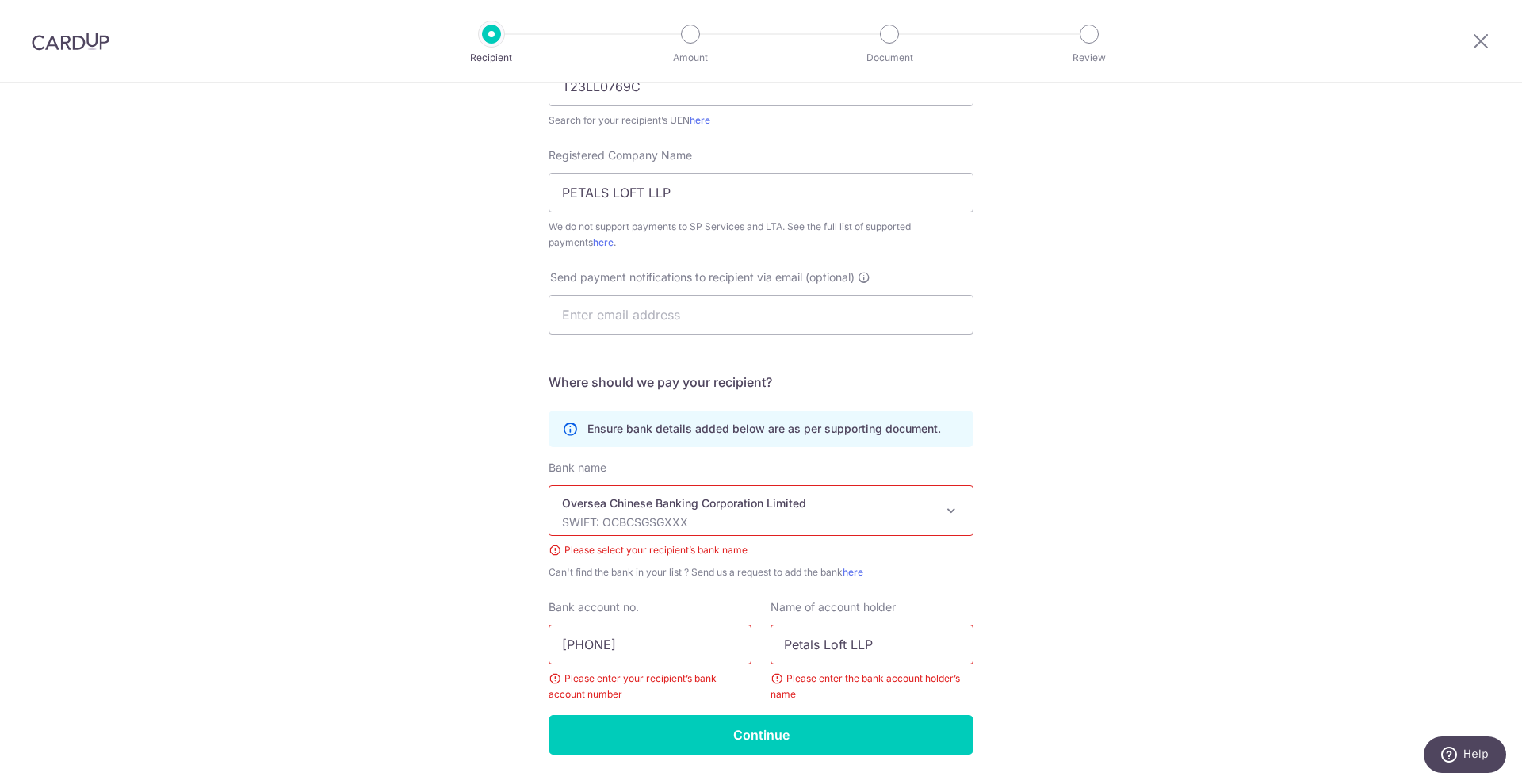 type on "Petals Loft LLP" 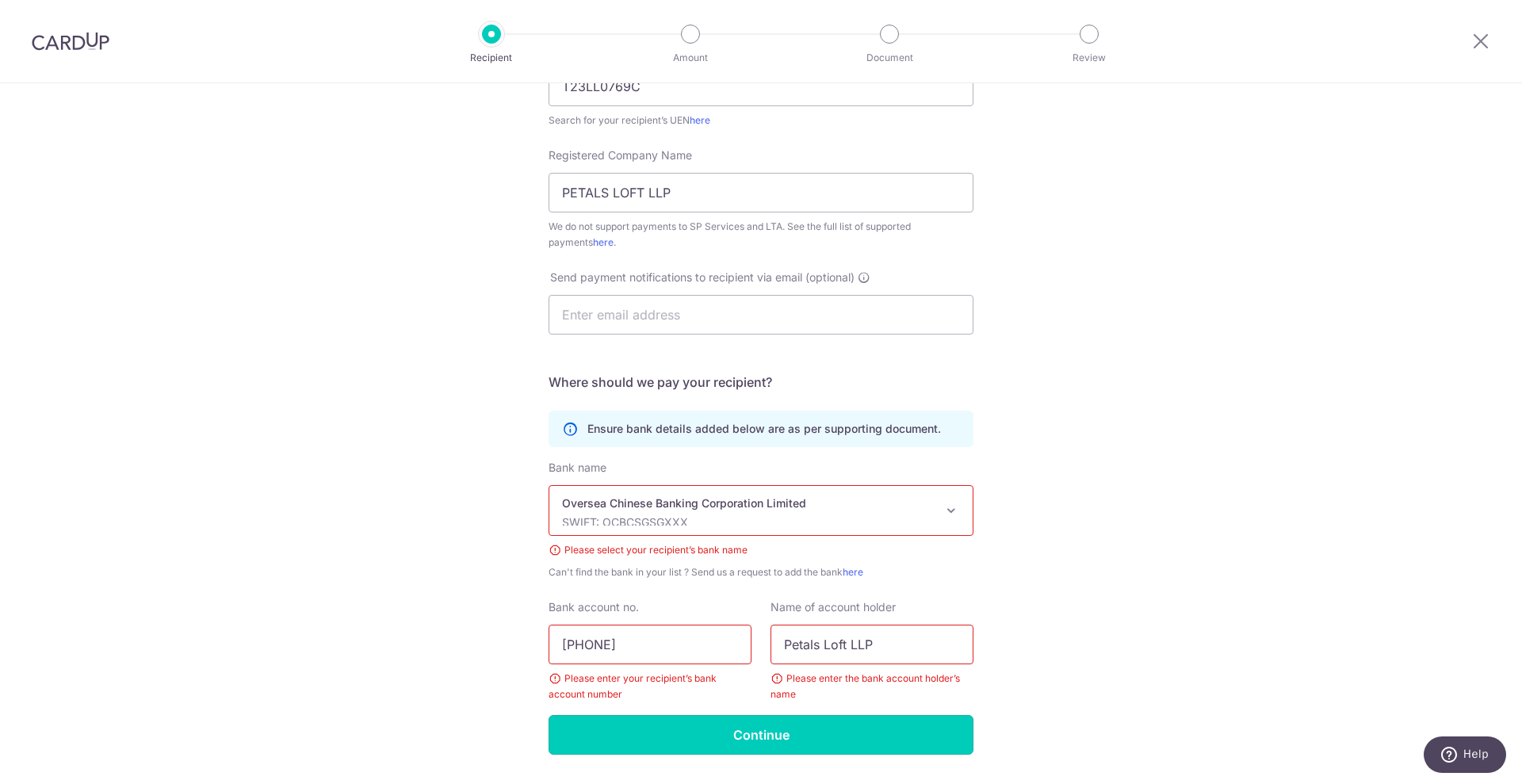 click on "Continue" at bounding box center [761, 735] 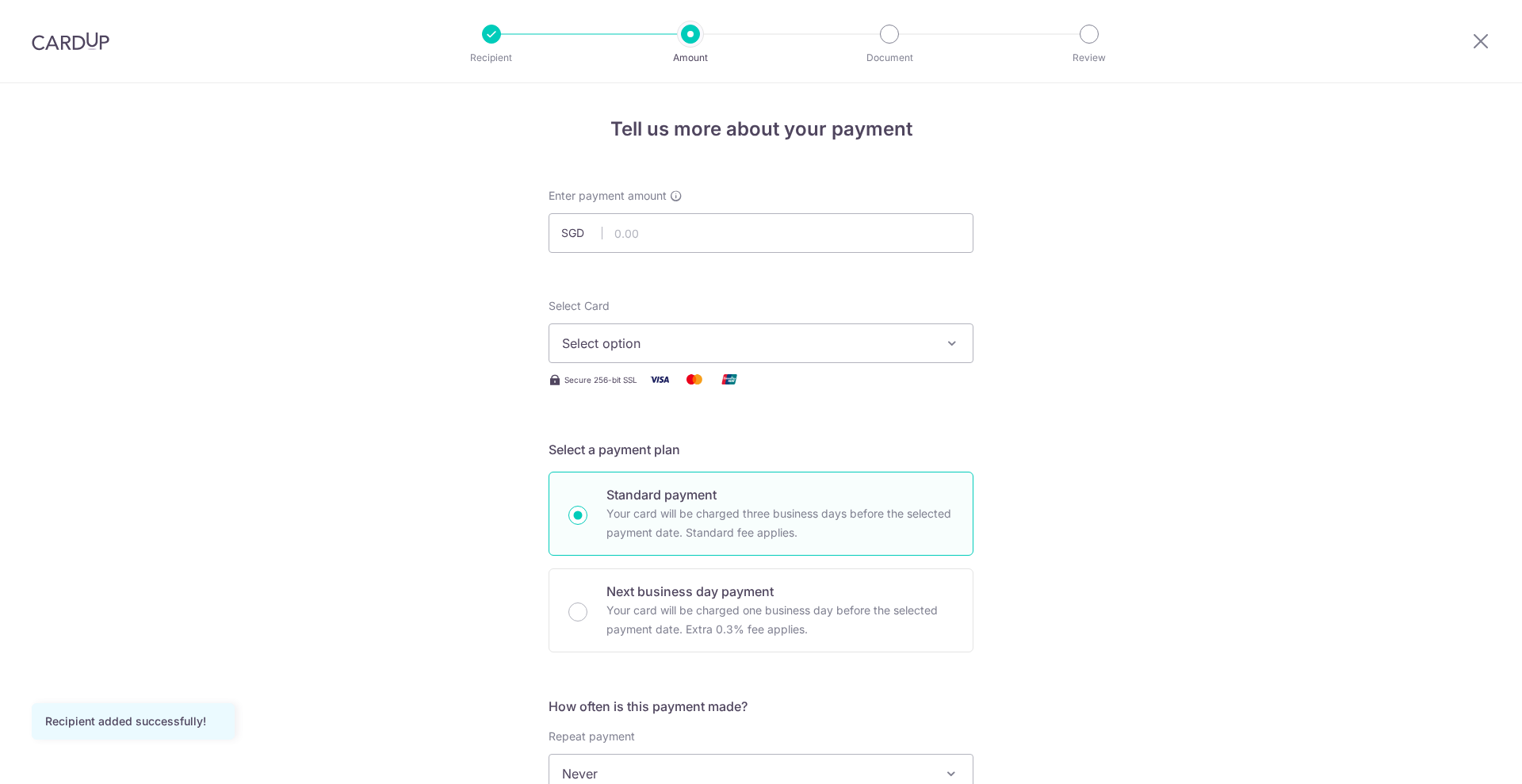 scroll, scrollTop: 0, scrollLeft: 0, axis: both 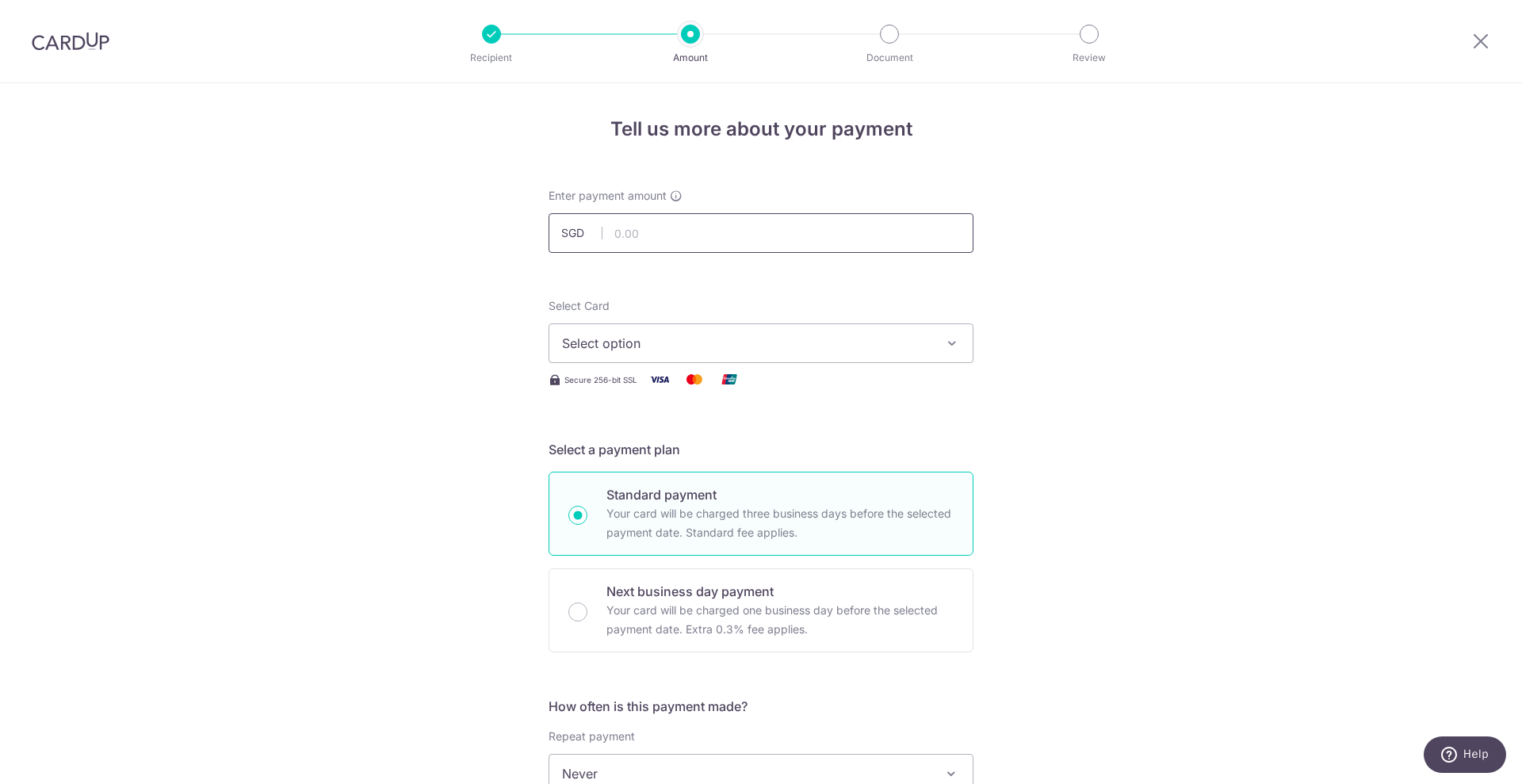 click at bounding box center (761, 233) 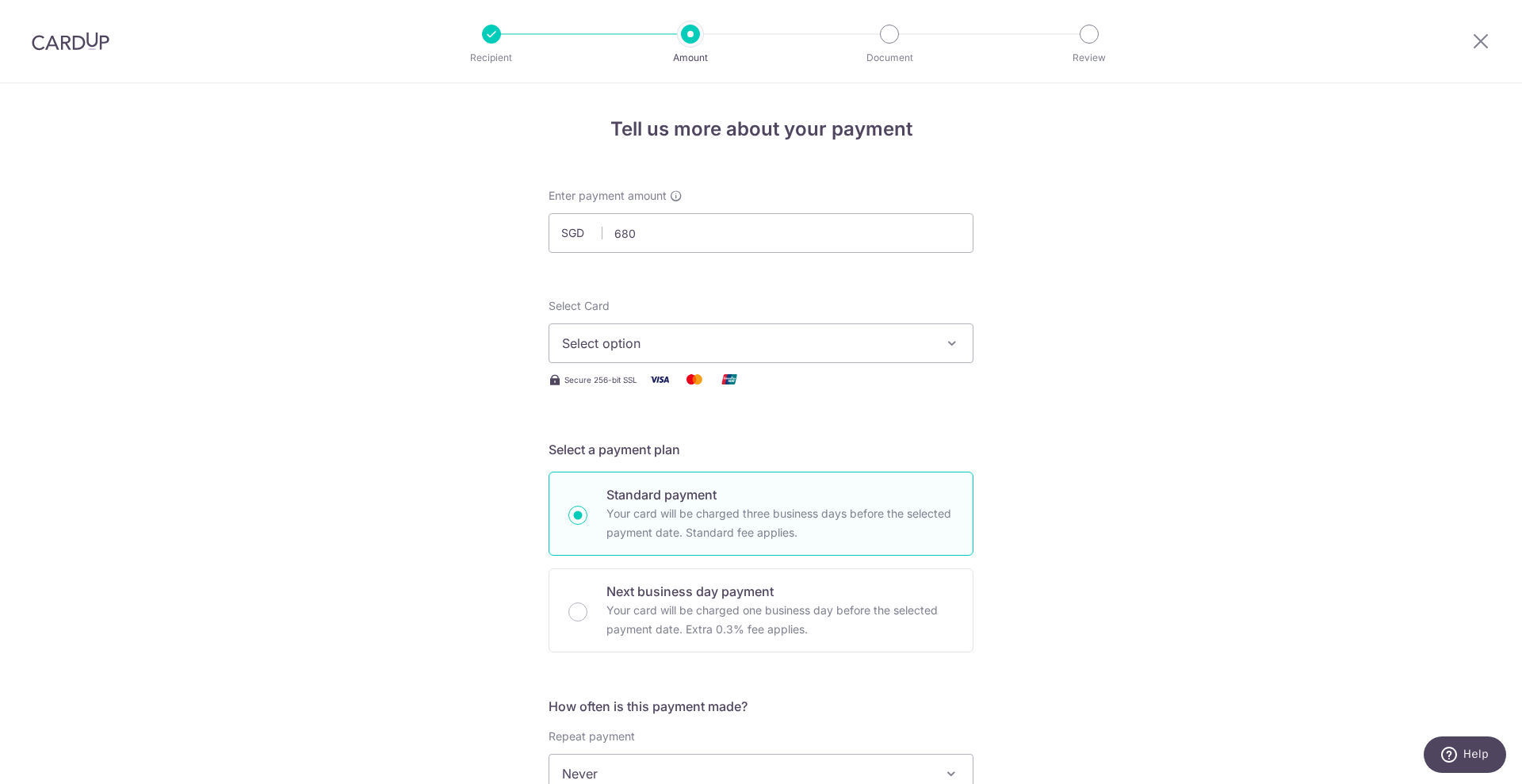 type on "680.00" 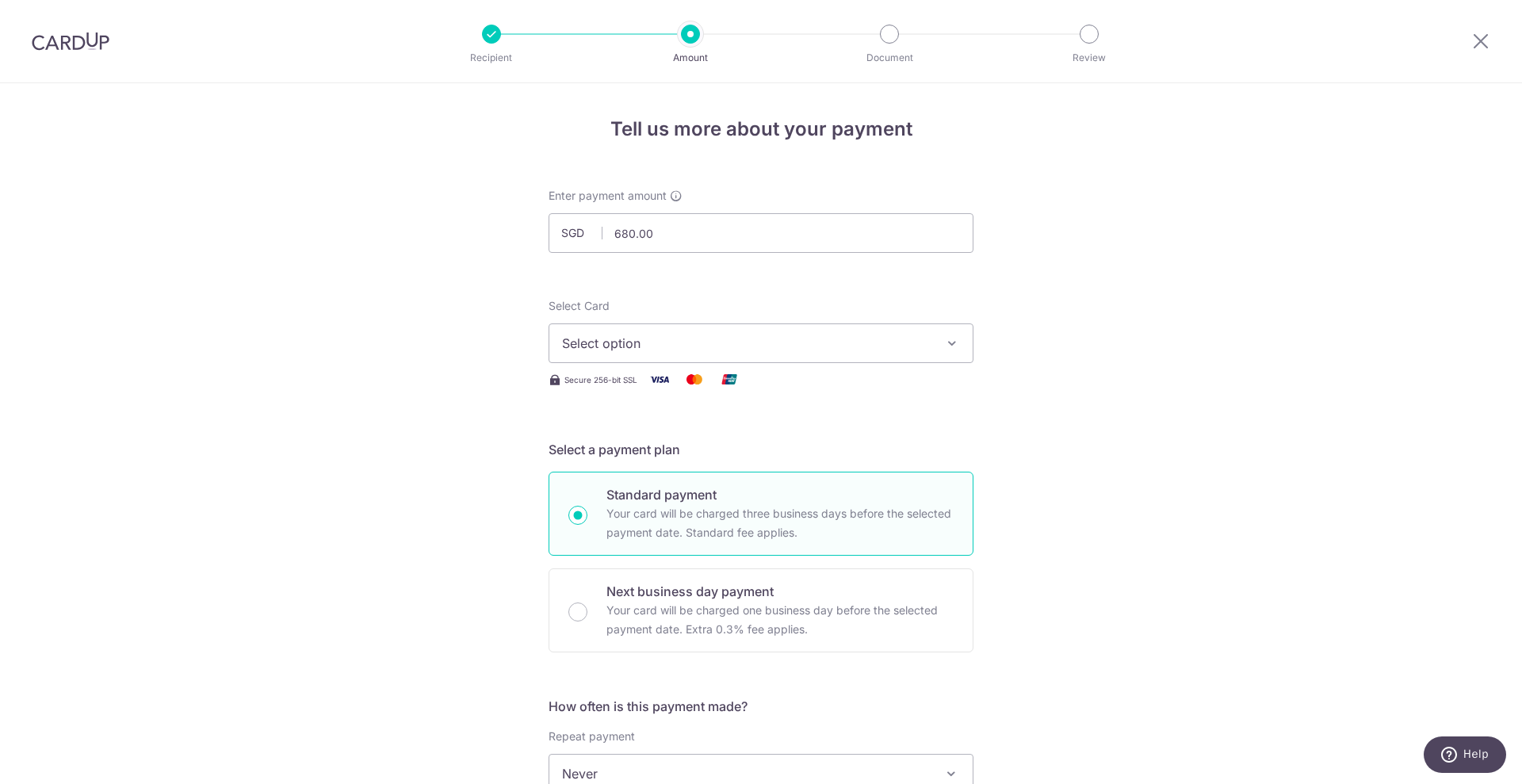 click on "Tell us more about your payment
Enter payment amount
SGD
680.00
680.00
Recipient added successfully!
Select Card
Select option
Add credit card
Your Cards
**** 5801
**** 2907
**** 4979
Secure 256-bit SSL
Text
New card details
Card" at bounding box center (761, 800) 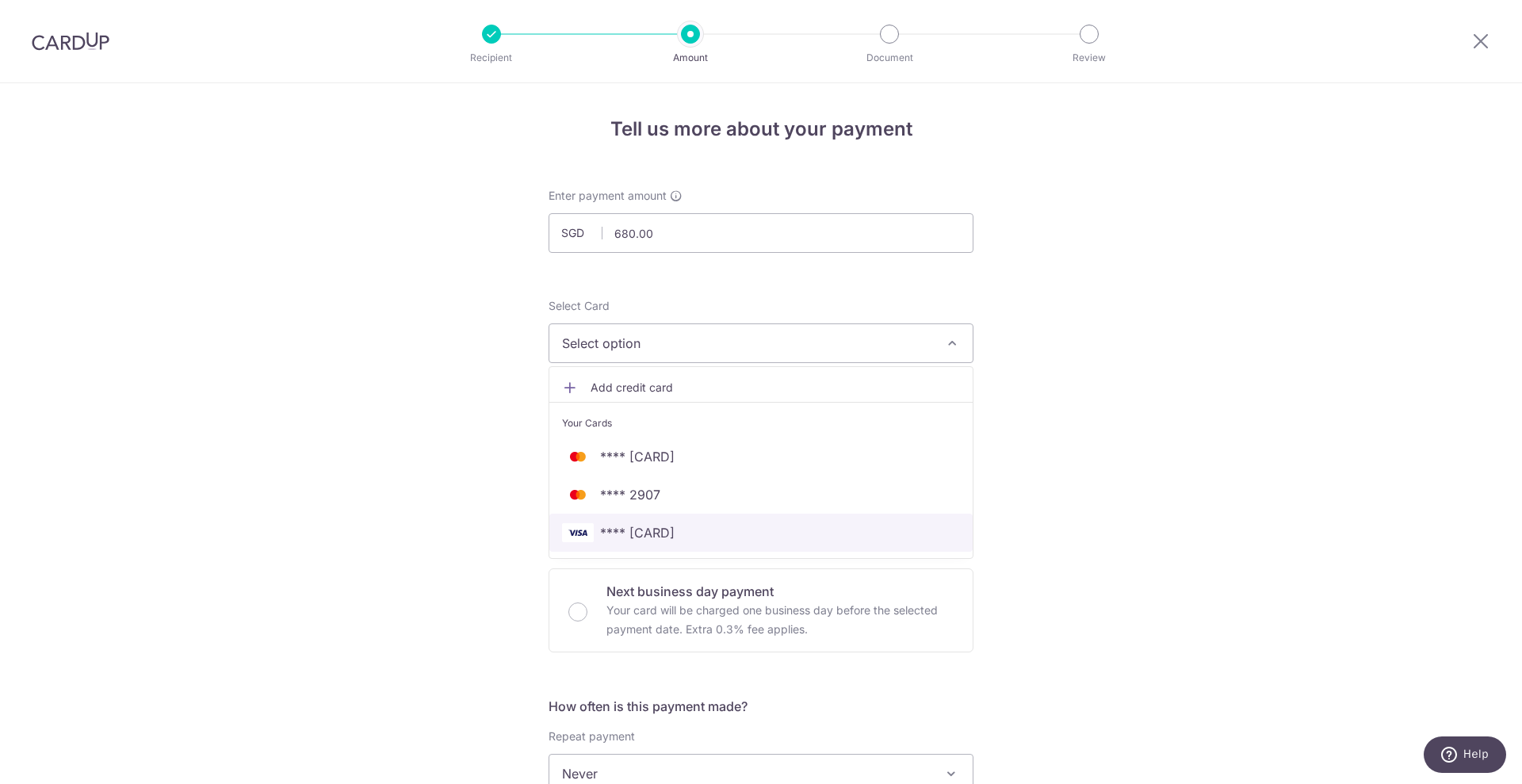 click on "**** [LAST4]" at bounding box center [761, 533] 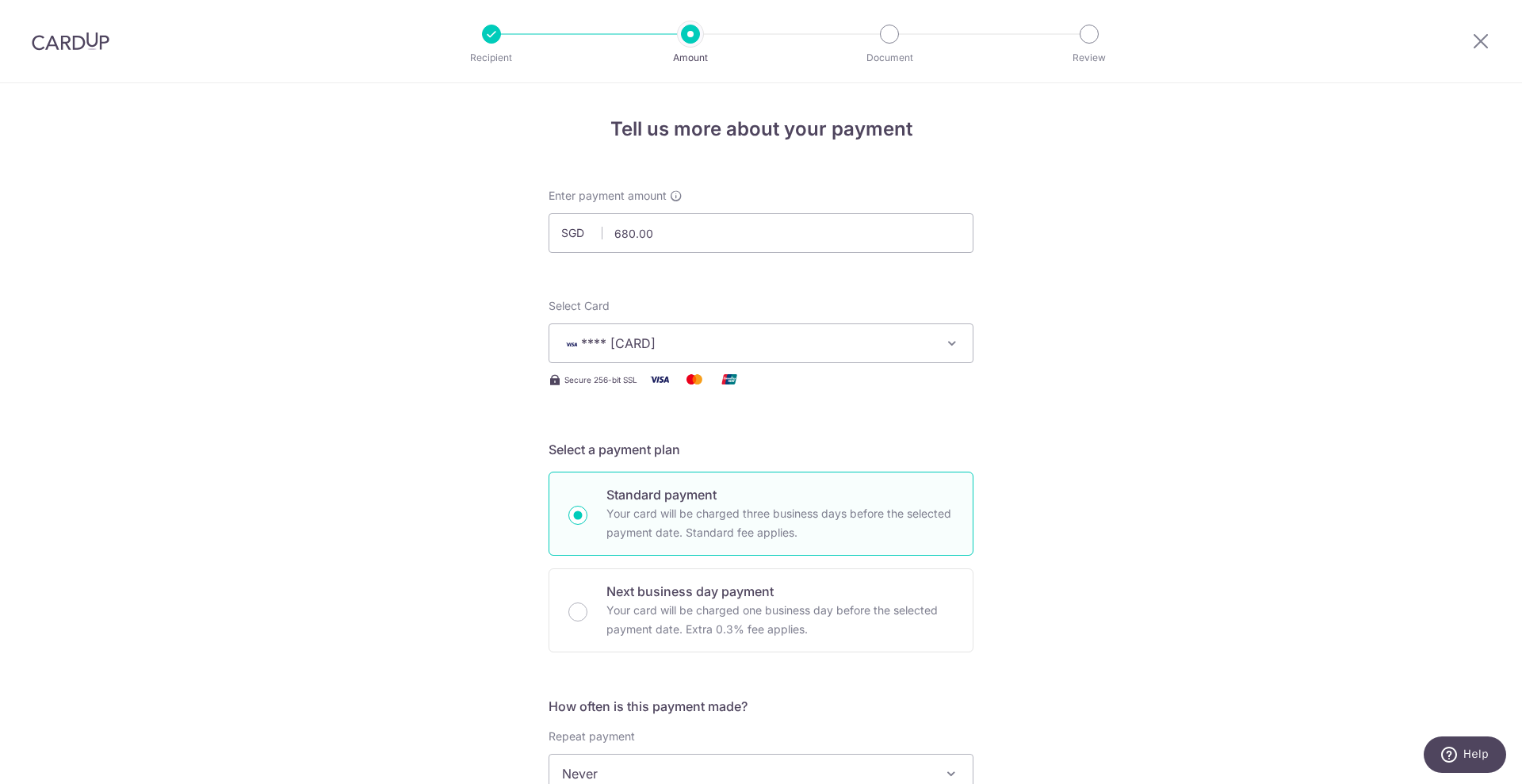 click on "Tell us more about your payment
Enter payment amount
SGD
680.00
680.00
Recipient added successfully!
Select Card
**** 4979
Add credit card
Your Cards
**** 5801
**** 2907
**** 4979
Secure 256-bit SSL
Text
New card details
Card" at bounding box center (761, 800) 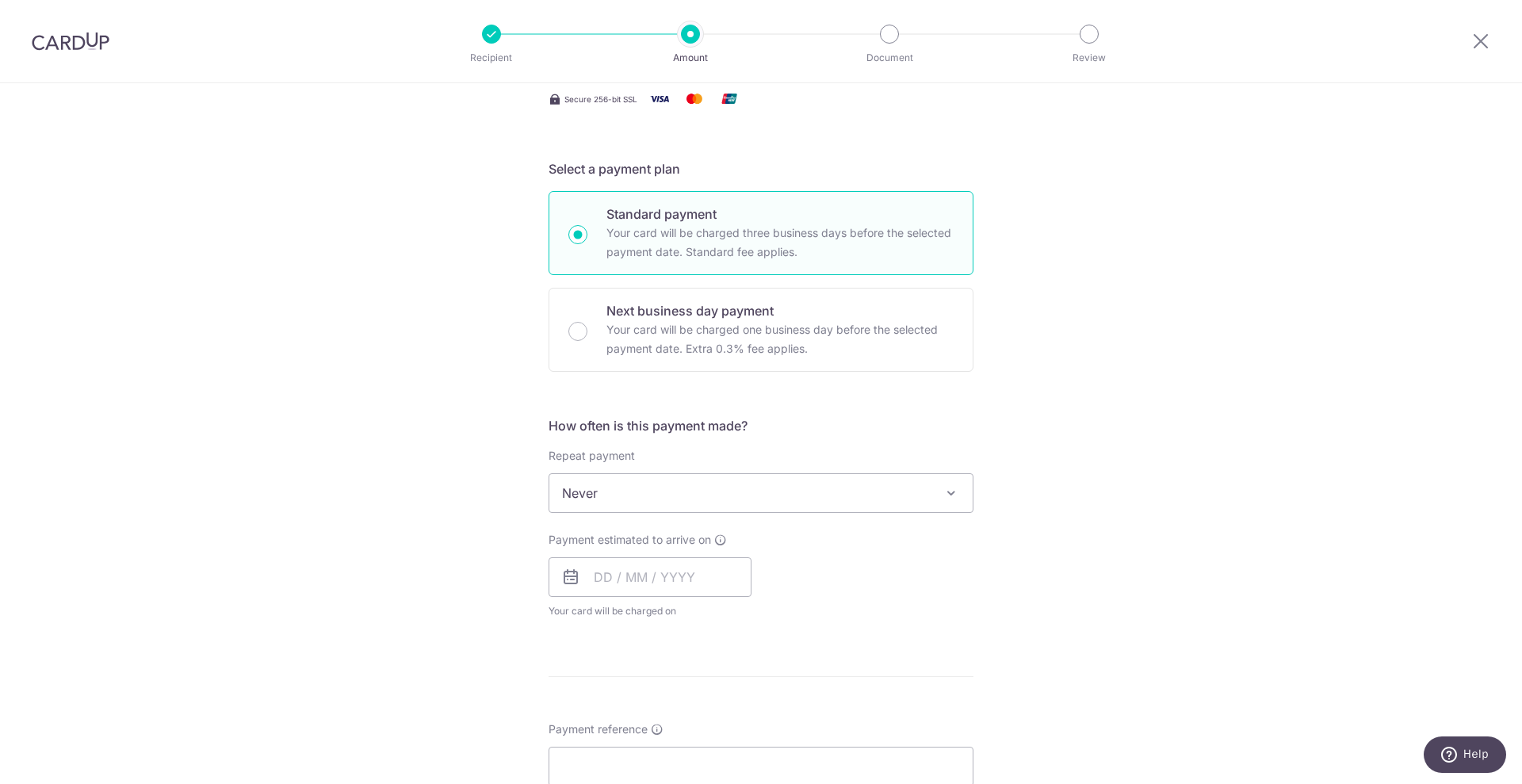 scroll, scrollTop: 297, scrollLeft: 0, axis: vertical 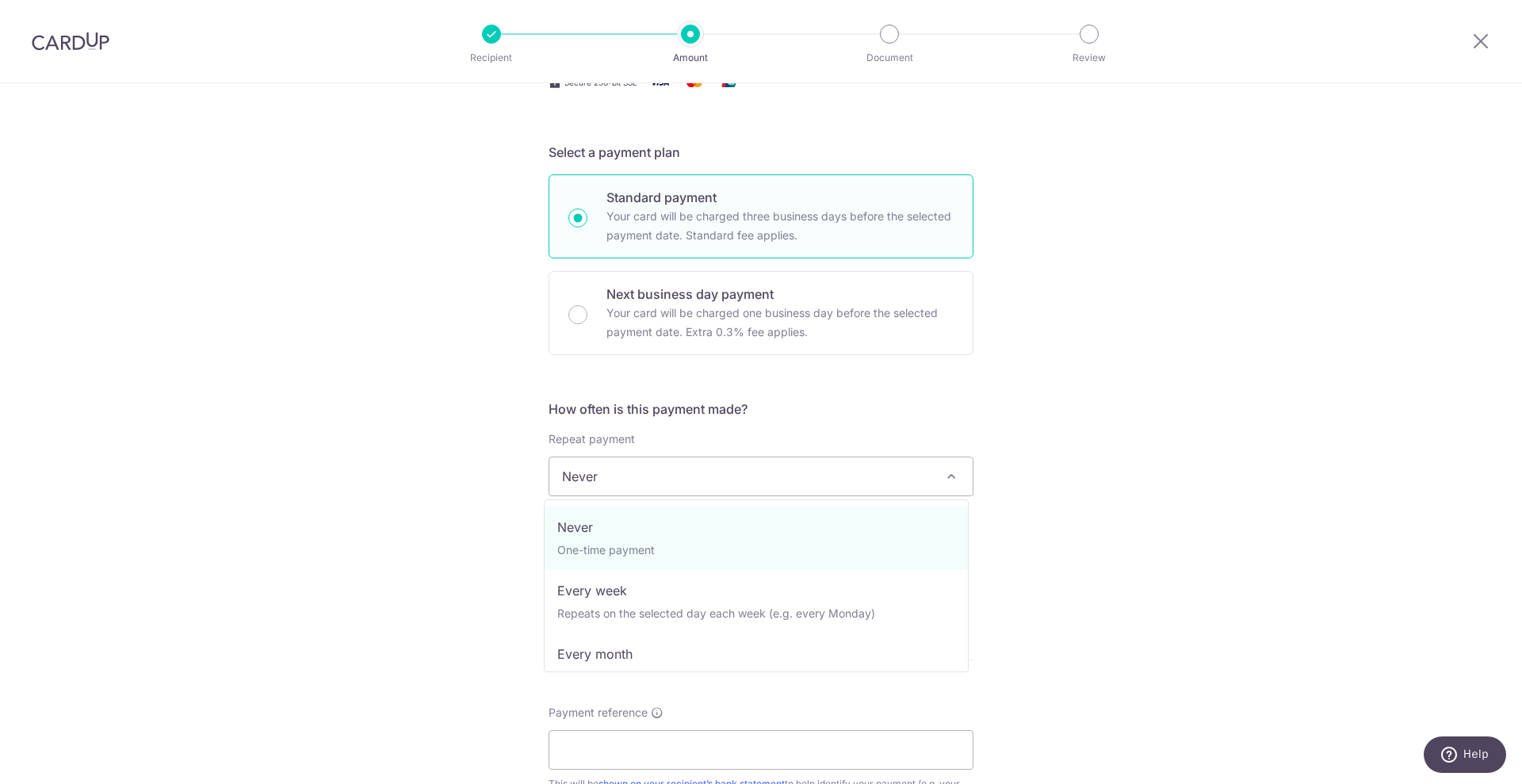 click on "Never" at bounding box center [761, 476] 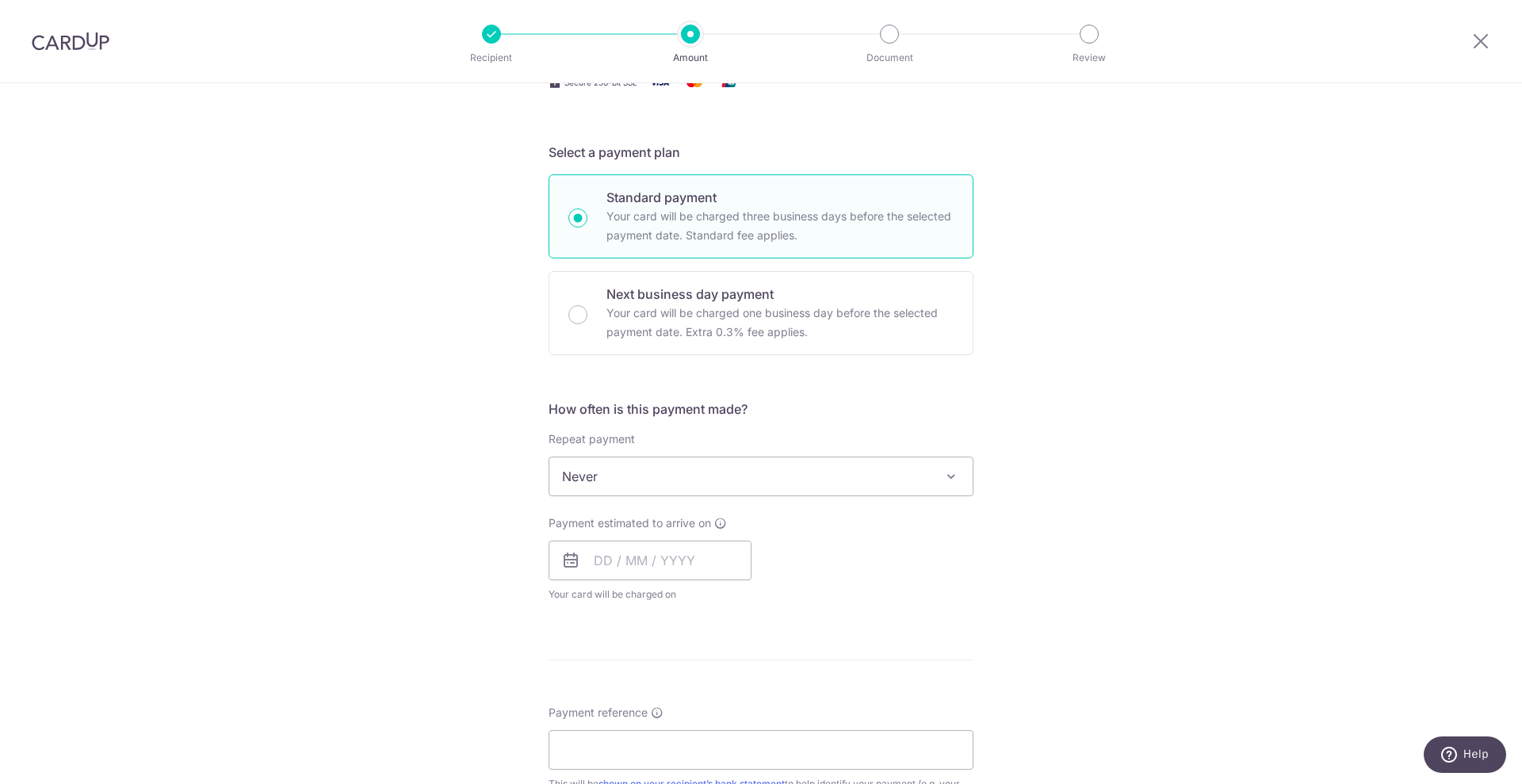 drag, startPoint x: 1184, startPoint y: 490, endPoint x: 1095, endPoint y: 483, distance: 89.27486 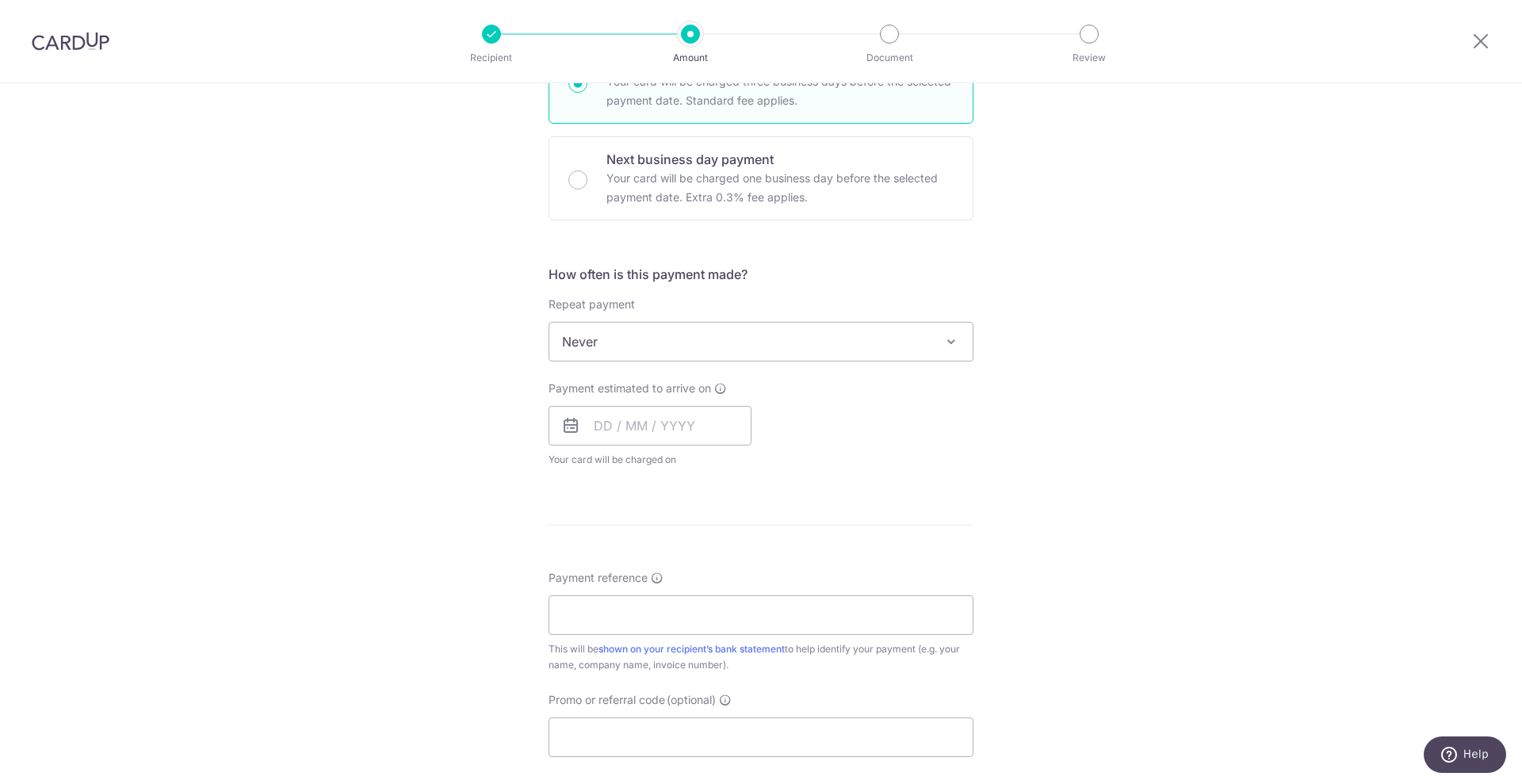 scroll, scrollTop: 495, scrollLeft: 0, axis: vertical 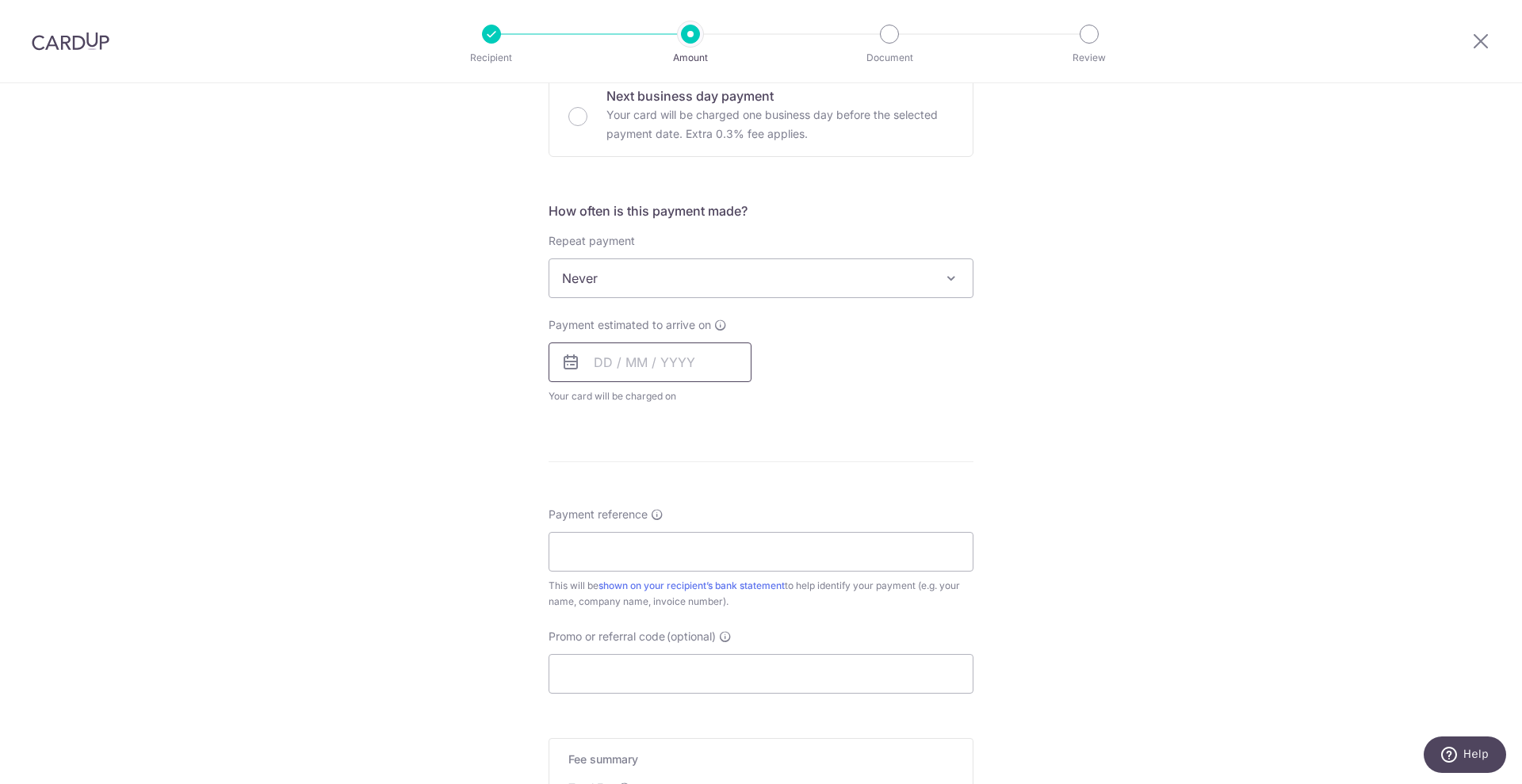 click at bounding box center (650, 362) 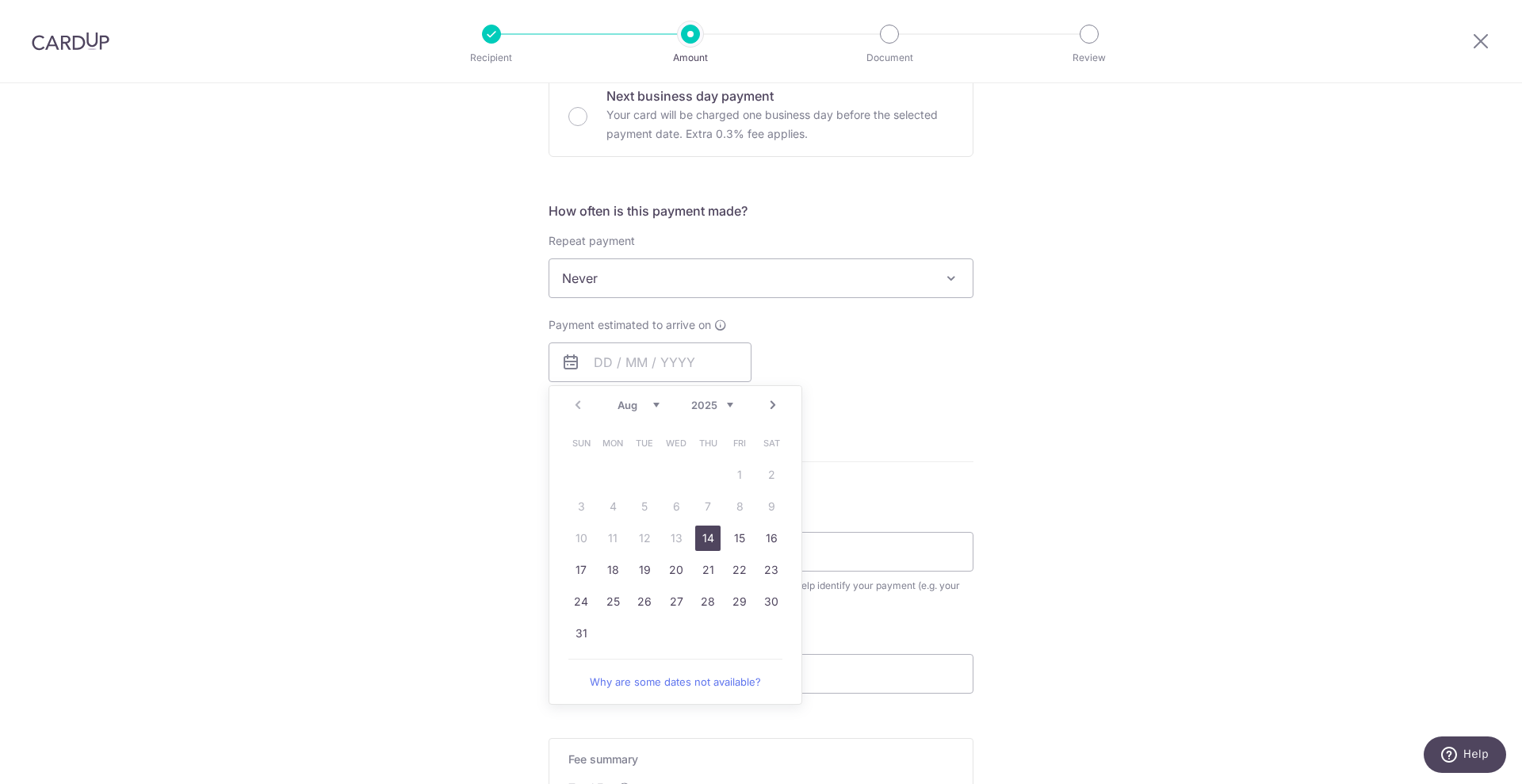 drag, startPoint x: 709, startPoint y: 541, endPoint x: 1119, endPoint y: 466, distance: 416.80331 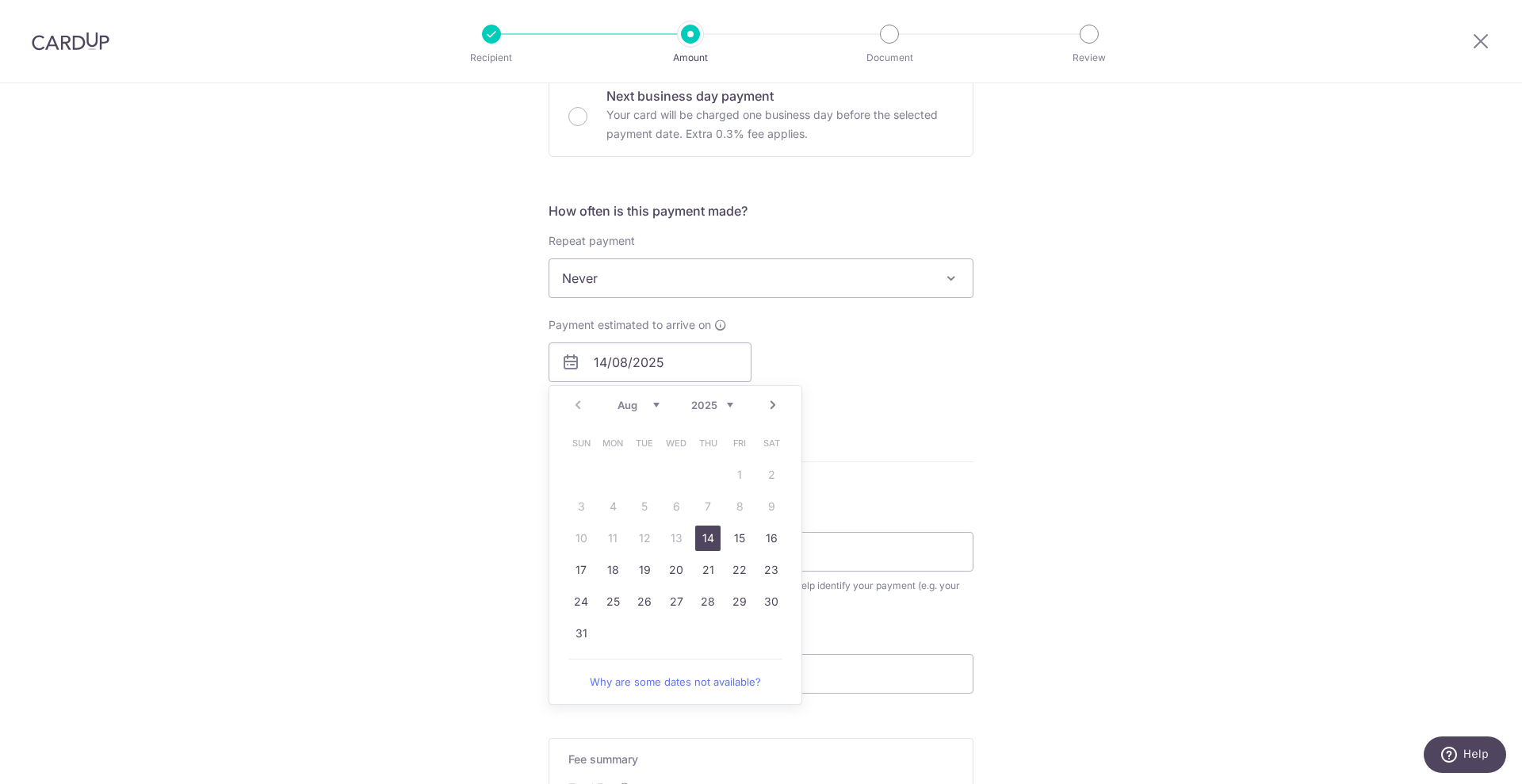 click on "Tell us more about your payment
Enter payment amount
SGD
680.00
680.00
Recipient added successfully!
Select Card
**** 4979
Add credit card
Your Cards
**** 5801
**** 2907
**** 4979
Secure 256-bit SSL
Text
New card details
Card" at bounding box center [761, 304] 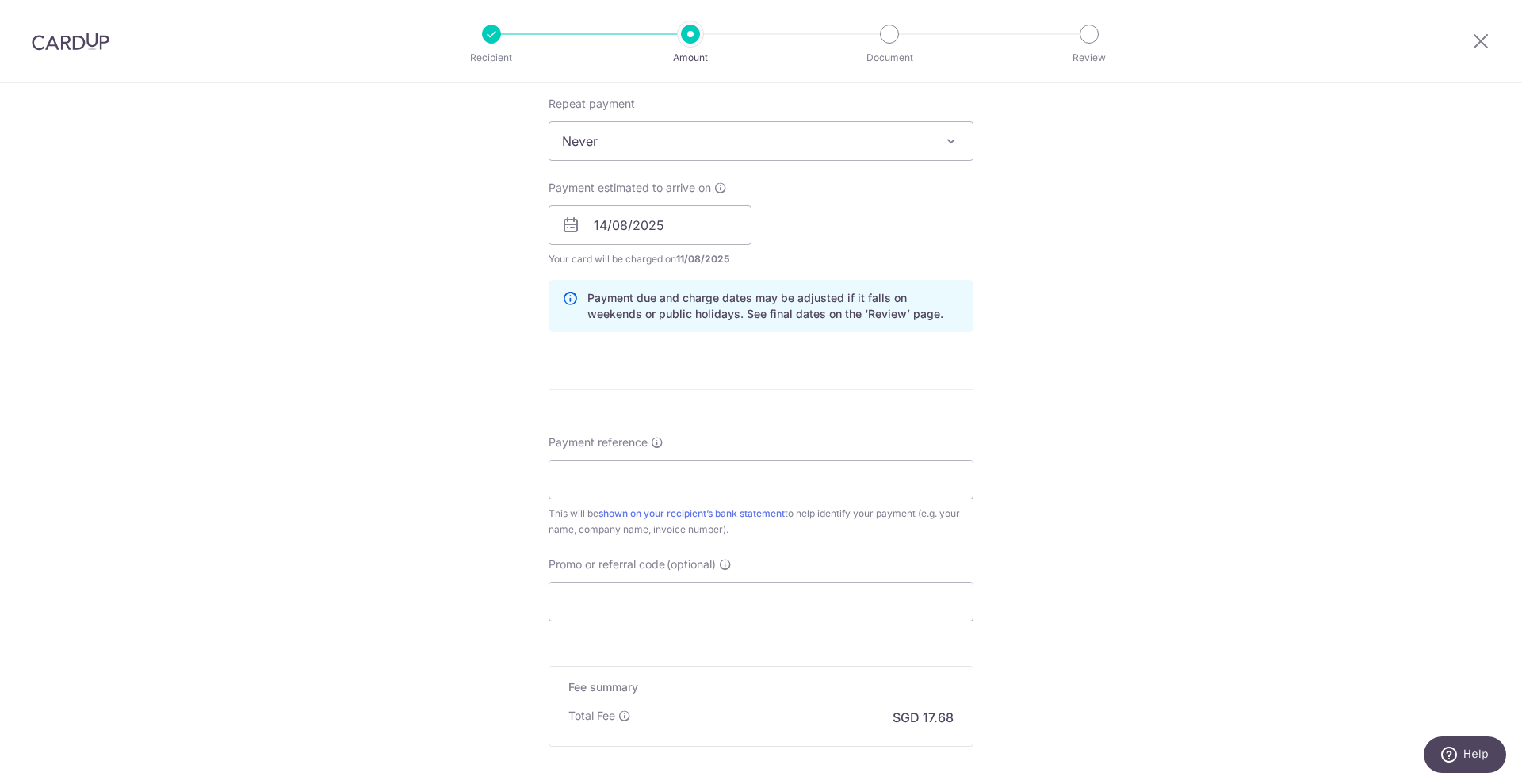 scroll, scrollTop: 694, scrollLeft: 0, axis: vertical 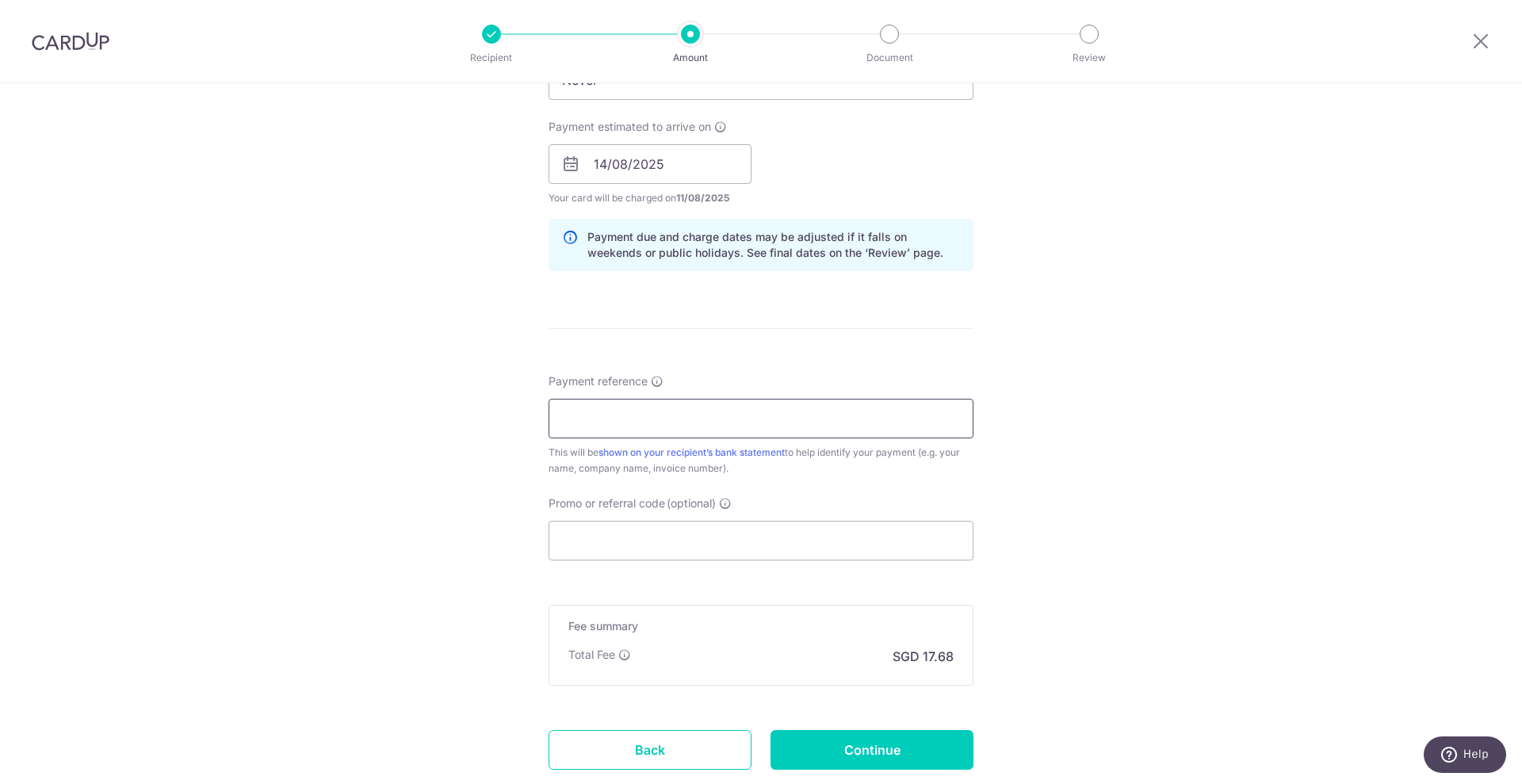 click on "Payment reference" at bounding box center [761, 419] 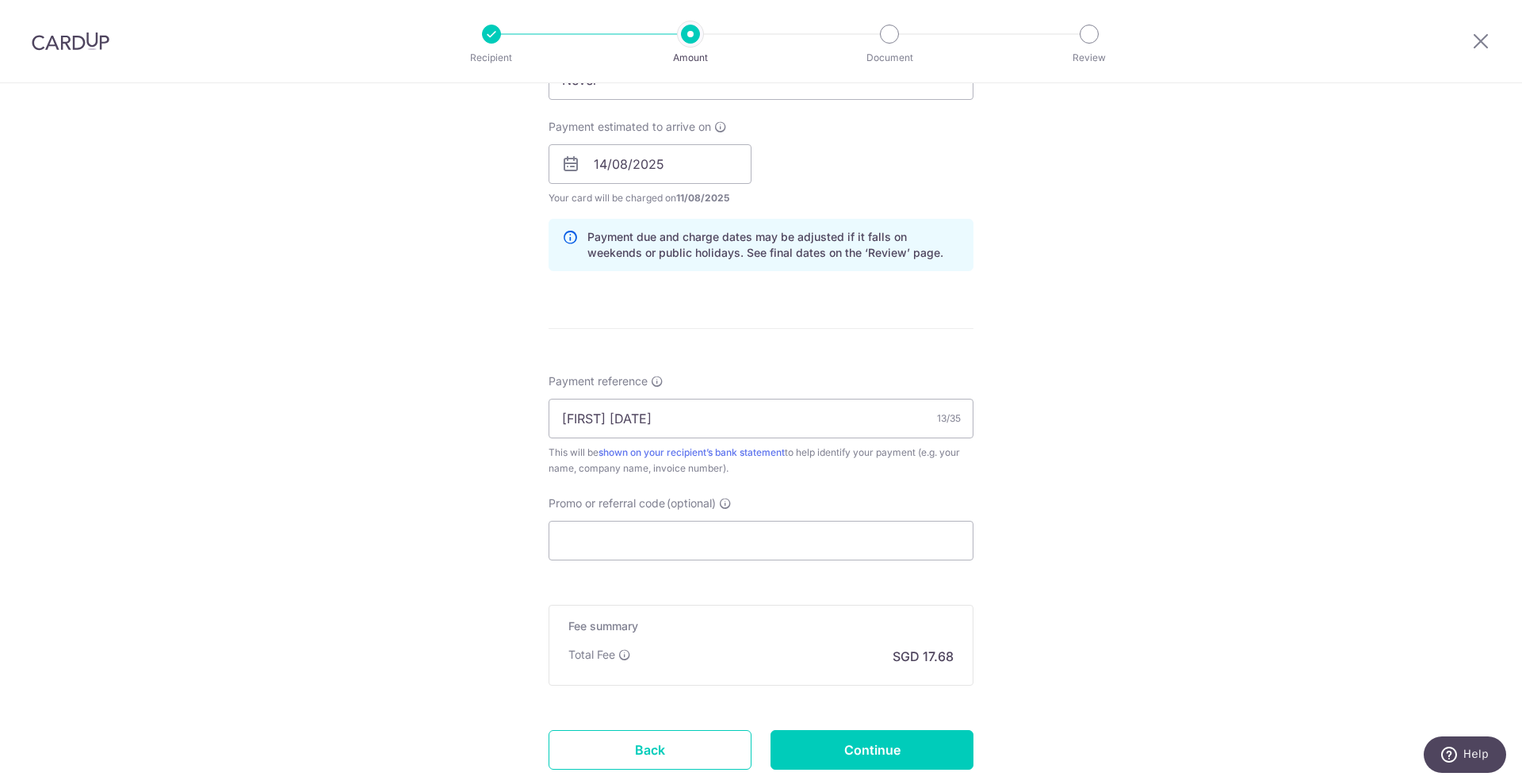 click on "Tell us more about your payment
Enter payment amount
SGD
680.00
680.00
Recipient added successfully!
Select Card
**** 4979
Add credit card
Your Cards
**** 5801
**** 2907
**** 4979
Secure 256-bit SSL
Text
New card details
Card" at bounding box center (761, 139) 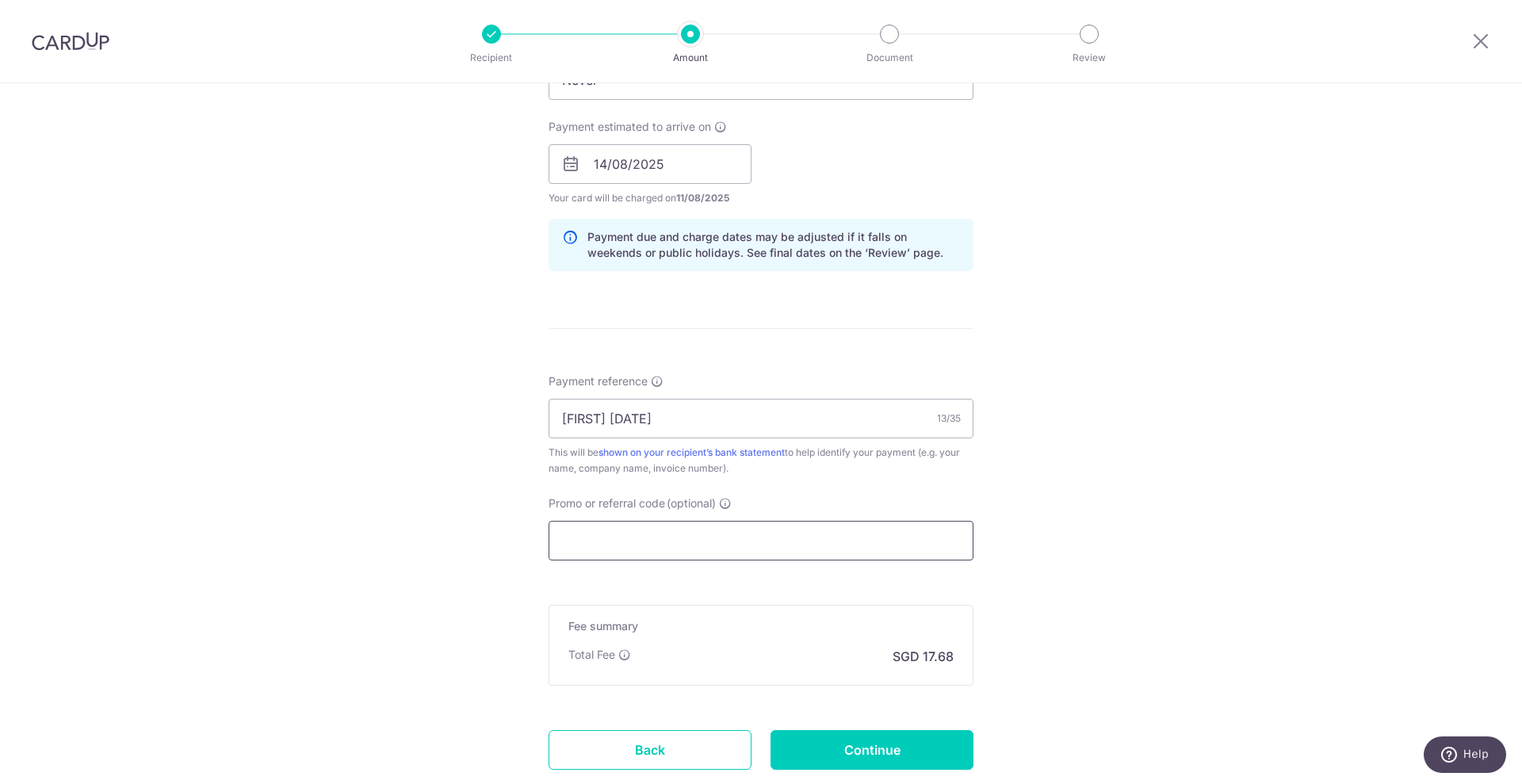 click on "Promo or referral code
(optional)" at bounding box center [761, 541] 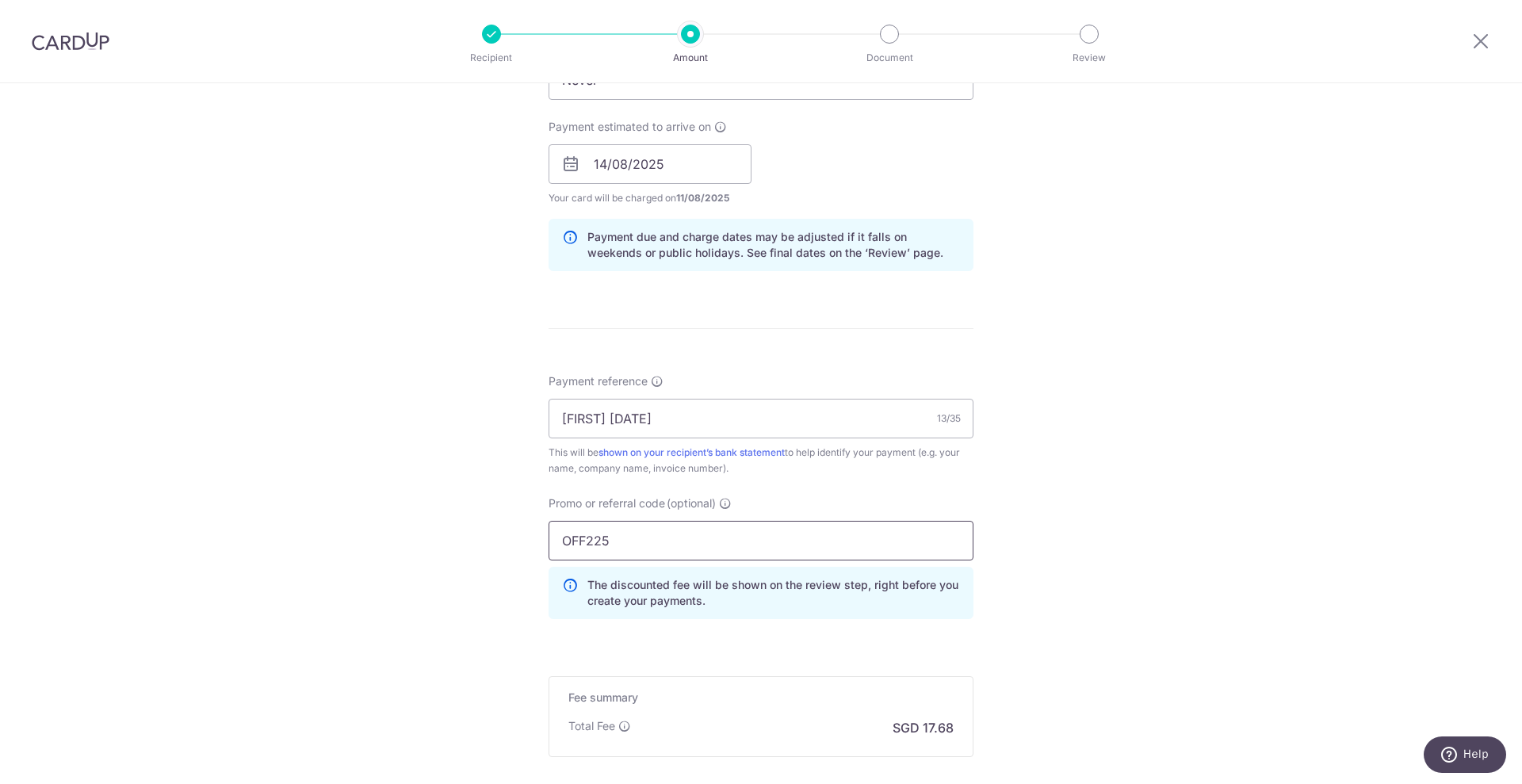 type on "OFF225" 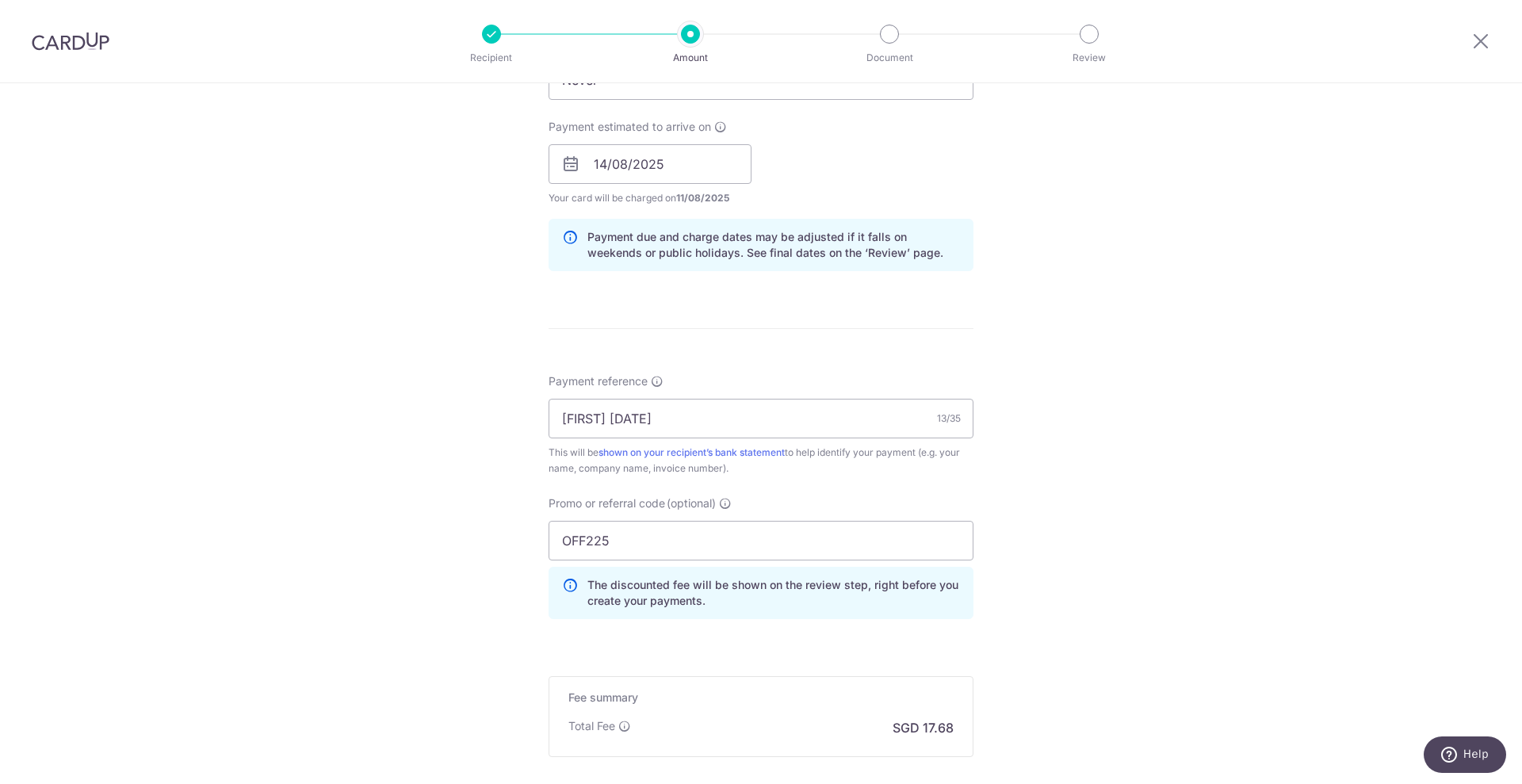 click on "Tell us more about your payment
Enter payment amount
SGD
680.00
680.00
Recipient added successfully!
Select Card
**** 4979
Add credit card
Your Cards
**** 5801
**** 2907
**** 4979
Secure 256-bit SSL
Text
New card details
Card" at bounding box center (761, 174) 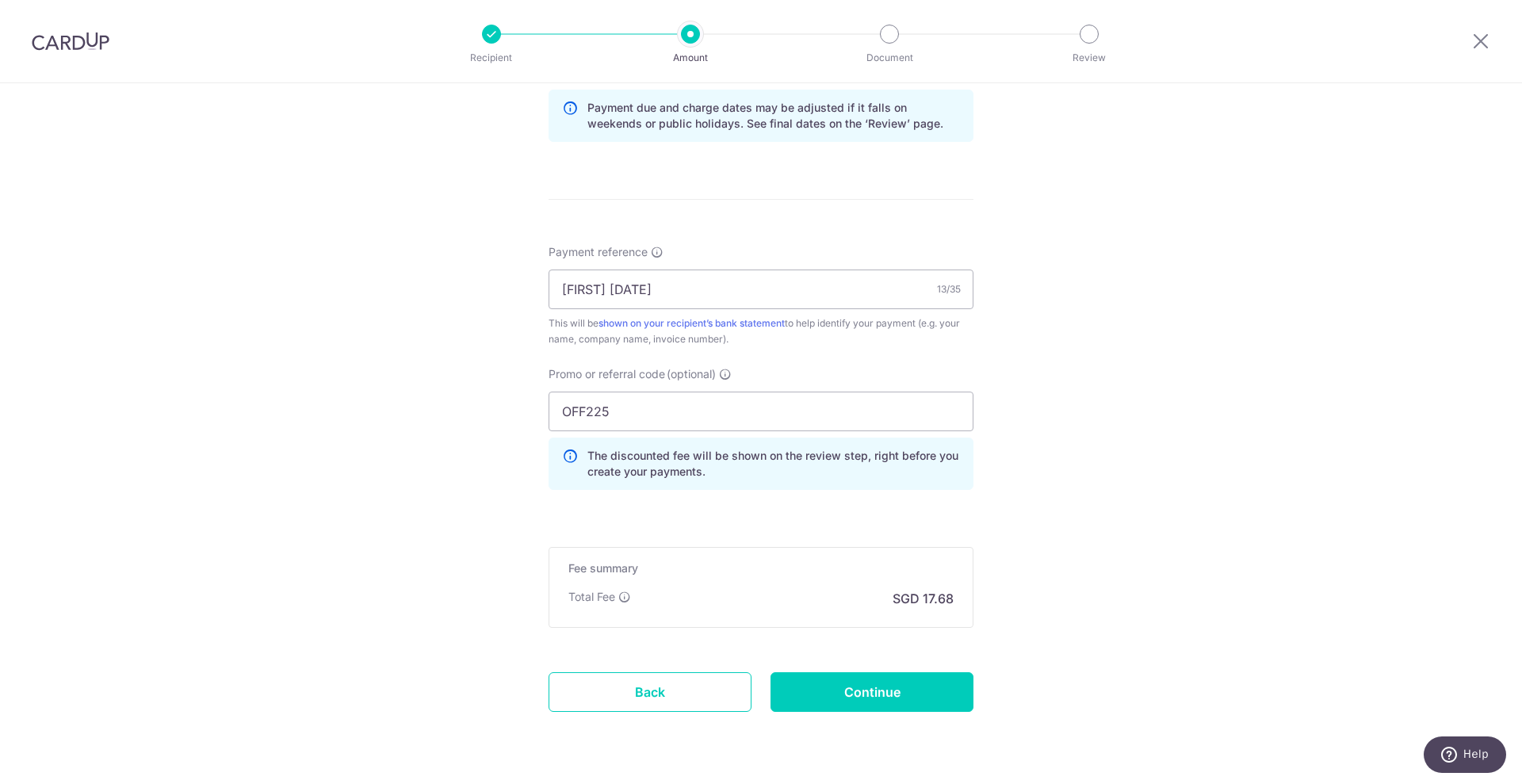 scroll, scrollTop: 870, scrollLeft: 0, axis: vertical 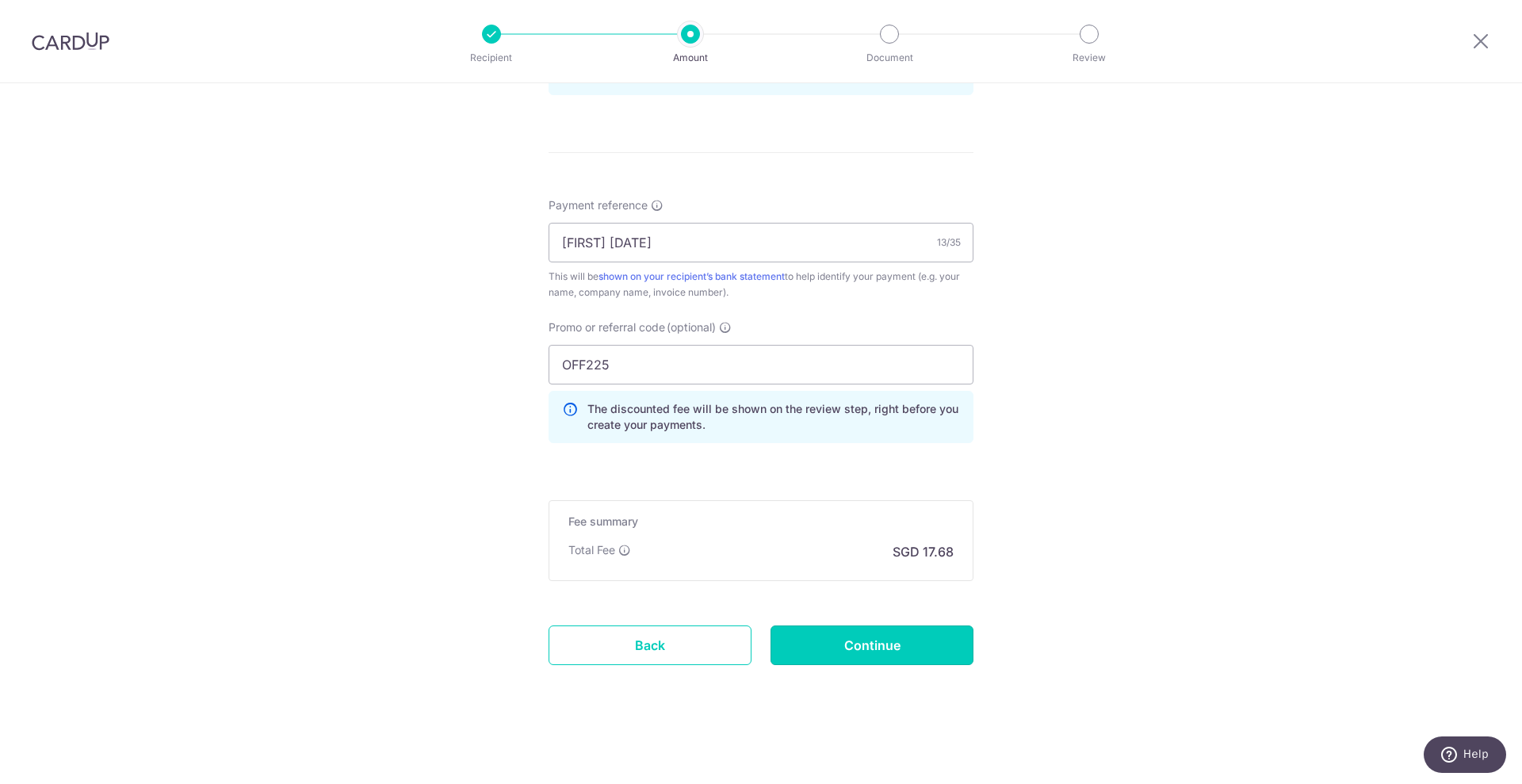 click on "Continue" at bounding box center [872, 645] 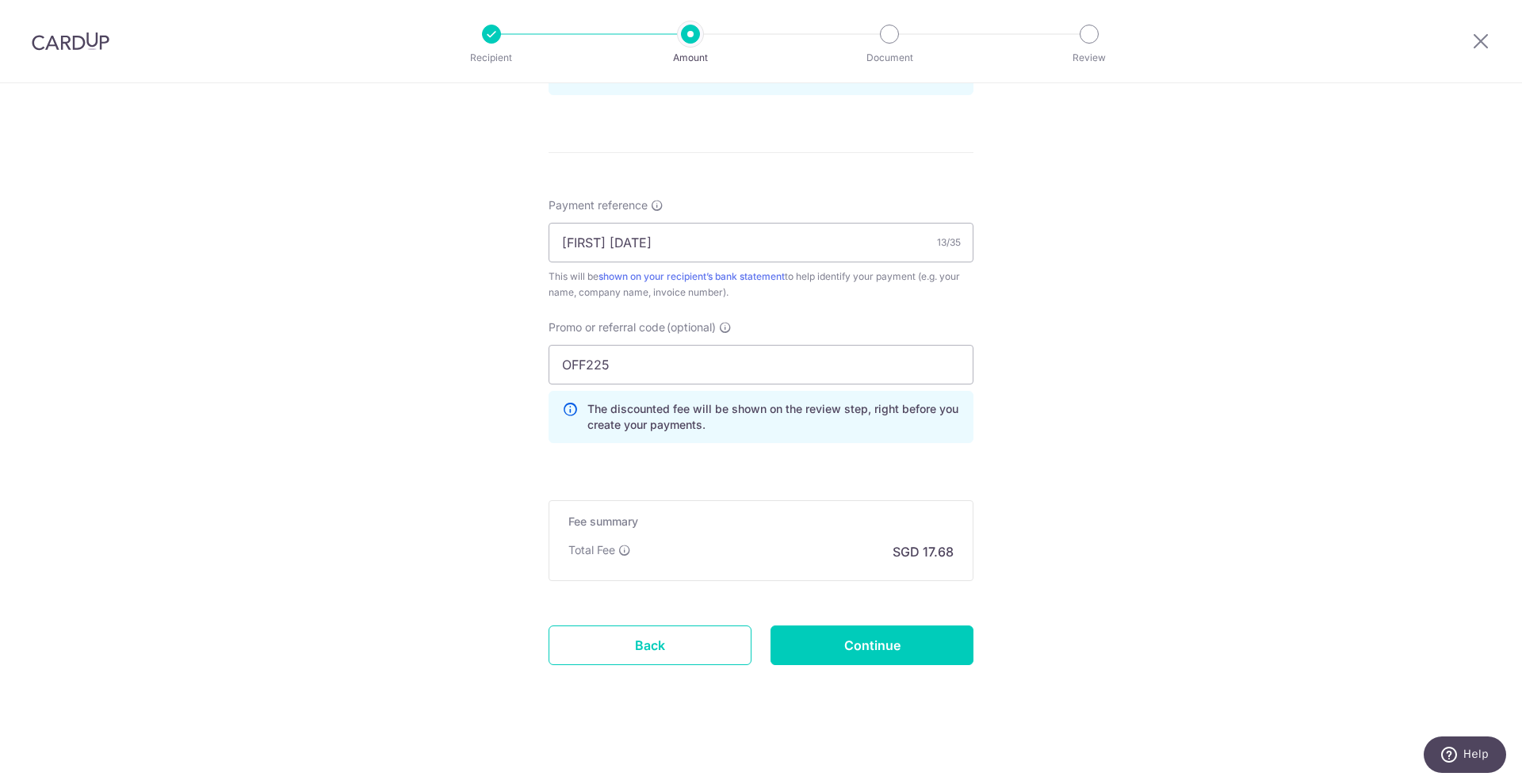 type on "Create Schedule" 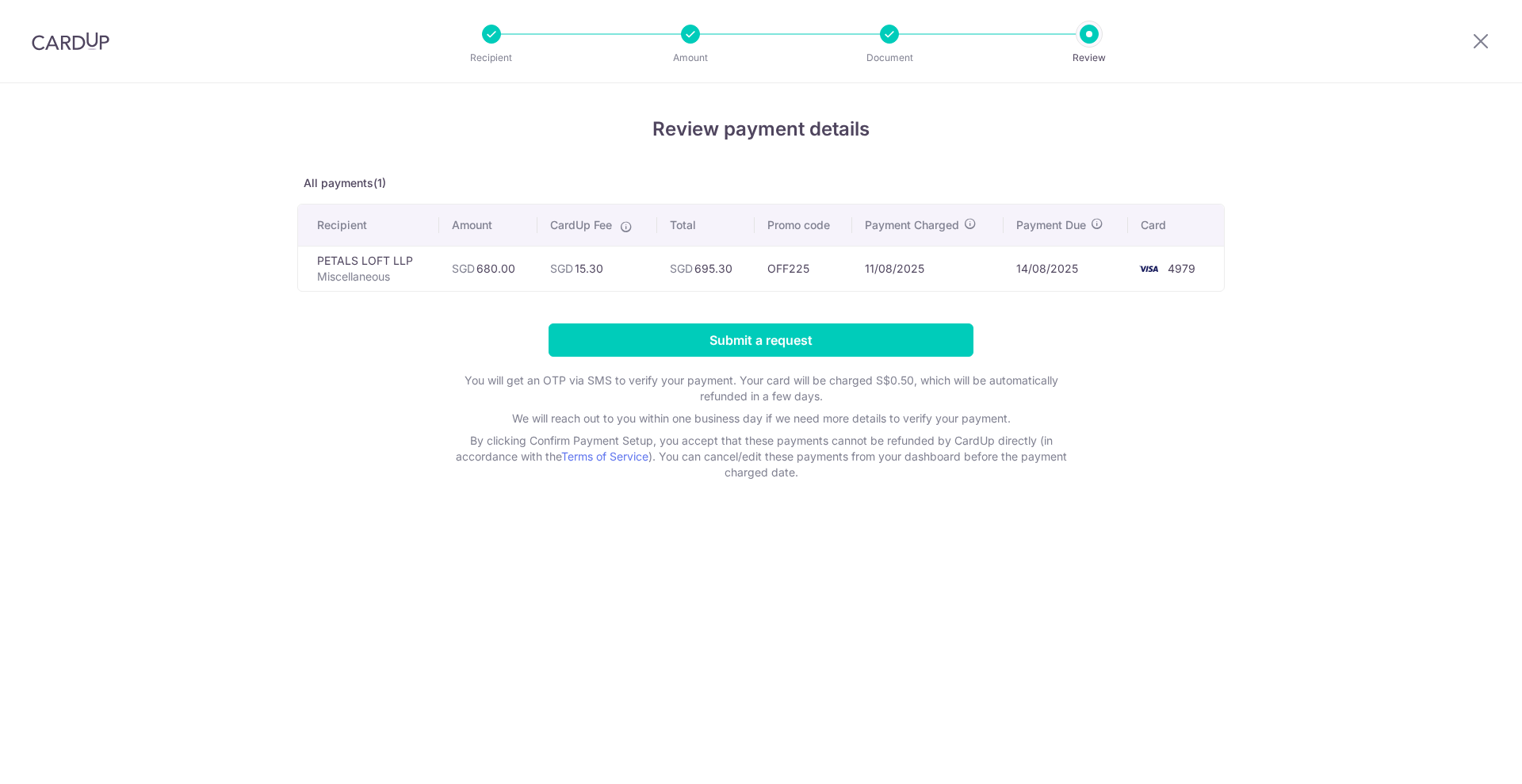 scroll, scrollTop: 0, scrollLeft: 0, axis: both 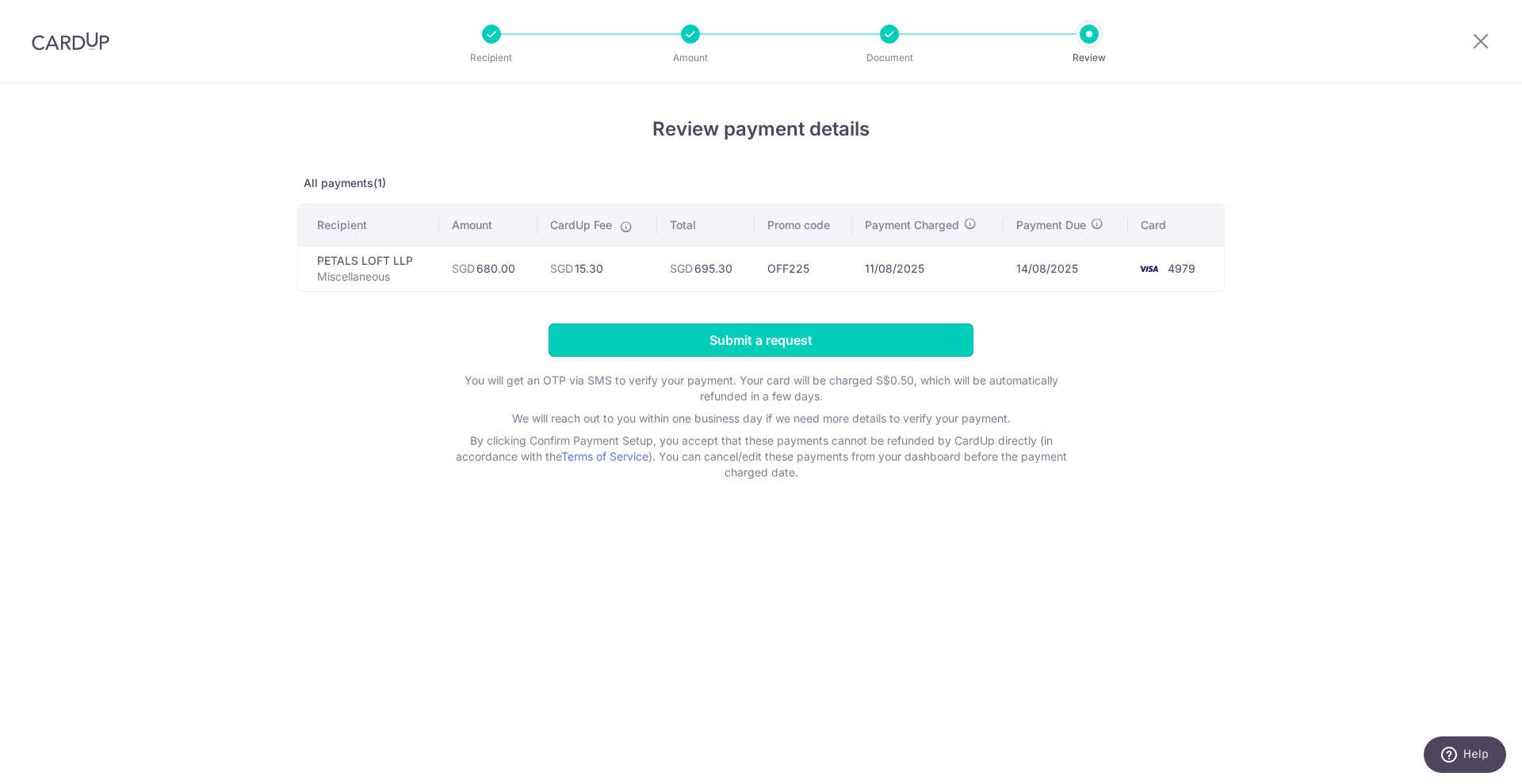 click on "Submit a request" at bounding box center [761, 340] 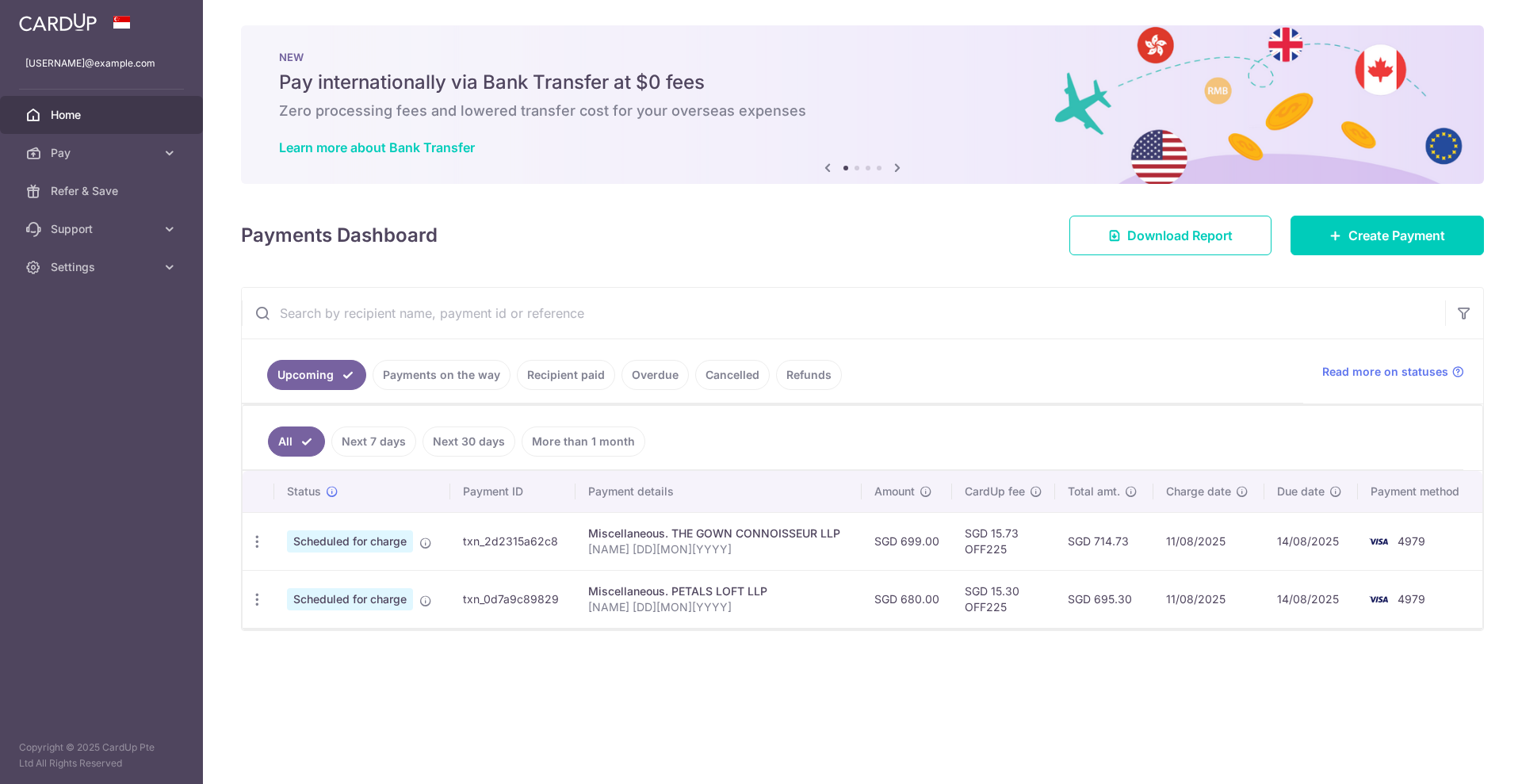 scroll, scrollTop: 0, scrollLeft: 0, axis: both 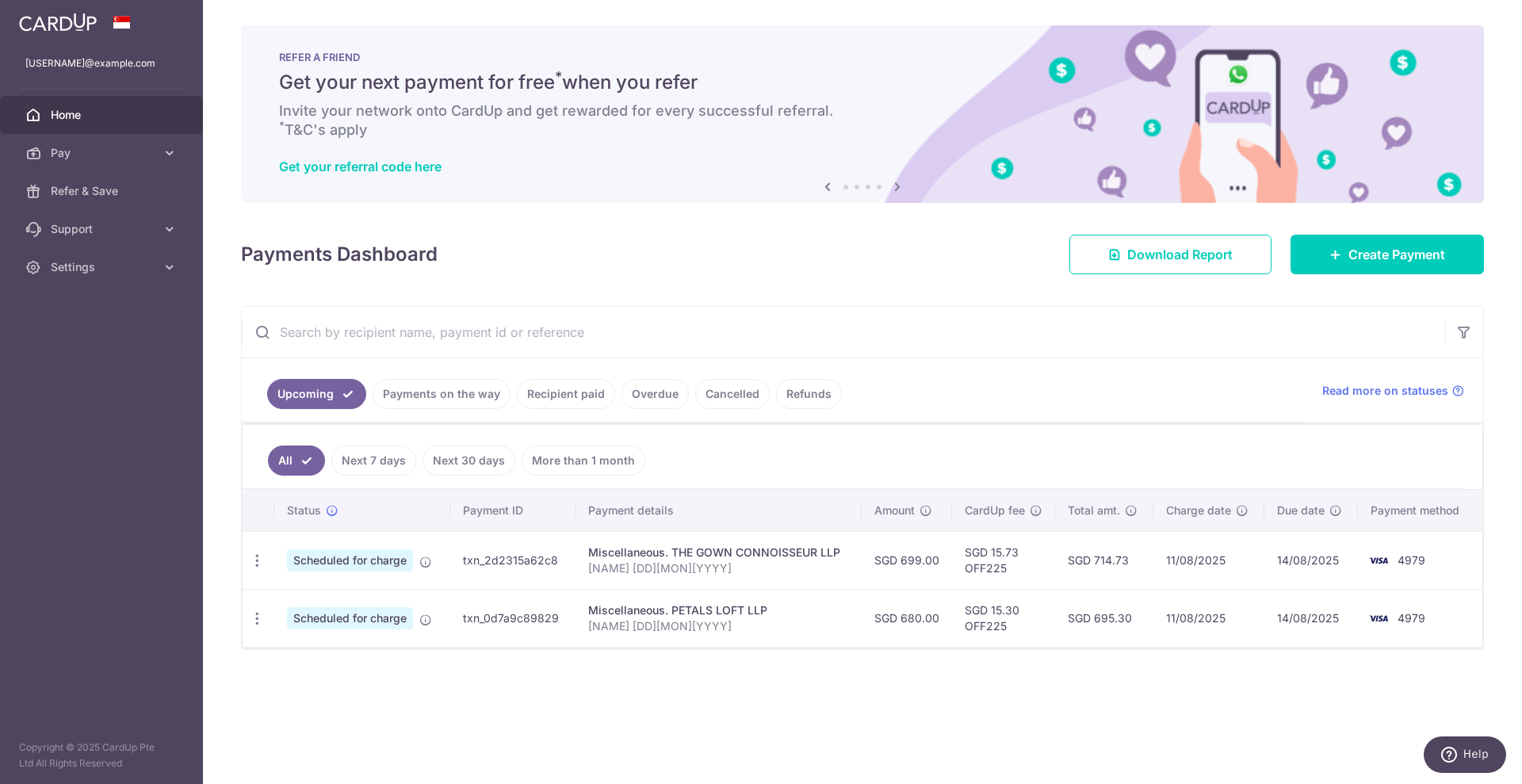 click on "Pay" at bounding box center (103, 153) 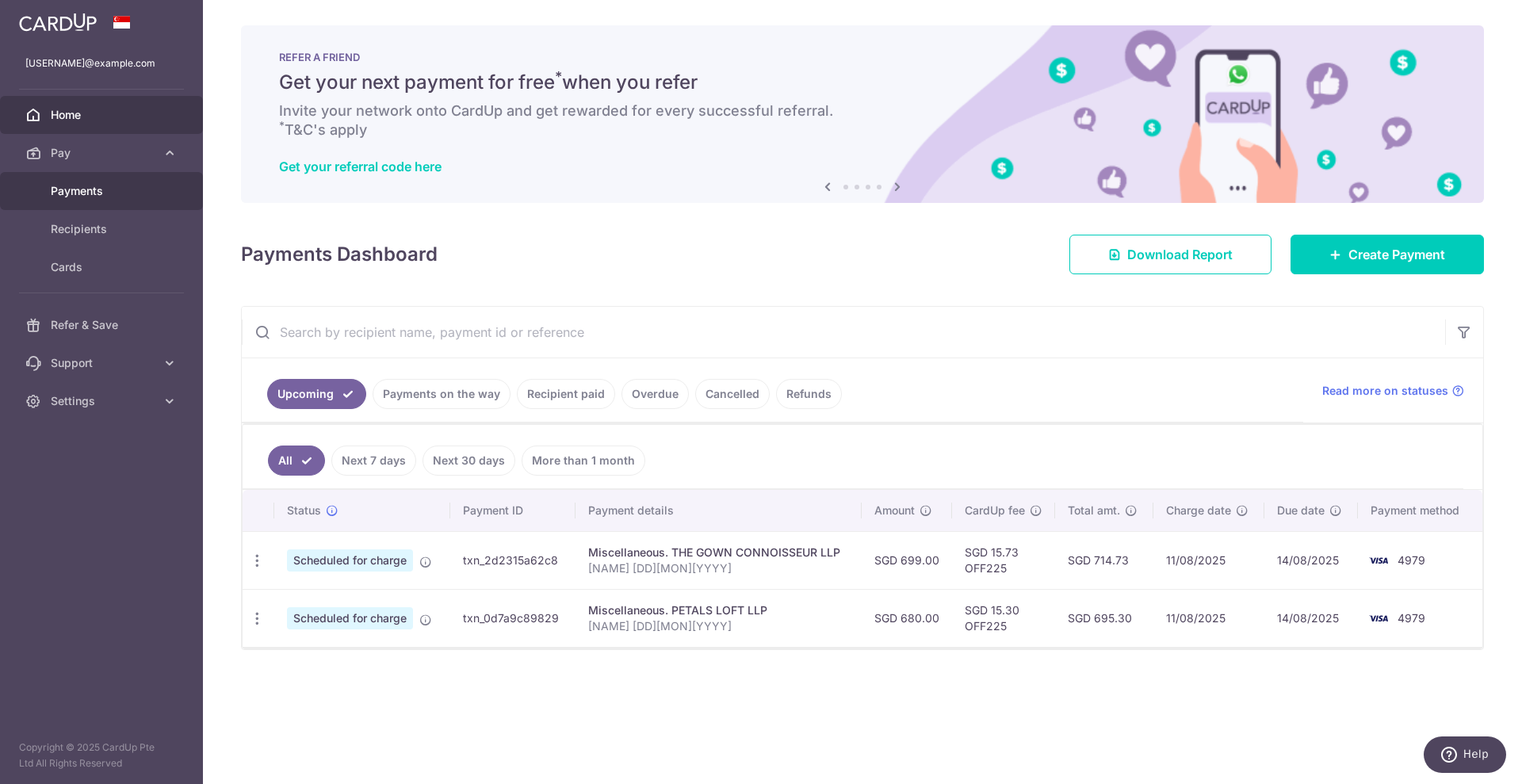 click on "Payments" at bounding box center [103, 191] 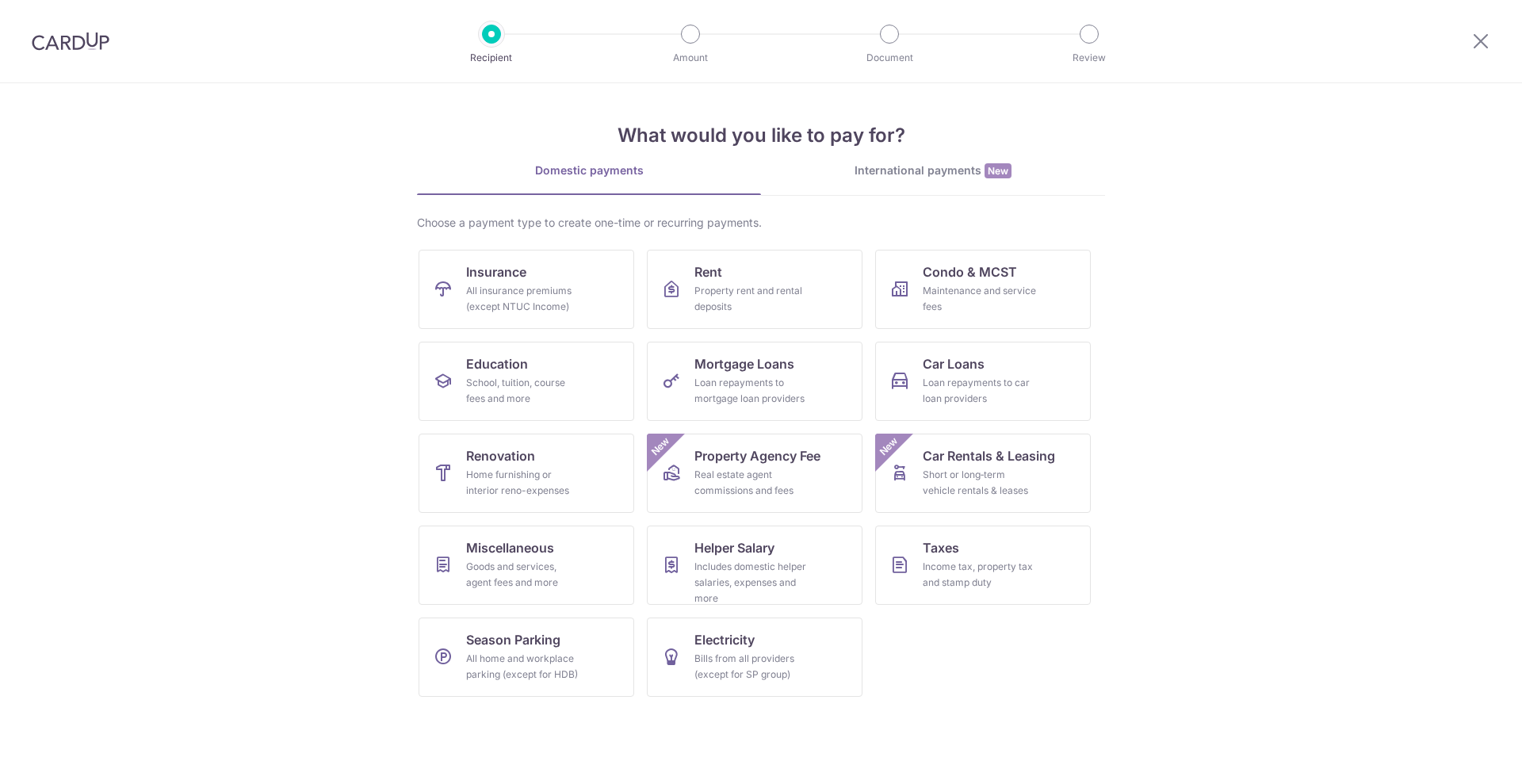 scroll, scrollTop: 0, scrollLeft: 0, axis: both 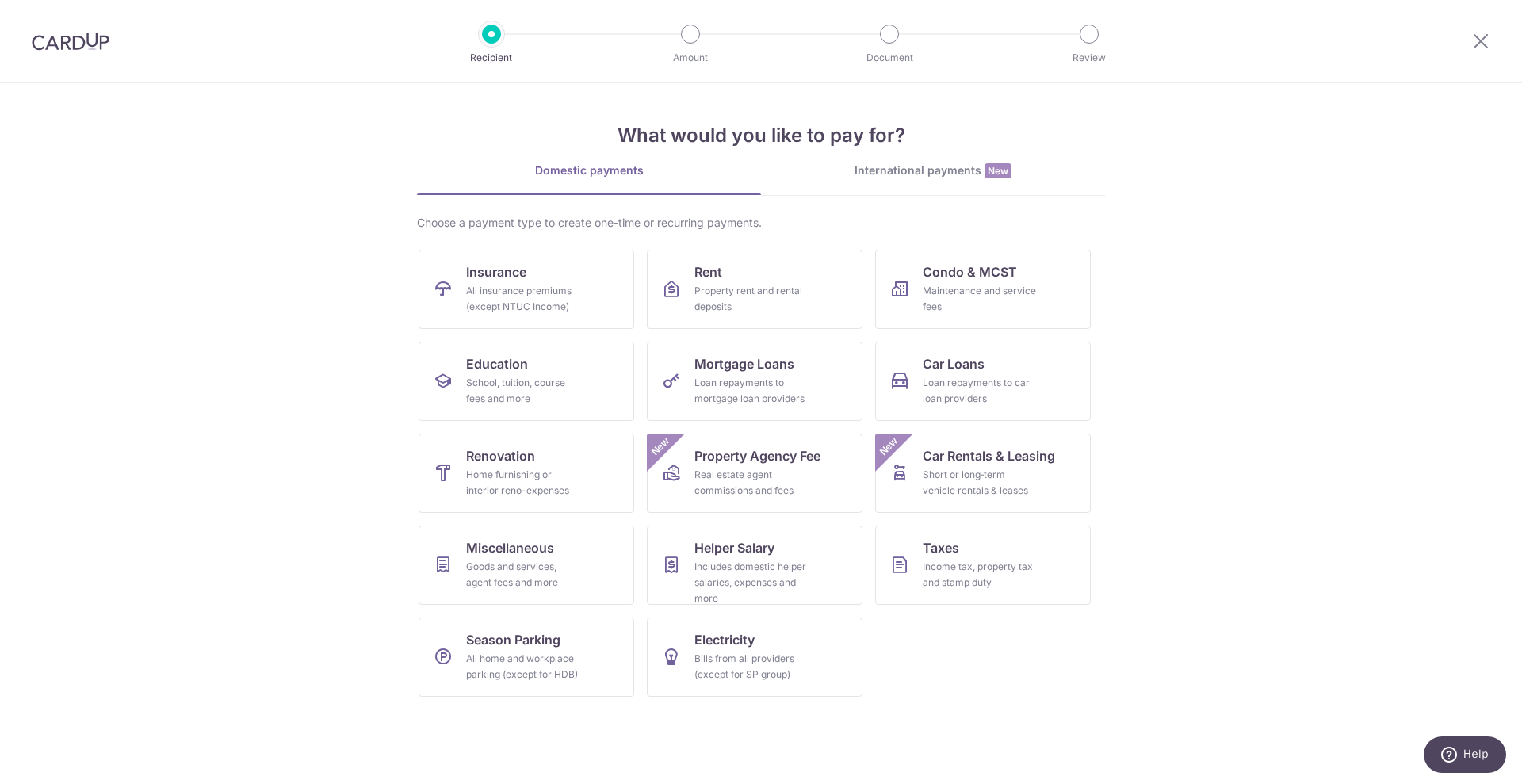 click at bounding box center [1481, 41] 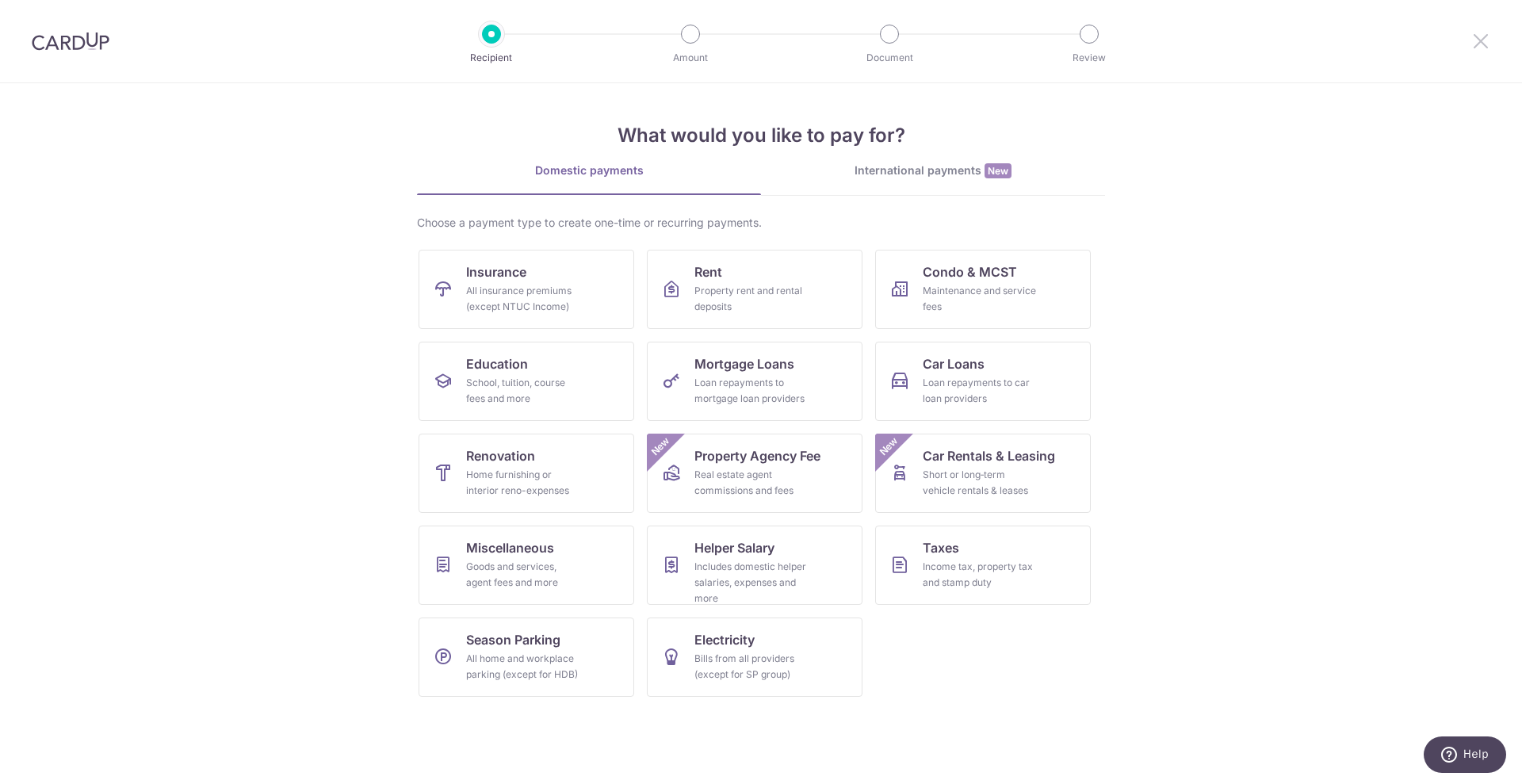 click at bounding box center (1481, 40) 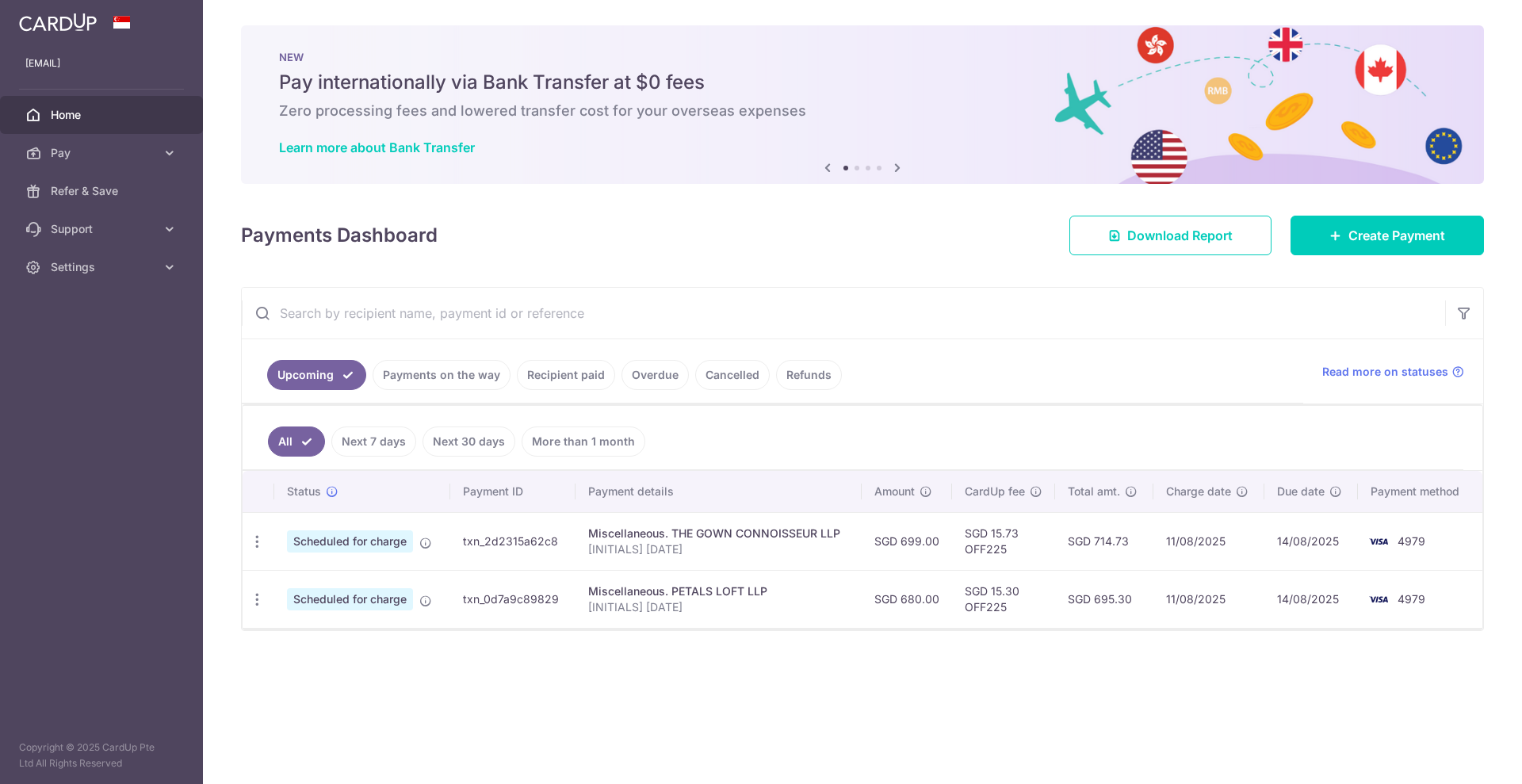 scroll, scrollTop: 0, scrollLeft: 0, axis: both 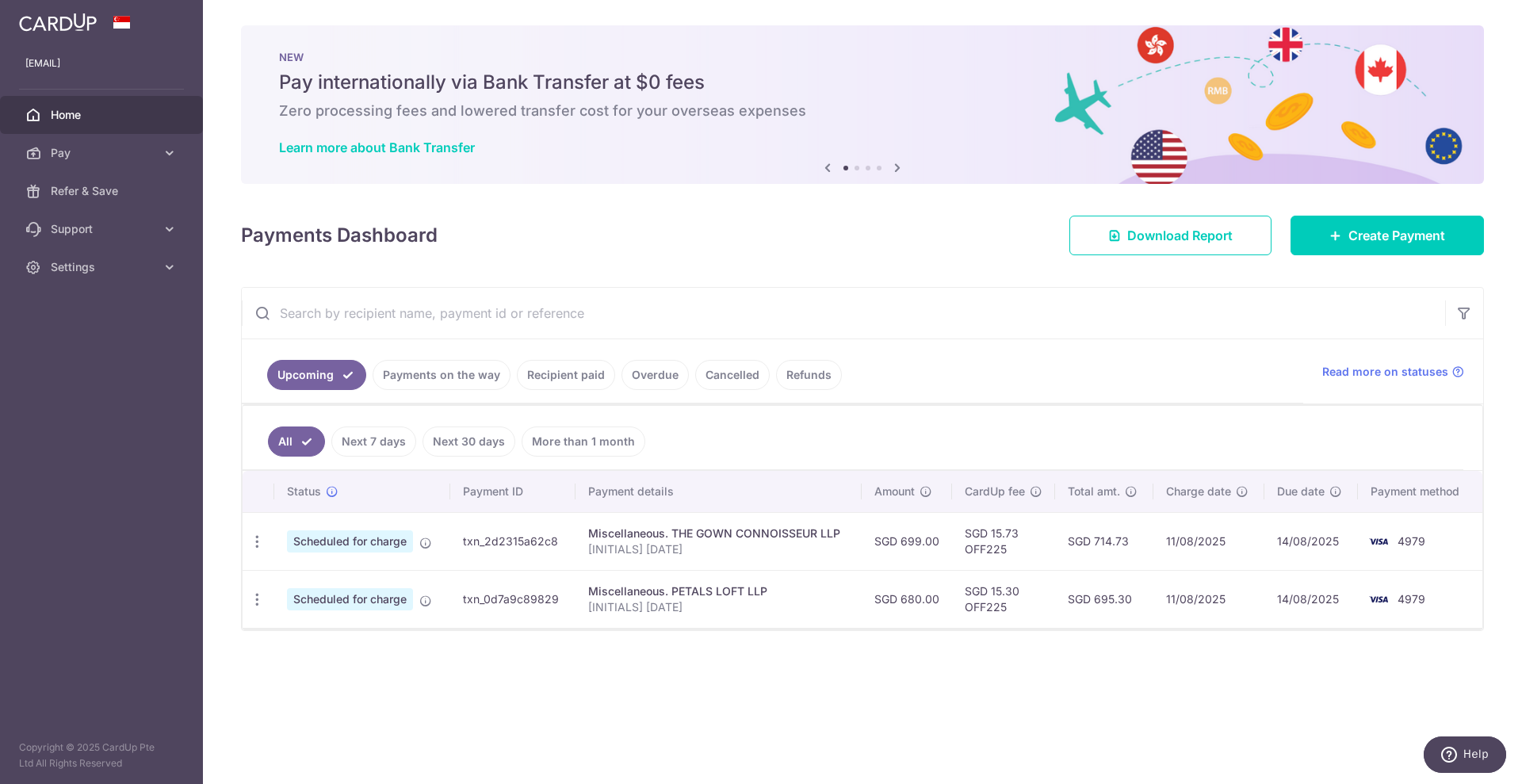 click on "Support" at bounding box center (103, 229) 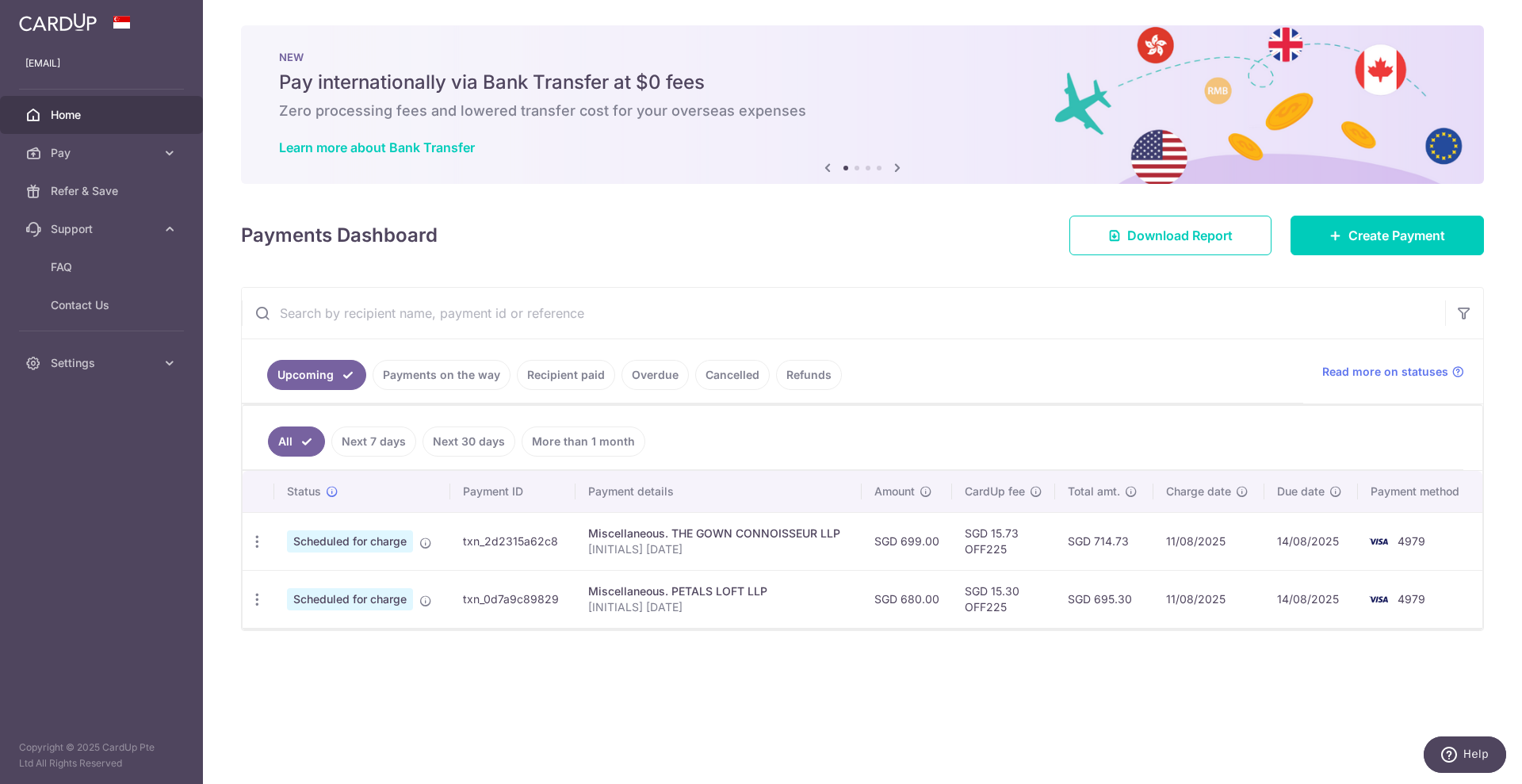 click on "Settings" at bounding box center (101, 363) 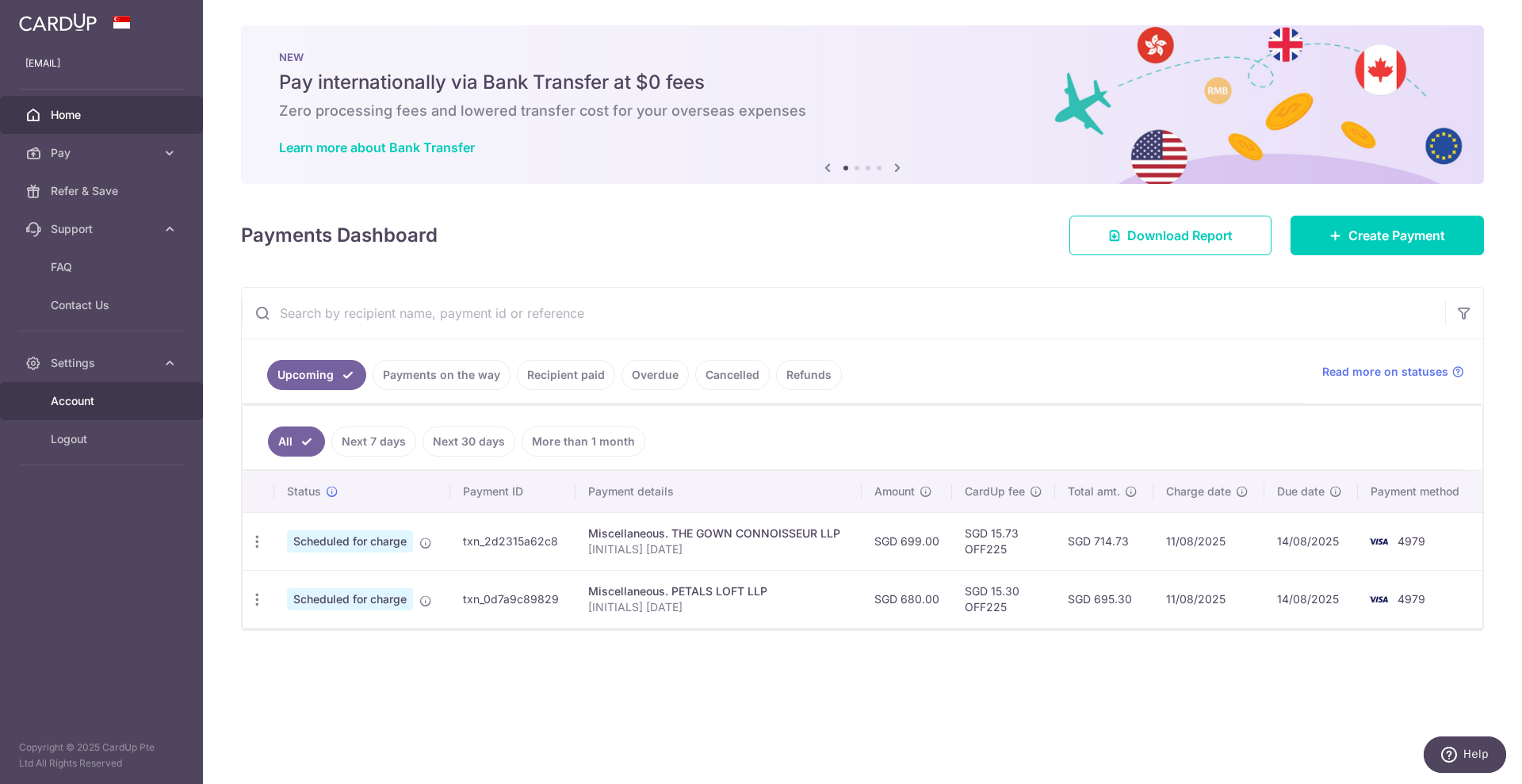 click on "Account" at bounding box center [103, 401] 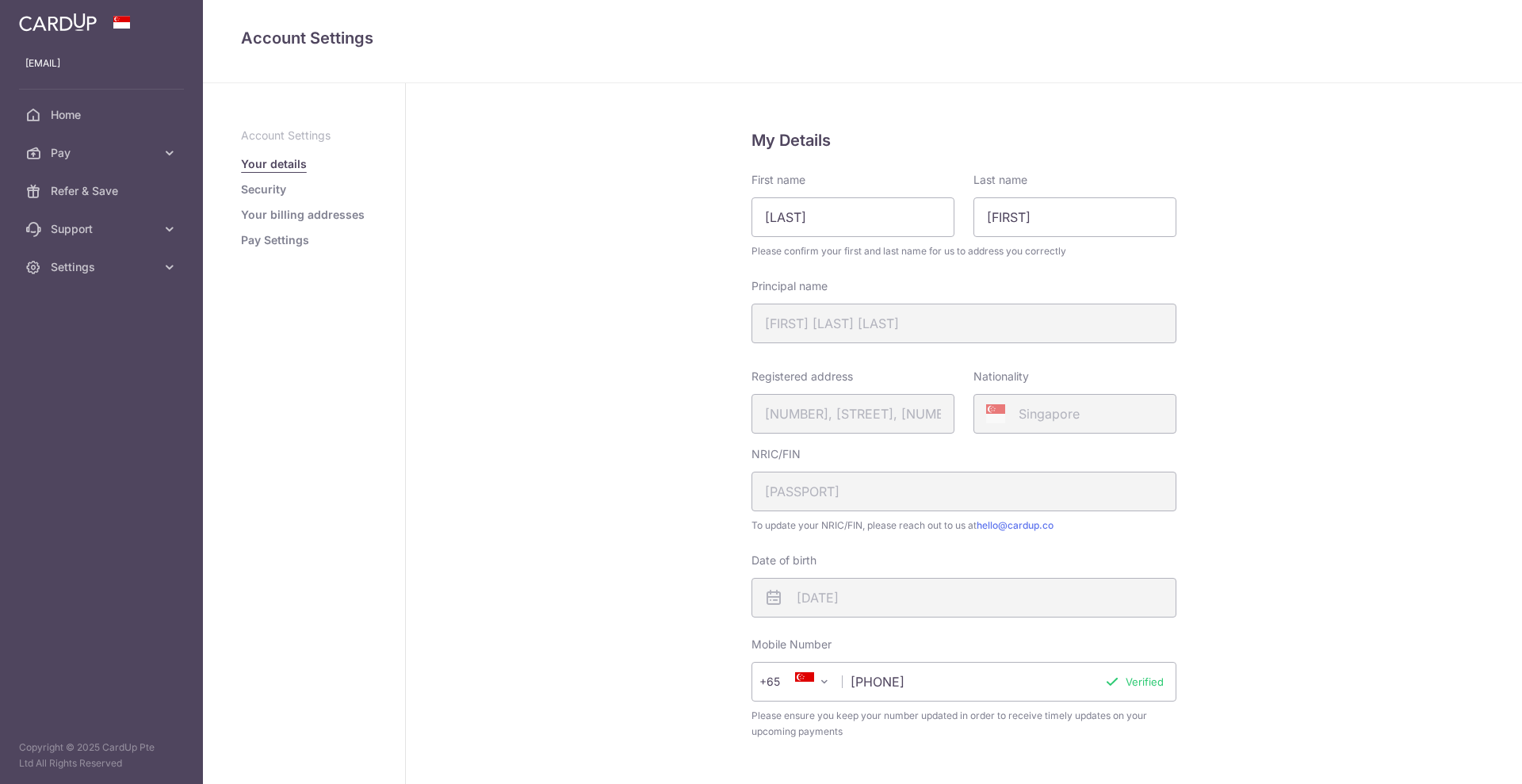 scroll, scrollTop: 0, scrollLeft: 0, axis: both 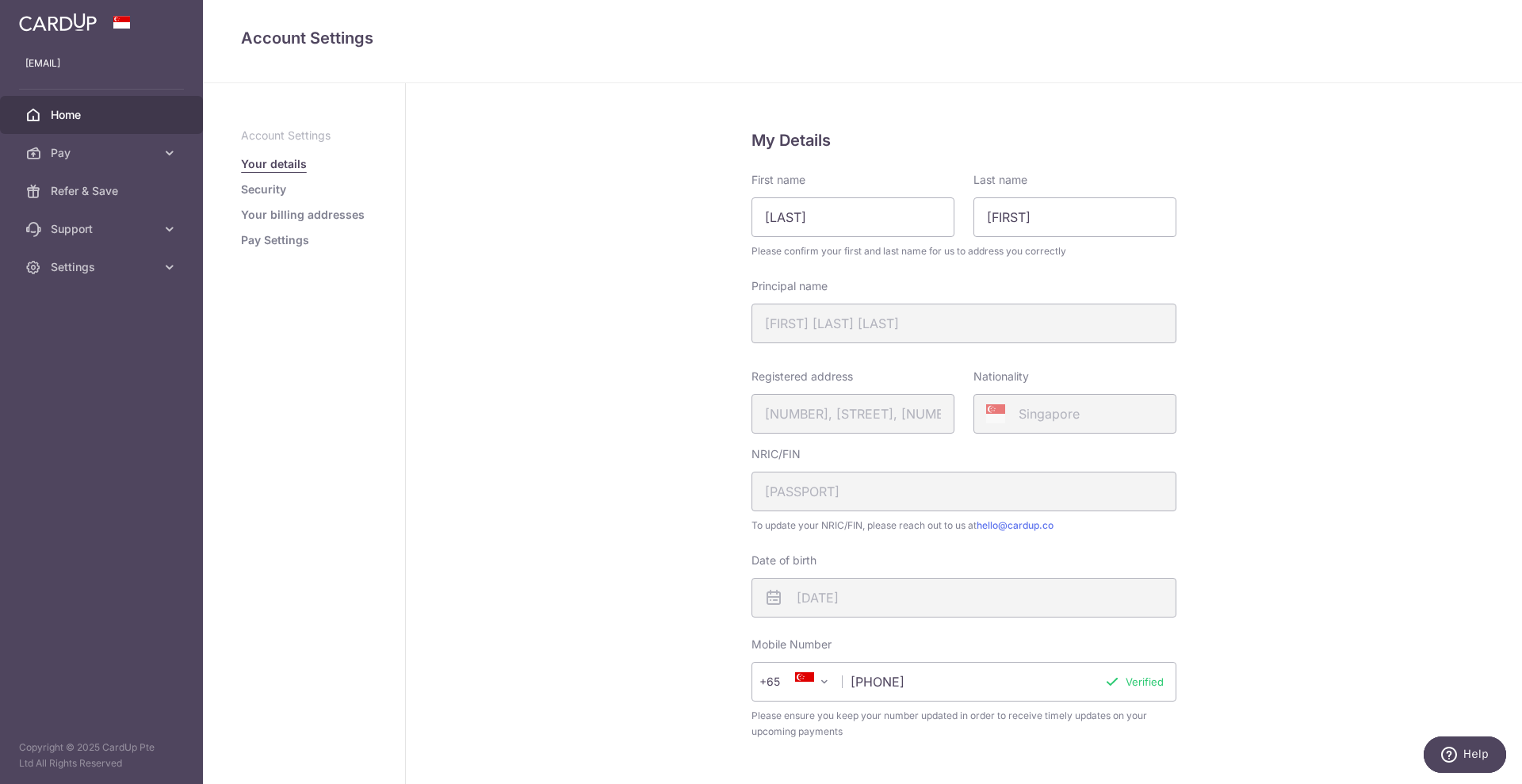 click on "Home" at bounding box center [101, 115] 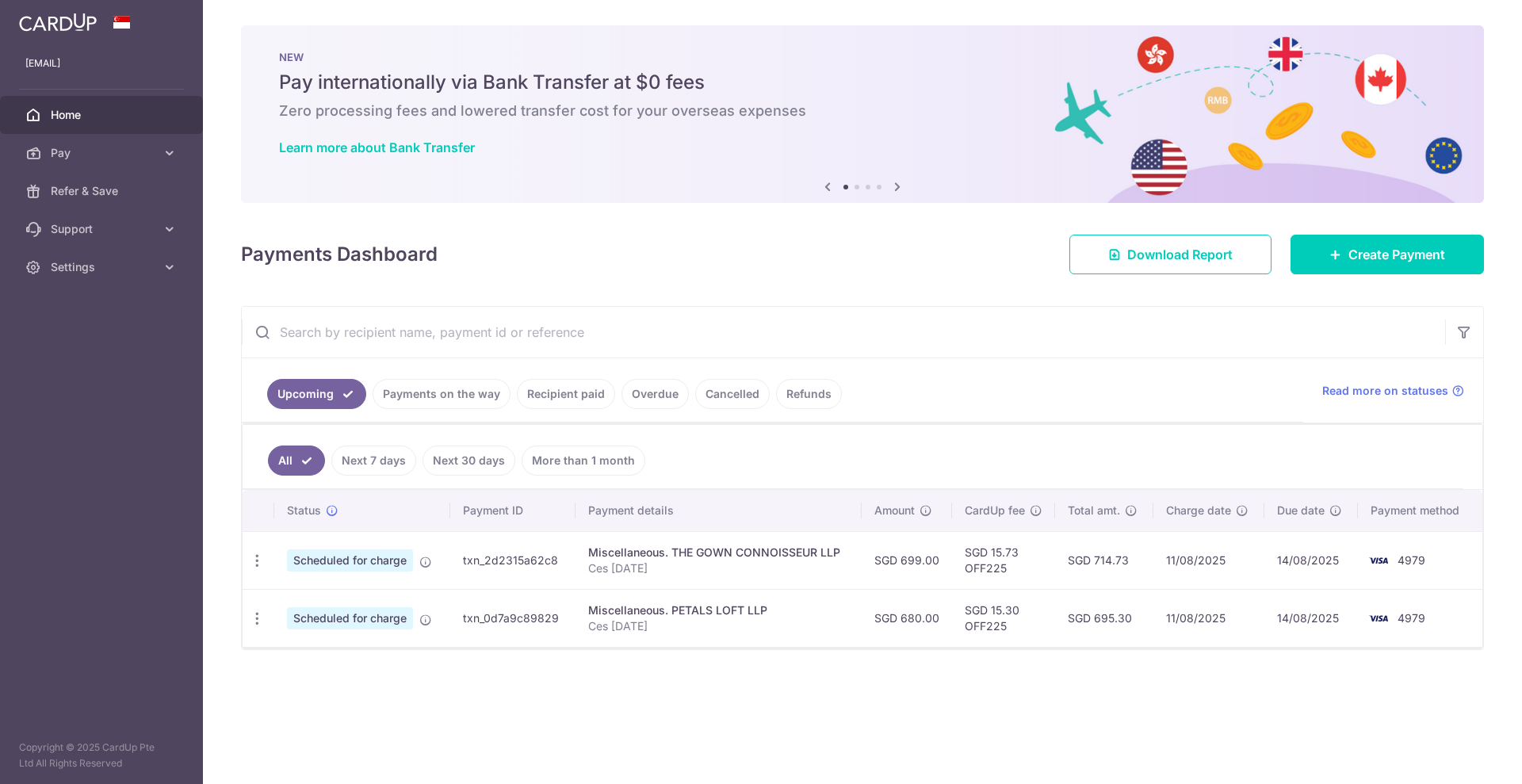 scroll, scrollTop: 0, scrollLeft: 0, axis: both 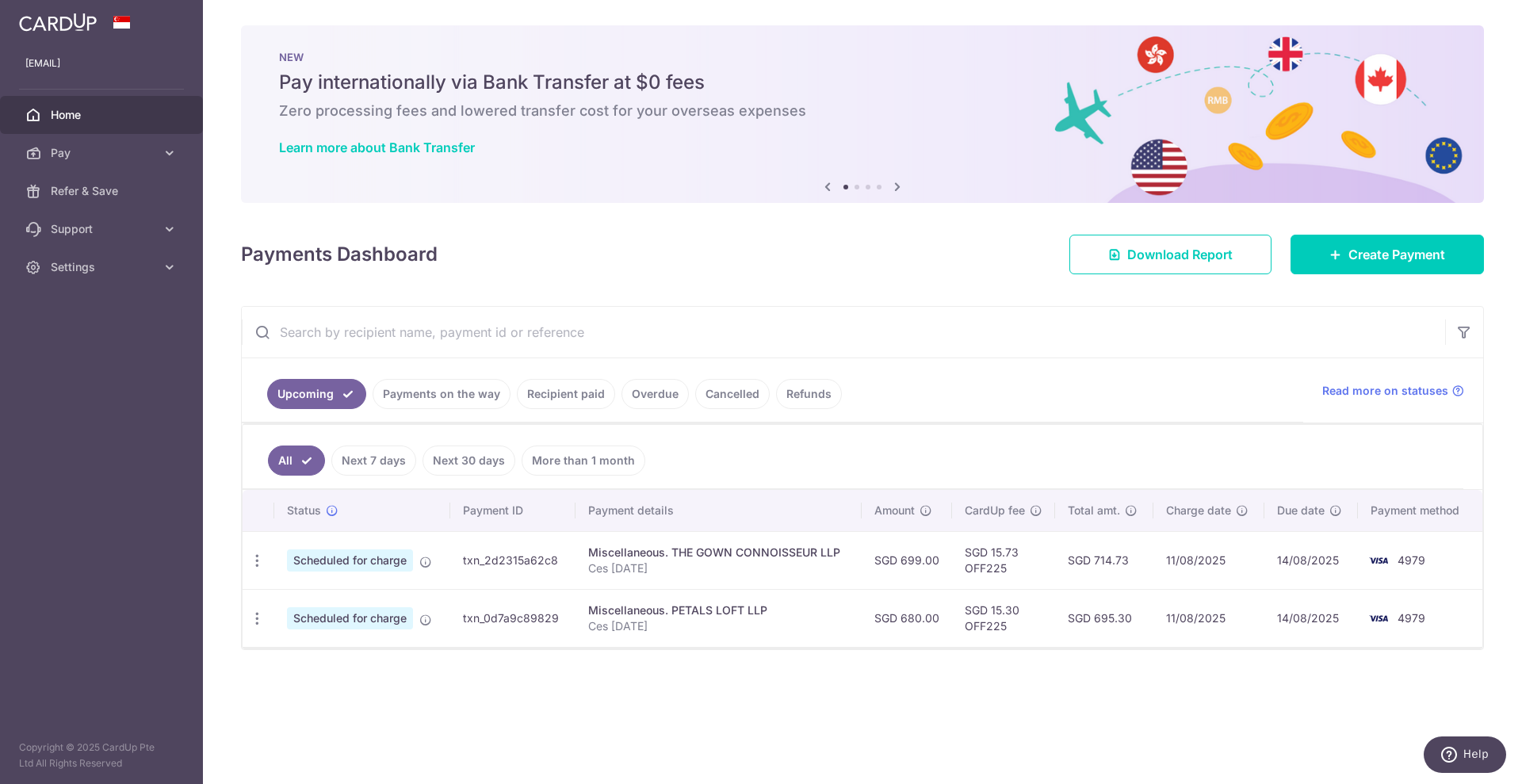 click on "Recipient paid" at bounding box center [566, 394] 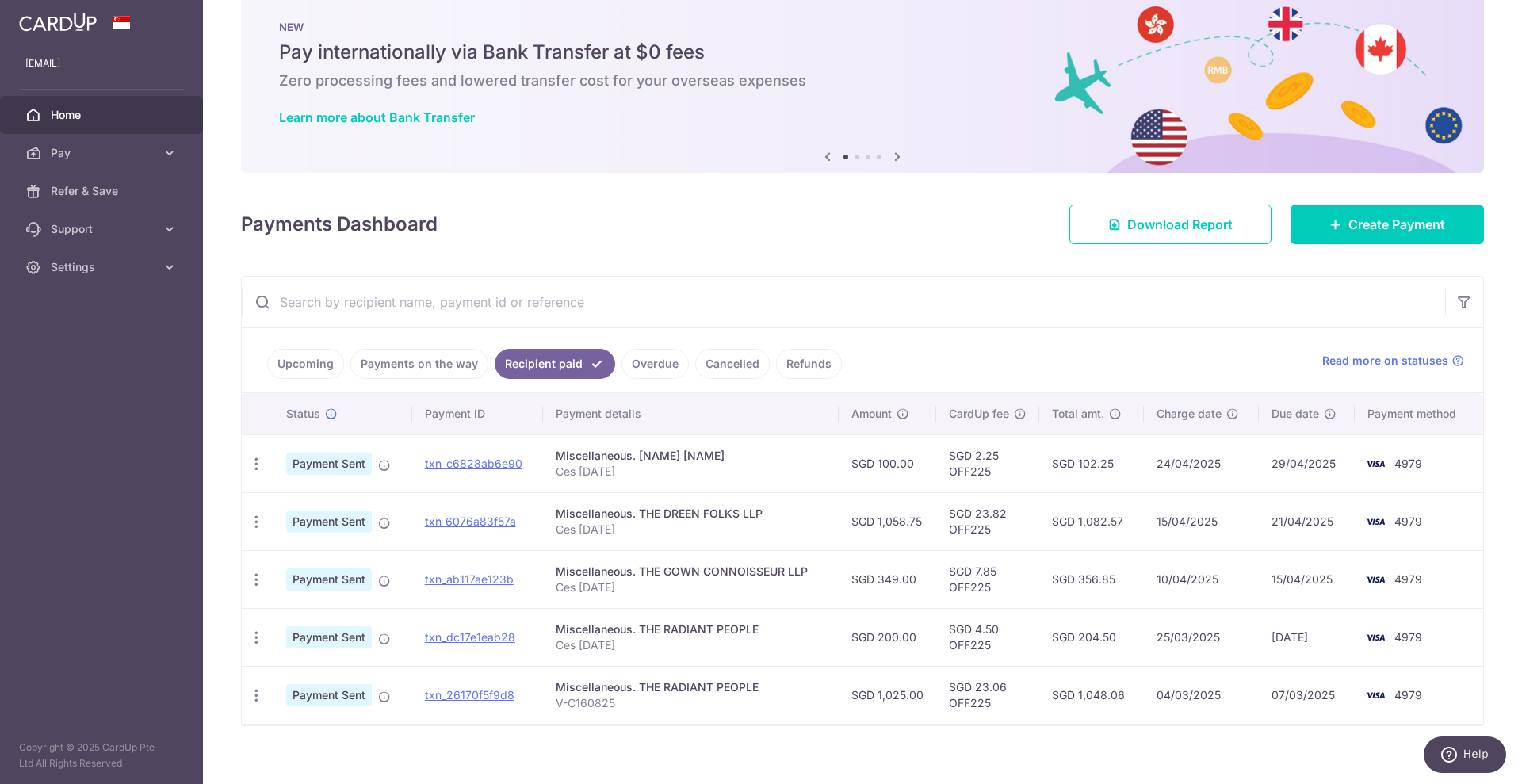 scroll, scrollTop: 47, scrollLeft: 0, axis: vertical 